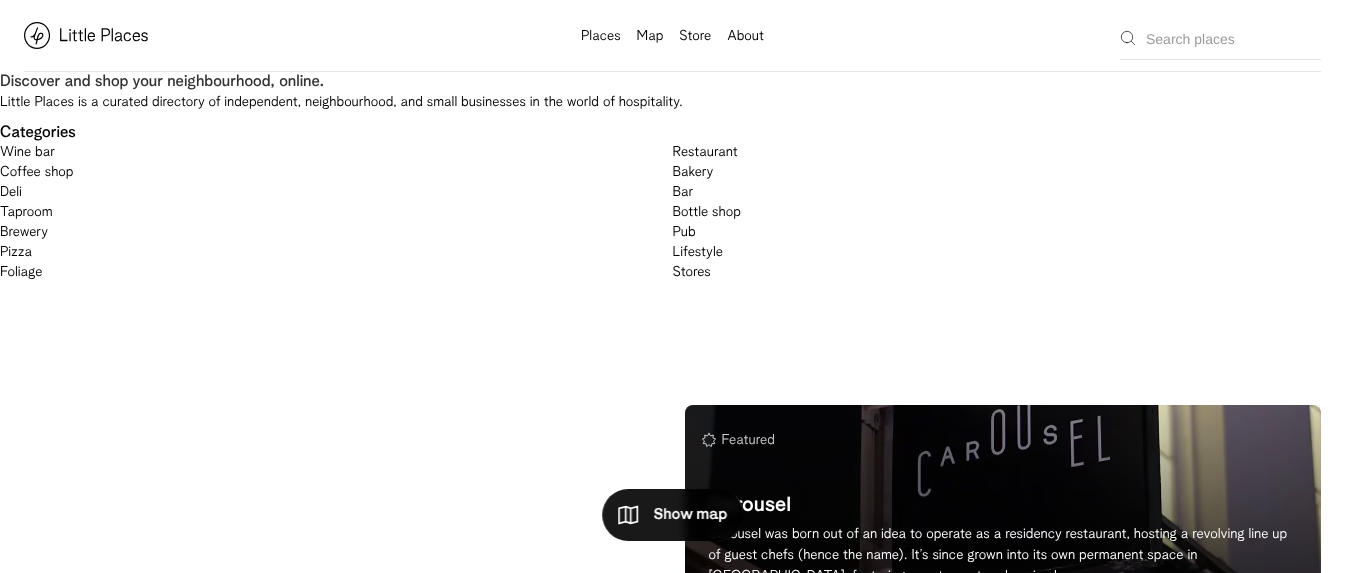 scroll, scrollTop: 0, scrollLeft: 0, axis: both 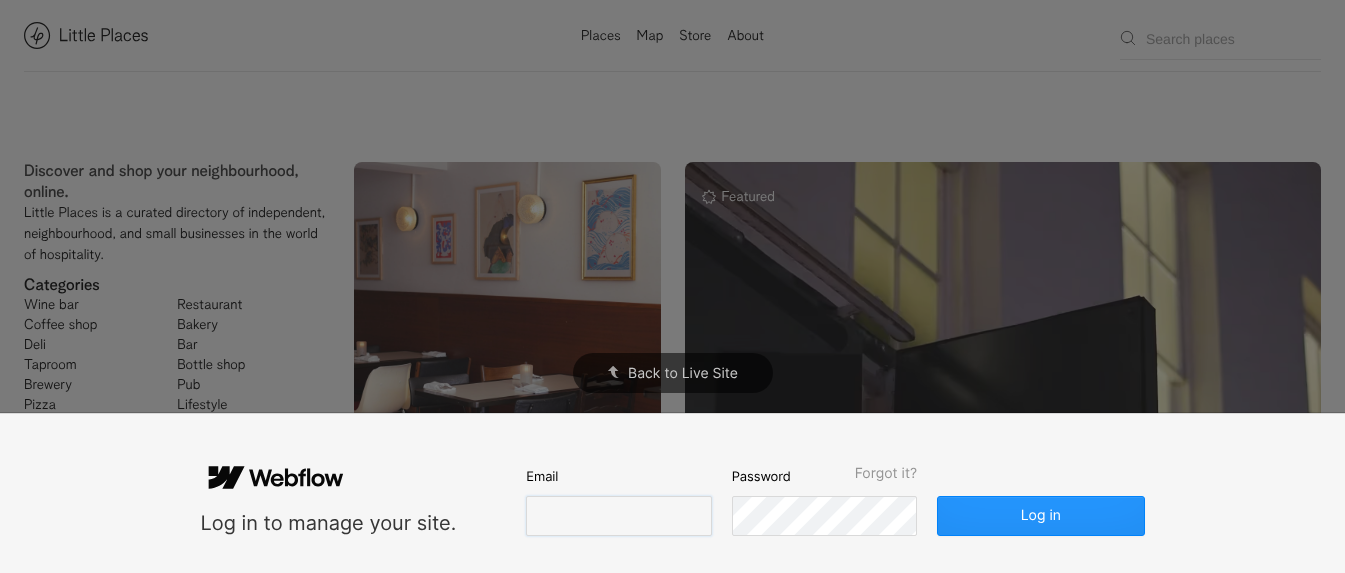 click at bounding box center (618, 516) 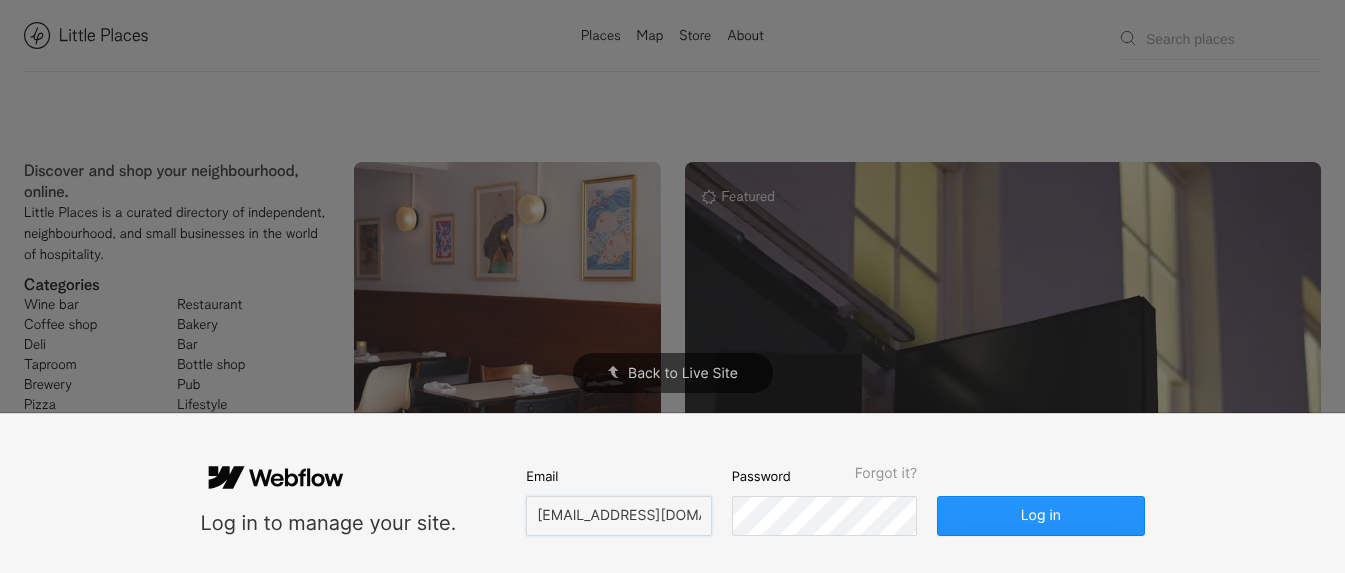 type on "[EMAIL_ADDRESS][DOMAIN_NAME]" 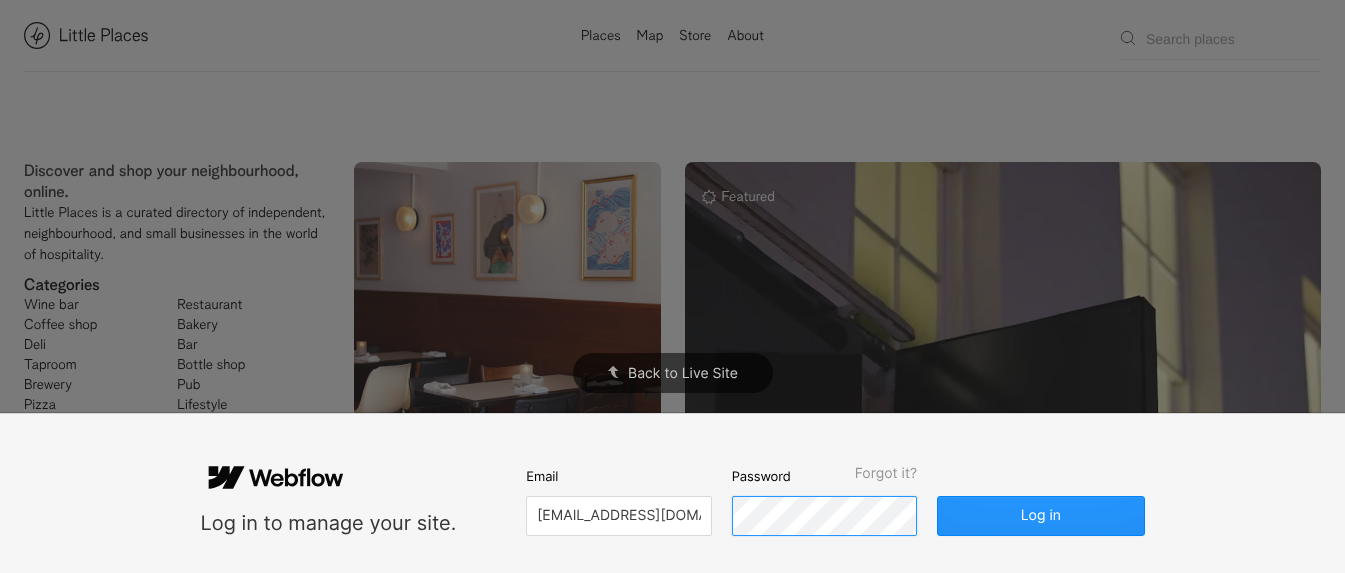 click on "Log in" at bounding box center (1040, 516) 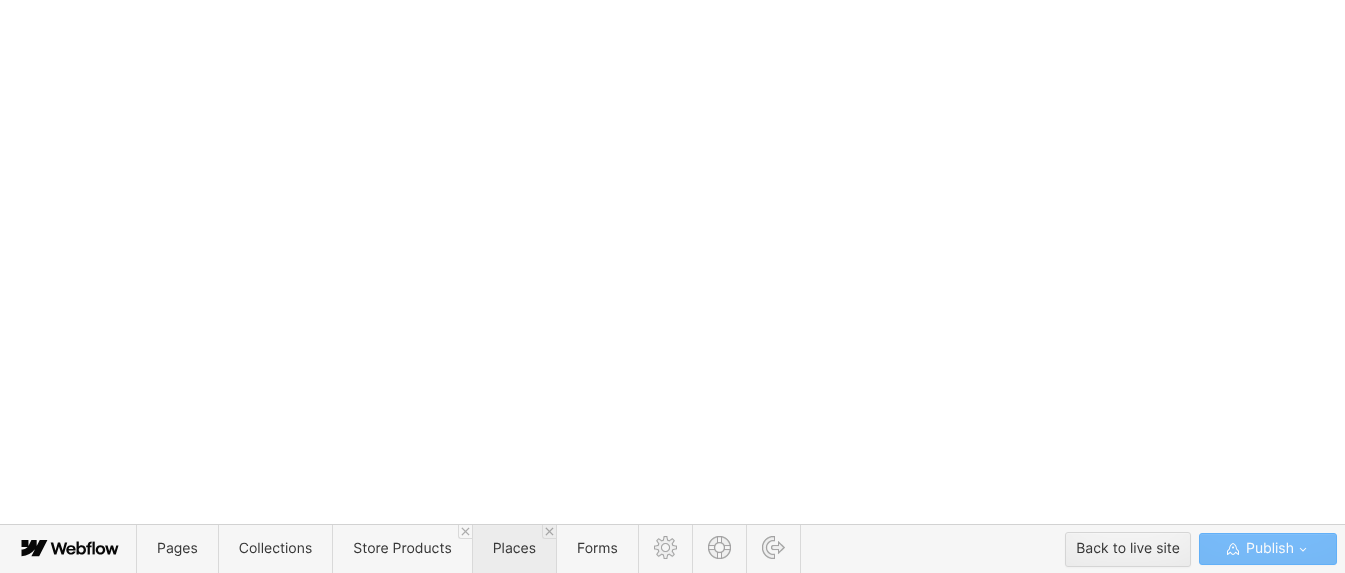 click on "Places" at bounding box center [514, 548] 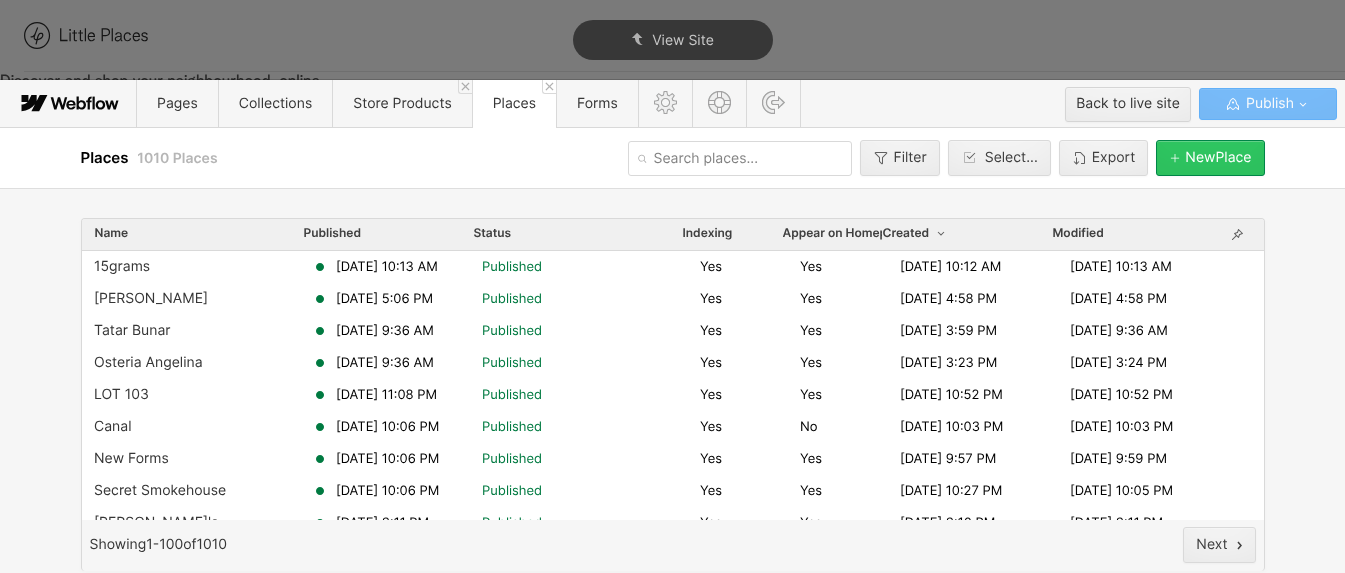 click on "[GEOGRAPHIC_DATA]" at bounding box center (1218, 158) 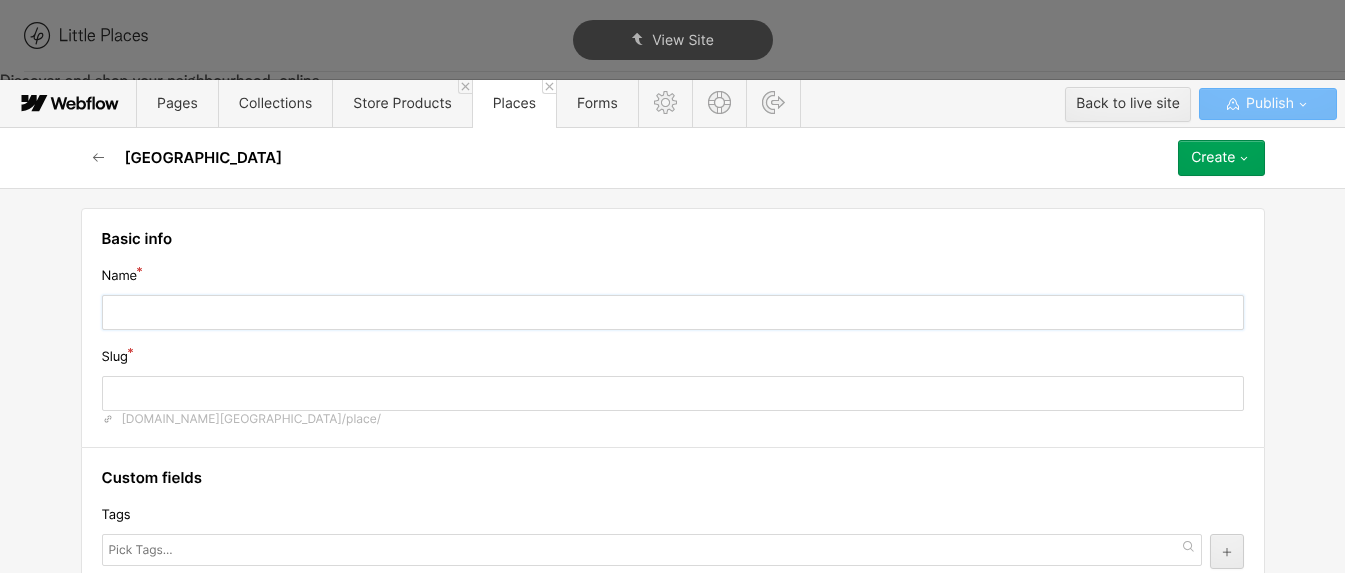 click at bounding box center (673, 312) 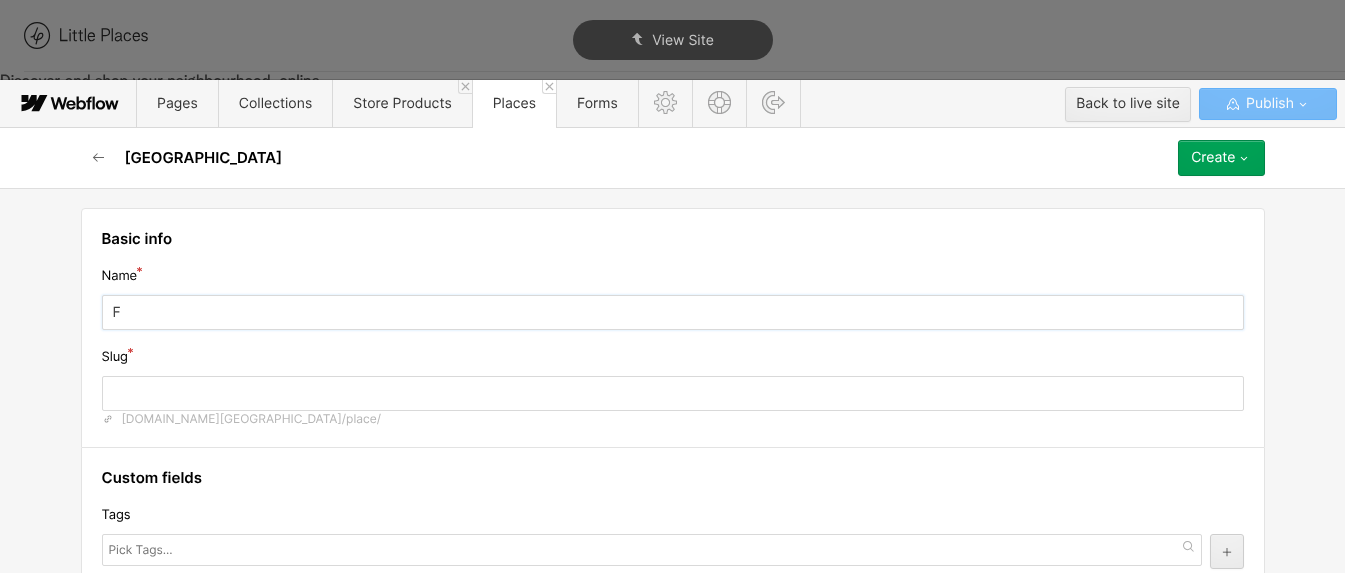 type on "f" 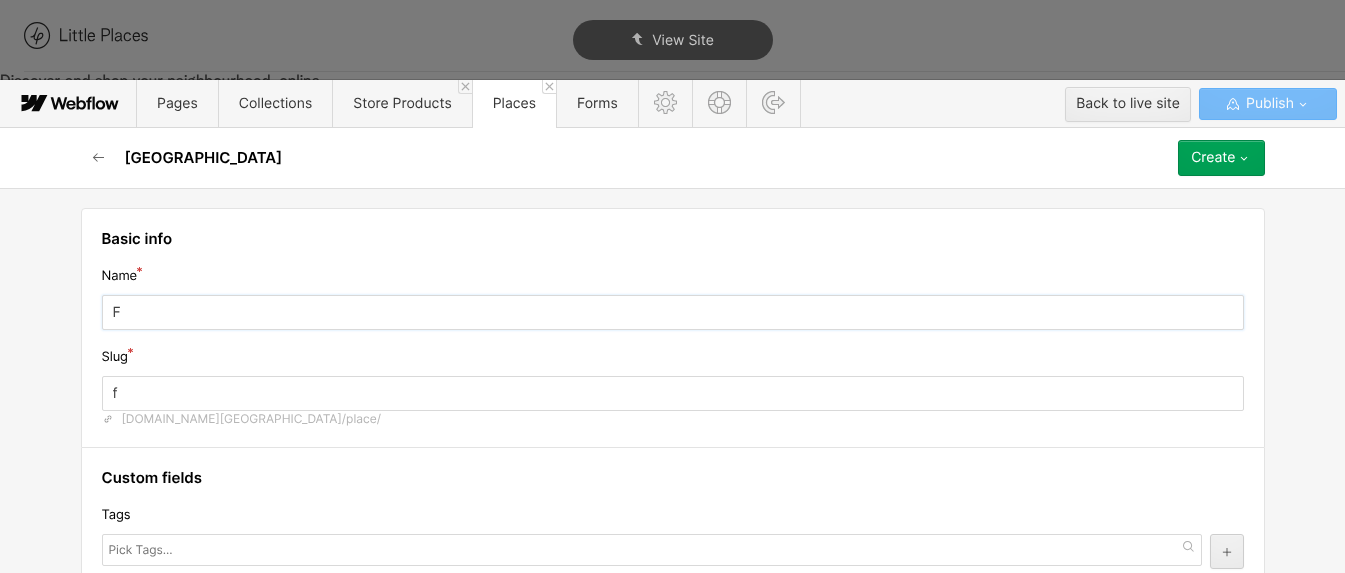 type on "Fa" 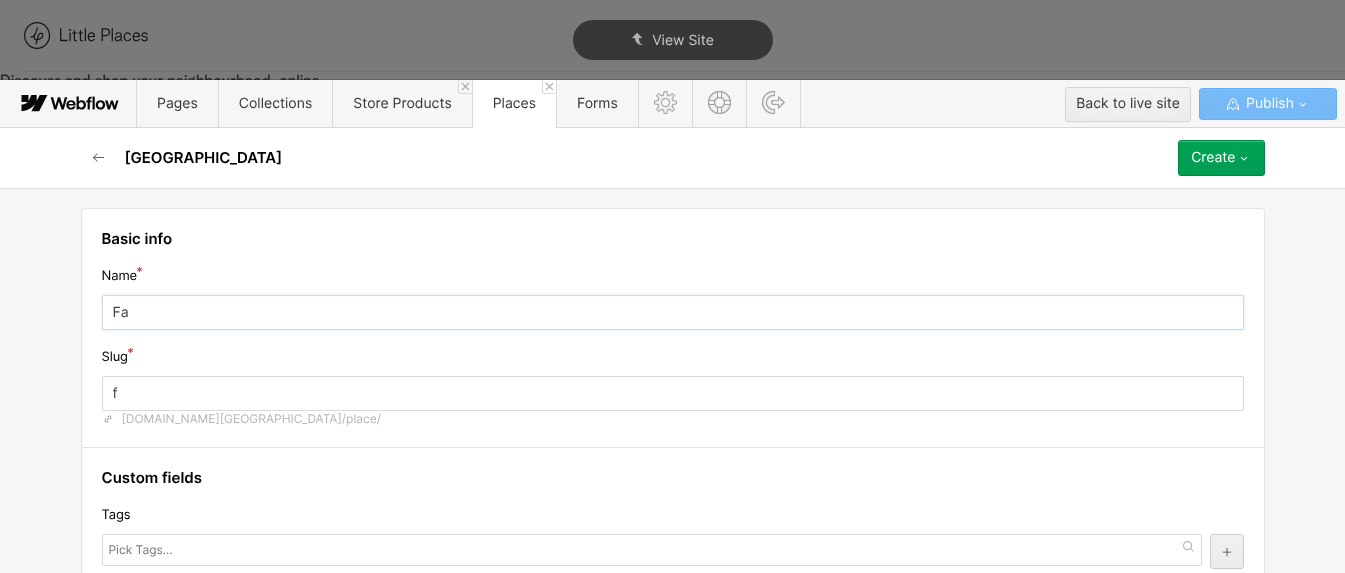 type on "fa" 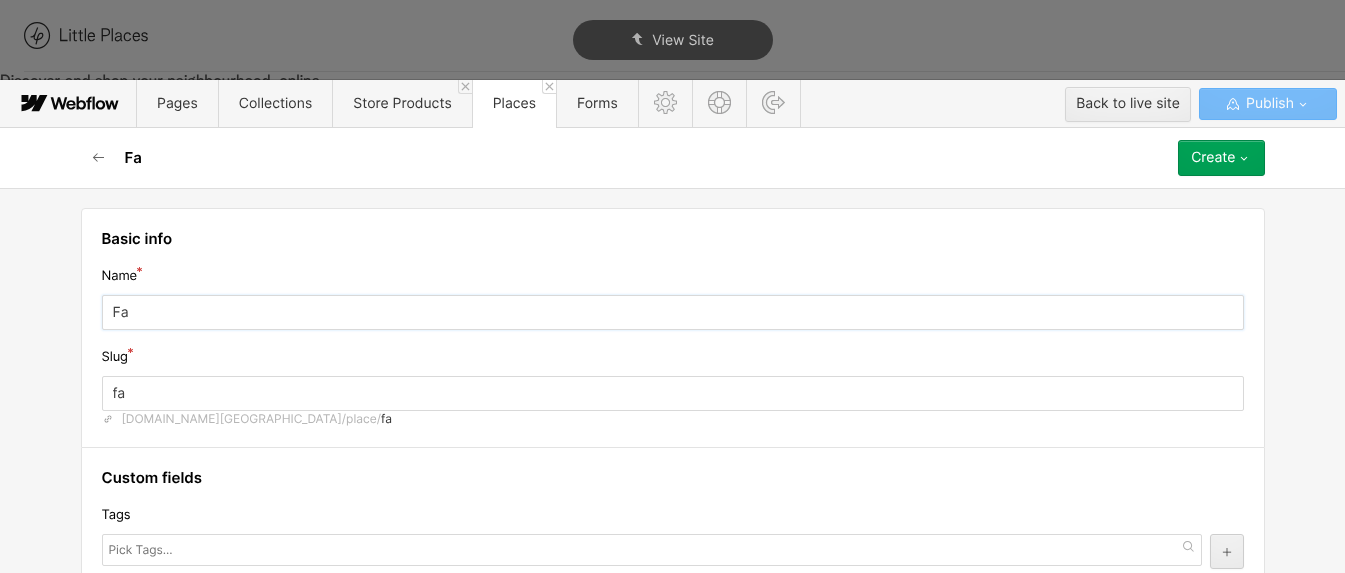 type on "Far" 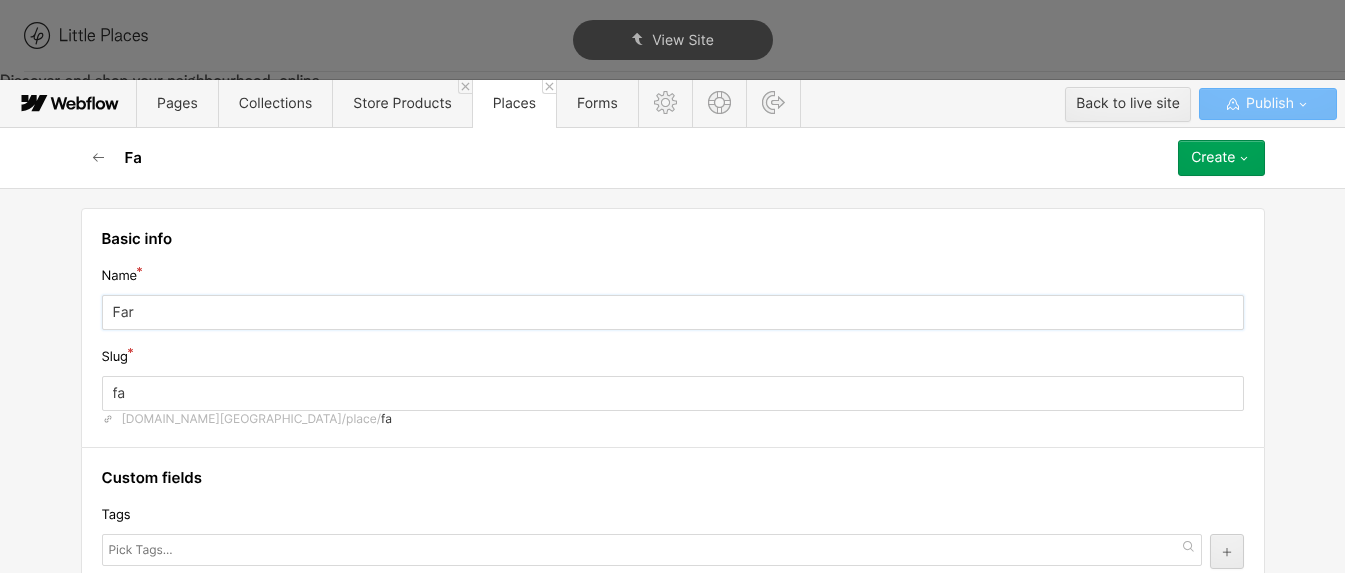 type on "far" 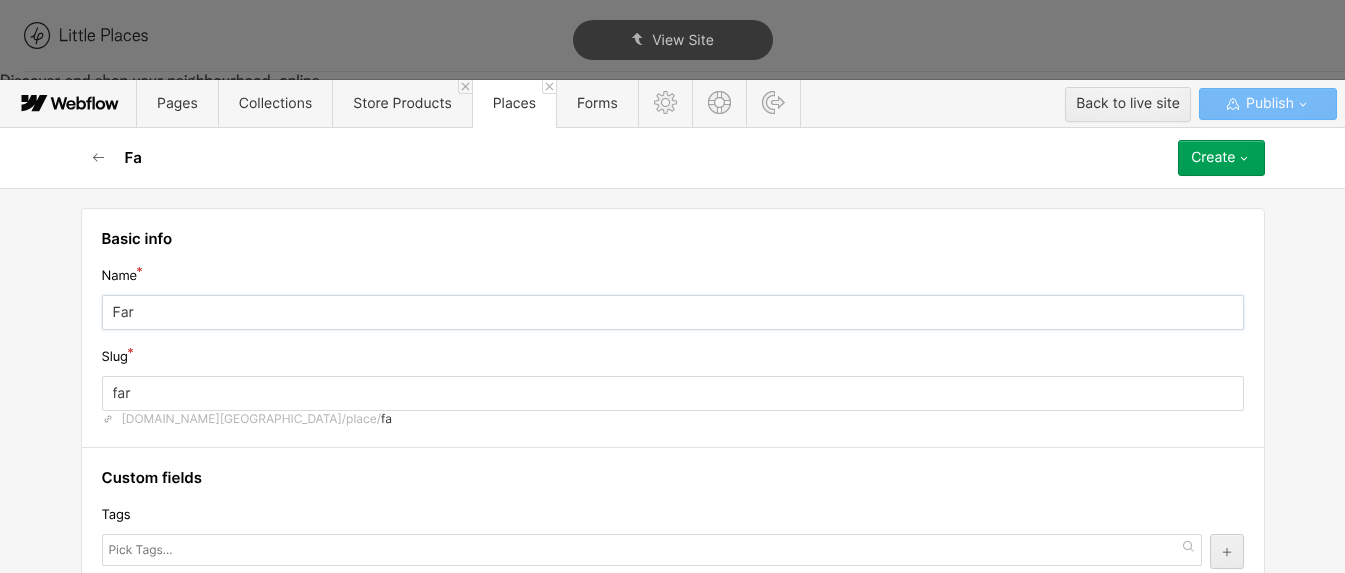 type on "Fara" 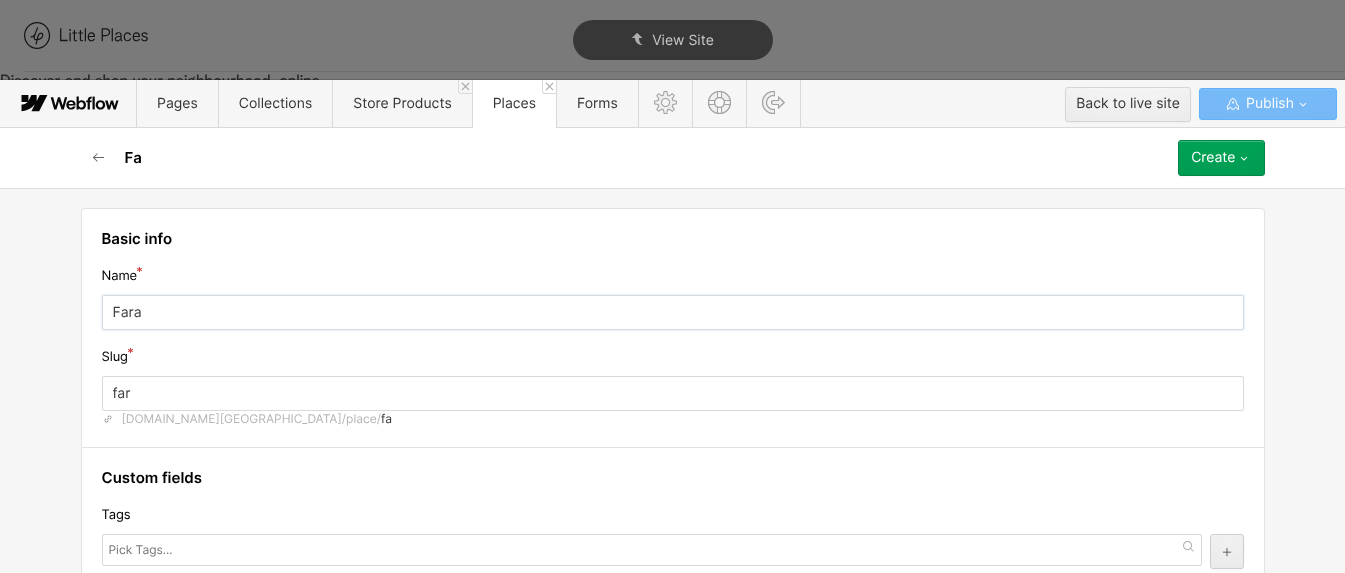 type on "fara" 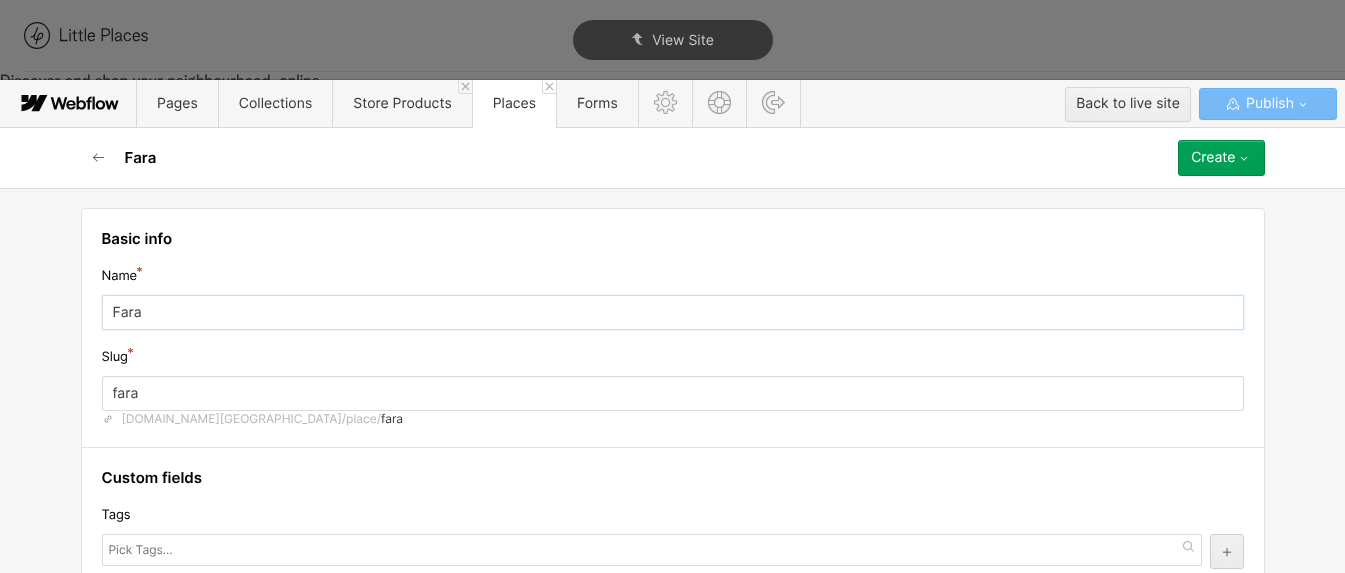 type on "Faran" 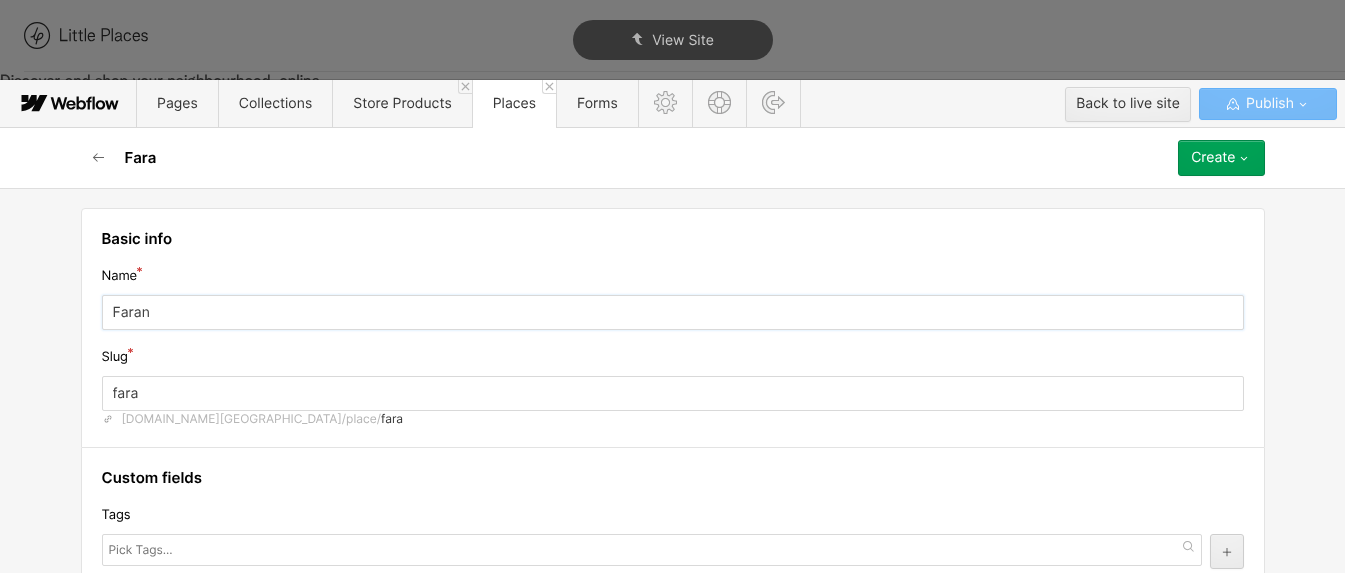type on "faran" 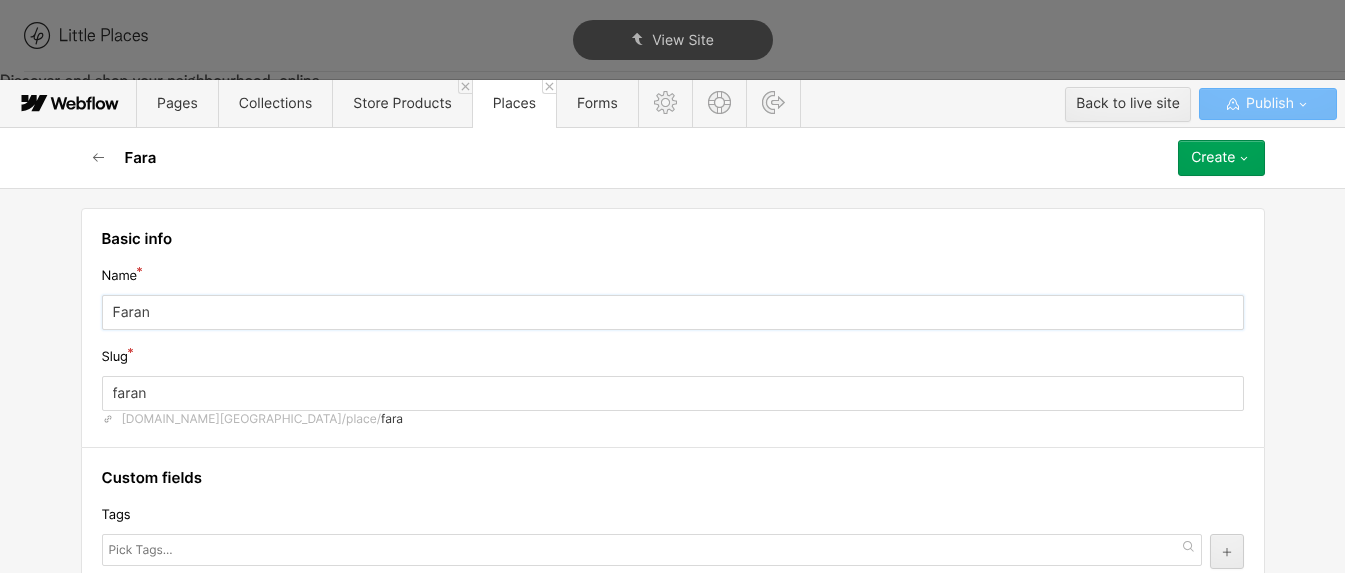 type on "Farang" 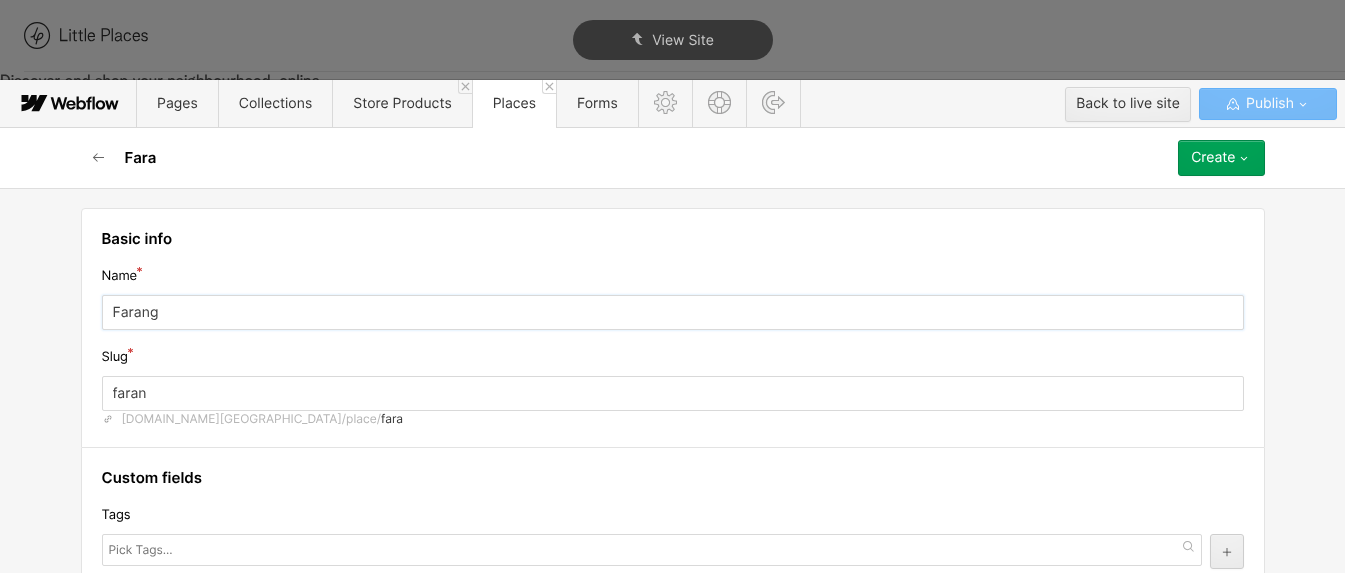type on "farang" 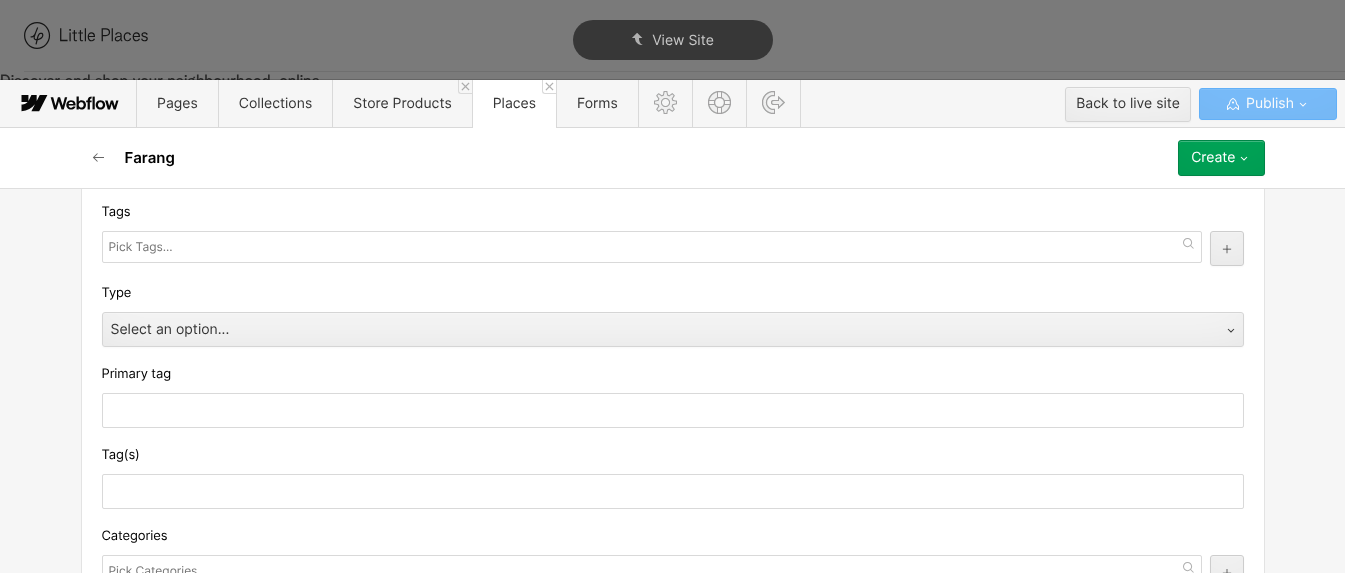 scroll, scrollTop: 327, scrollLeft: 0, axis: vertical 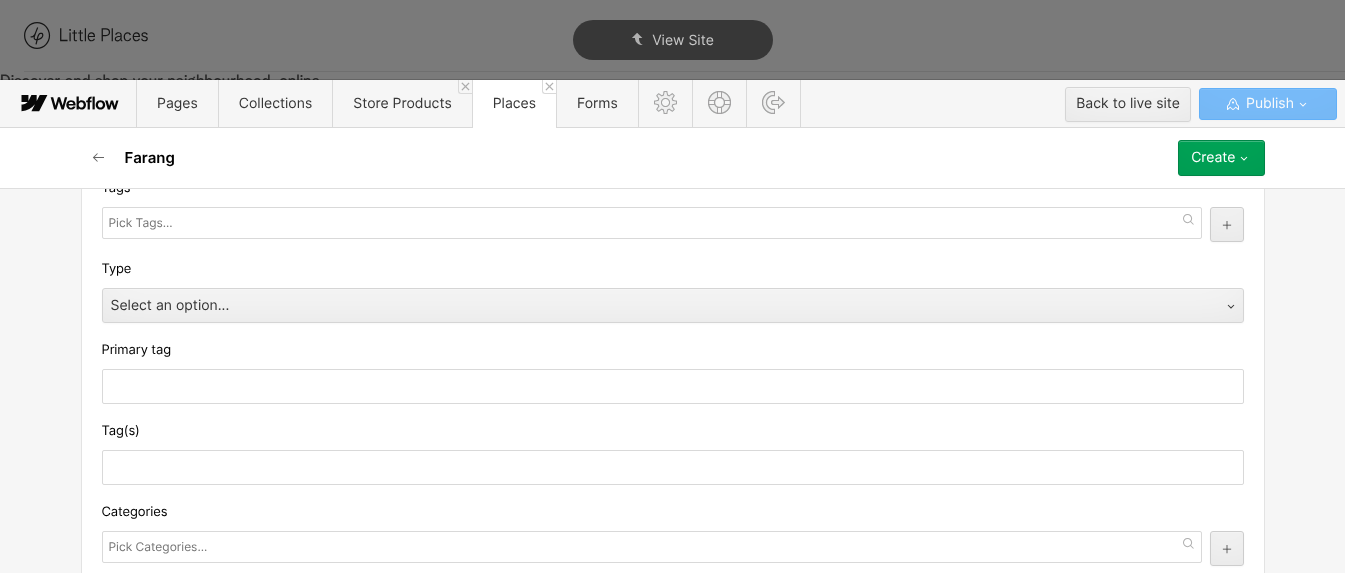type on "Farang" 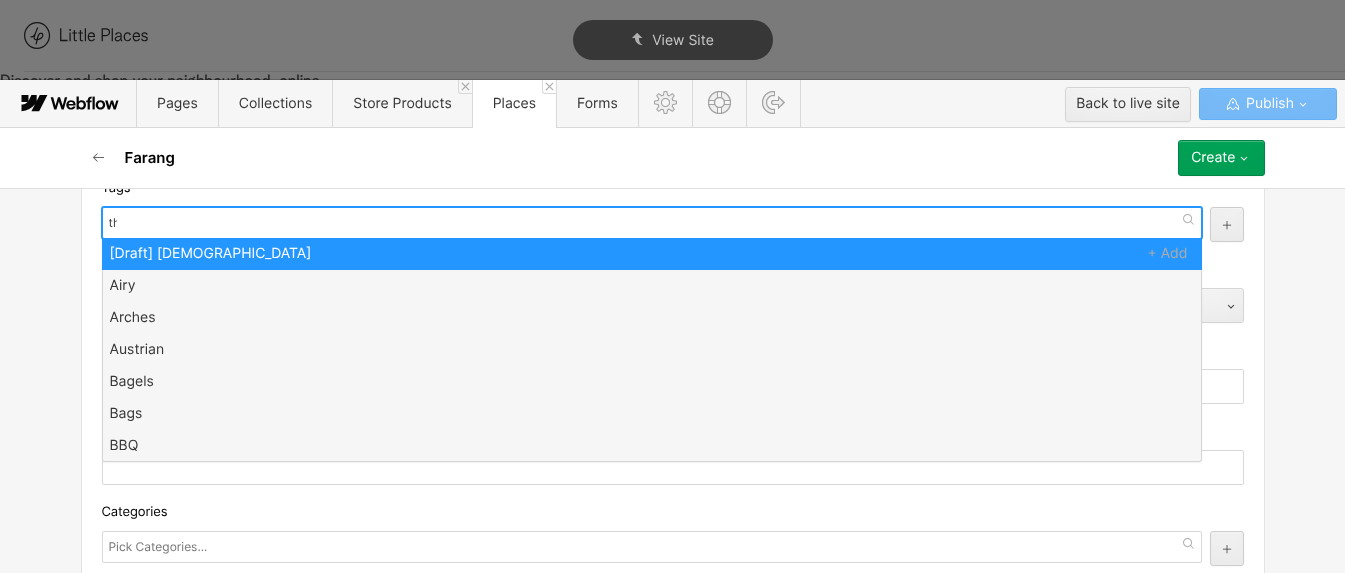 scroll, scrollTop: 0, scrollLeft: 0, axis: both 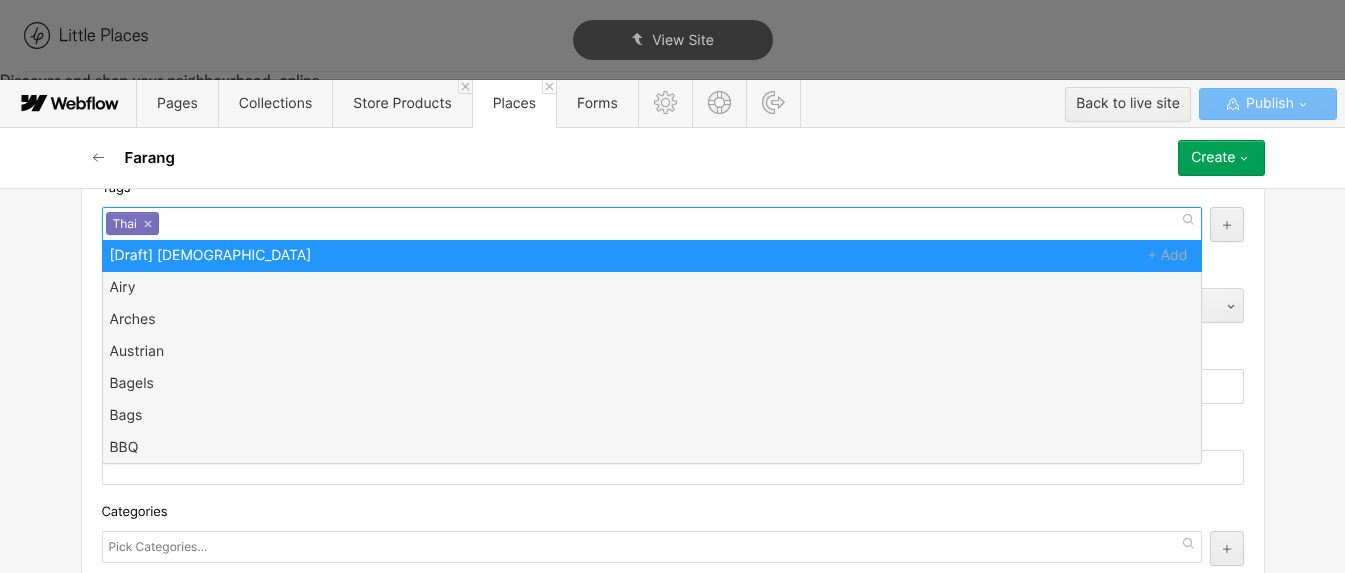 click on "Thai ×" at bounding box center (652, 224) 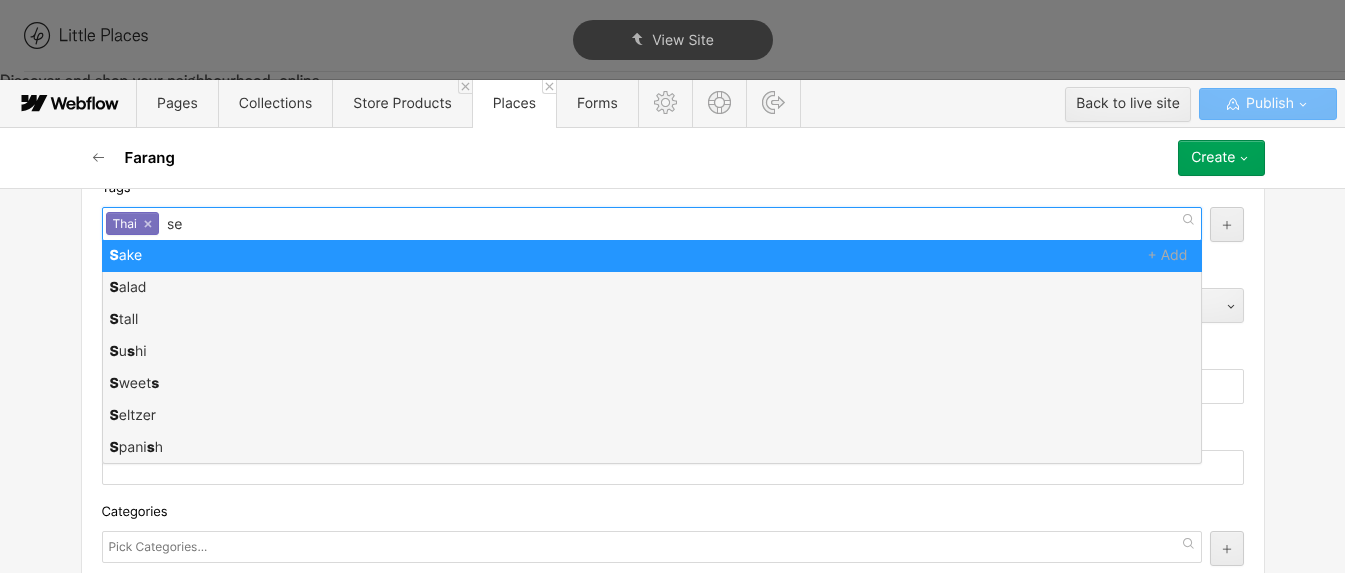 type on "sea" 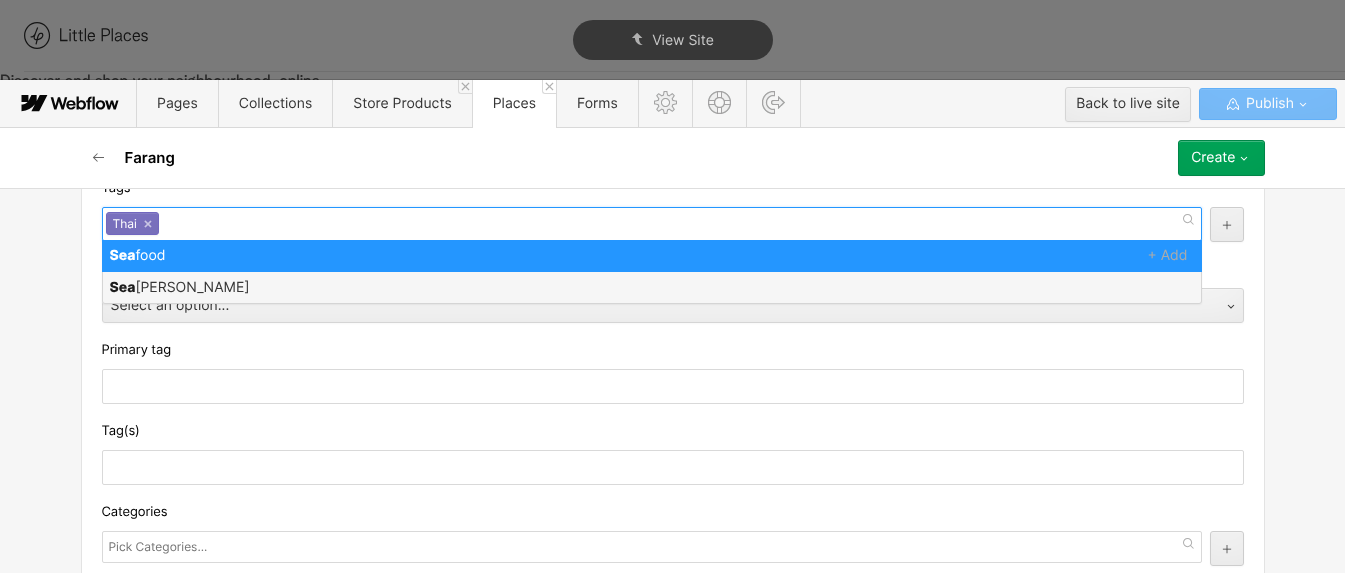 scroll, scrollTop: 0, scrollLeft: 0, axis: both 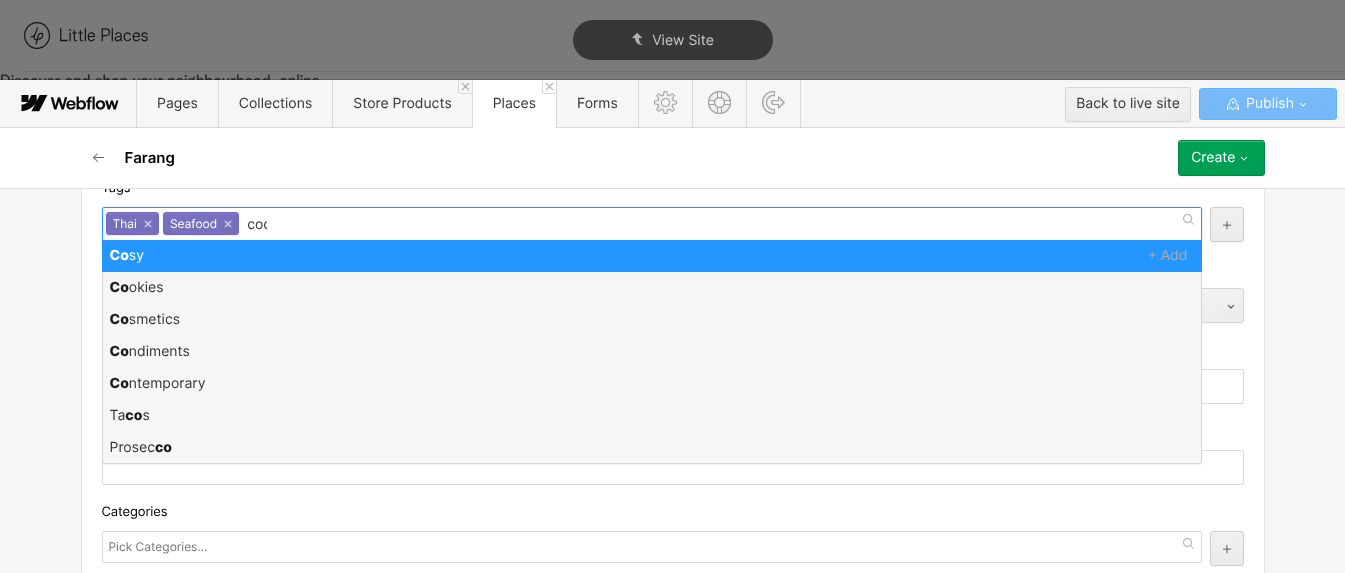type on "cock" 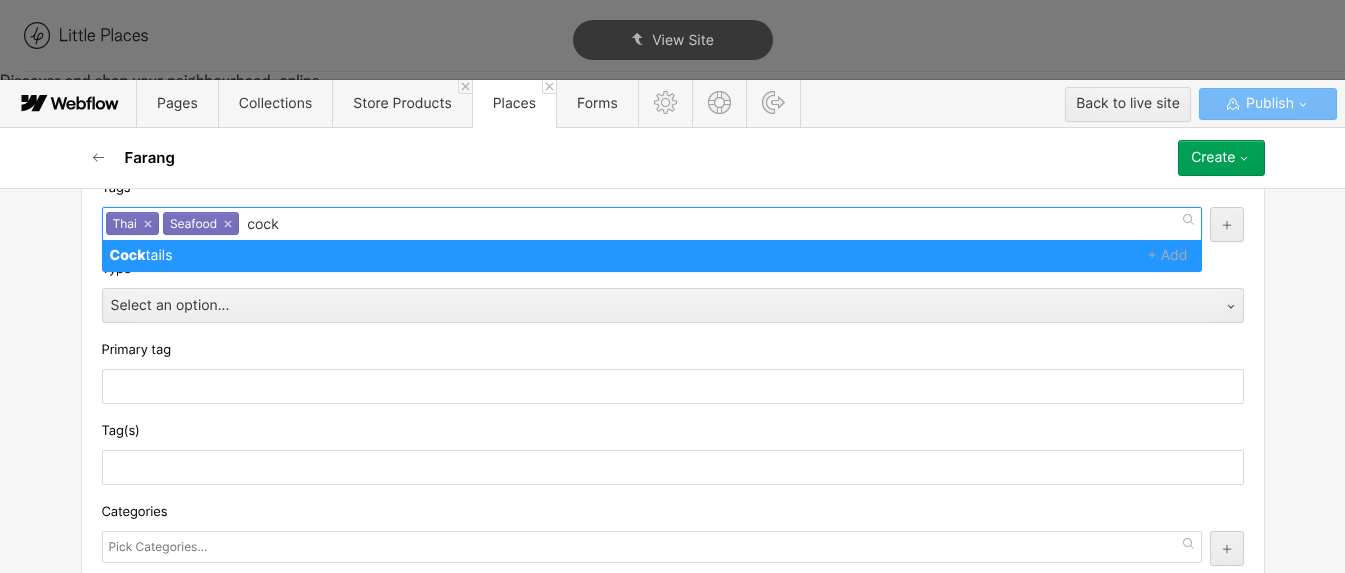 type 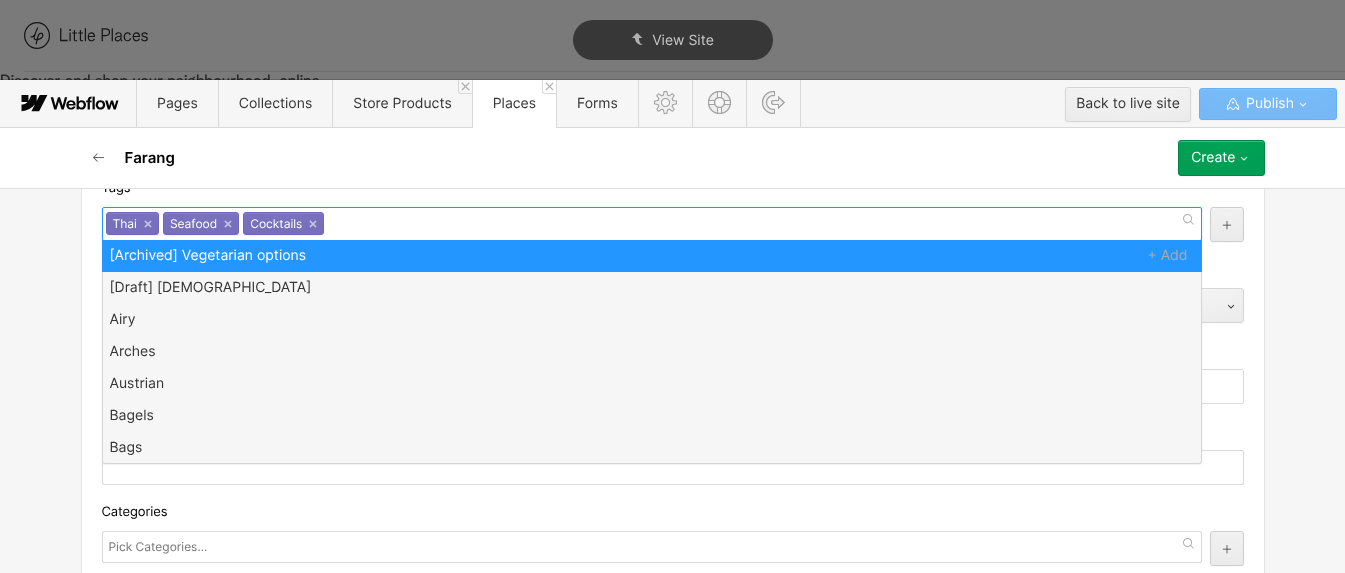 click on "Basic info Name [PERSON_NAME] farang [DOMAIN_NAME][GEOGRAPHIC_DATA]/place/ farang Custom fields Tags Thai Seafood Cocktails Thai × Seafood × Cocktails × [Archived] Vegetarian options [Draft] British Airy Arches Austrian Bagels Bags BBQ Bicycle repairs Bicycles Bike accessories Biscuits Black Owned Business Black-owned Books Bright Brownies Burgers Cacti Cakes Canalside Candles Cap Cards Caribbean Casual CDs Ceramics Ceviche Chinese Chocolate Coffee Comedy Condiments Contemporary Cookies Cosmetics Cosy Cupcakes [PERSON_NAME] Date night Dog friendly Dried flowers Dumplings Electric bicycles Ethiopian Exercise Fish Fitness French Fruits Gifts Glasses Gluten free options Granola Hair cut Hand sanitiser Helmets Hip Hole-in-the-wall Household Indonesian Industrial Intimate Kitchenware Knife Korean Leafy Lebanese Mac & cheese Macarons Magazines Malaysian Masks Massage Matches Mauritian Meal kit Mediterranean Menswear Mezze Middle Eastern Modern Movies Nepalese NHS Nigerian Non alcoholic Open fire cooking Outdoors Paintings Pies" at bounding box center (672, 380) 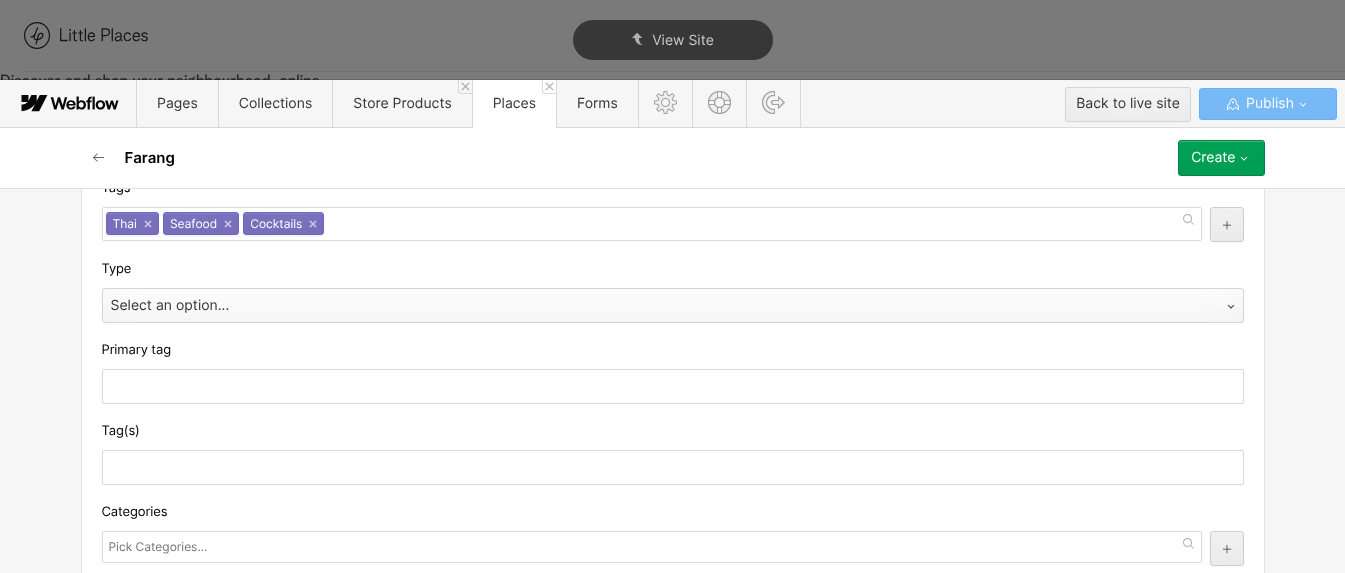 click on "Select an option..." at bounding box center (653, 306) 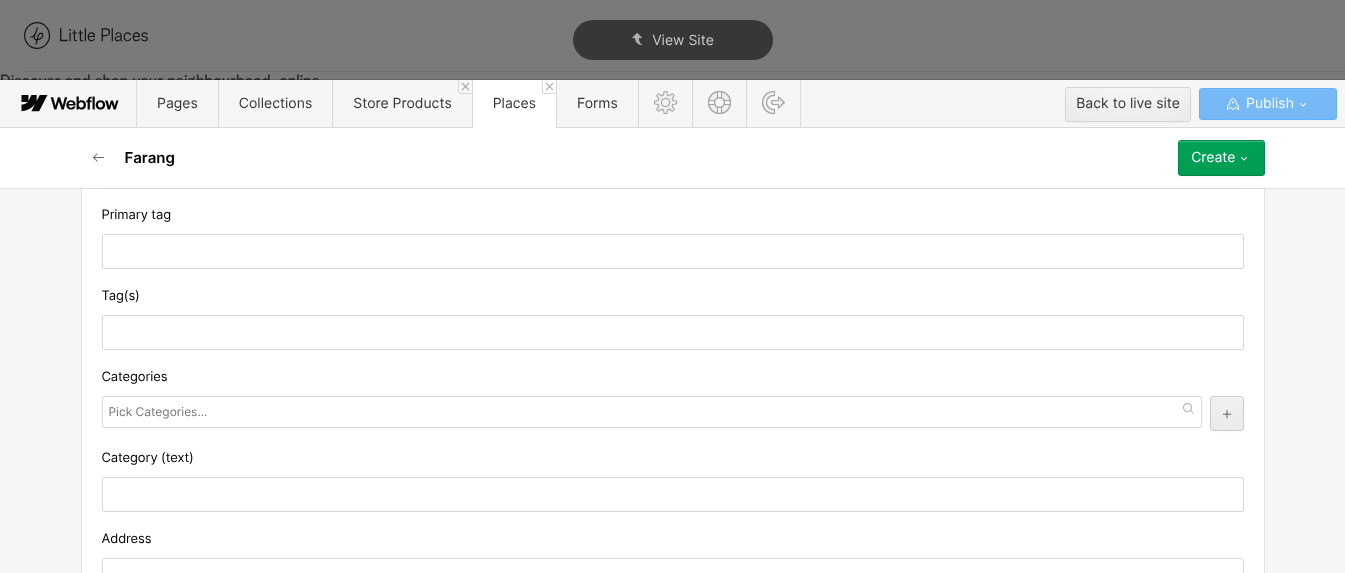 scroll, scrollTop: 463, scrollLeft: 0, axis: vertical 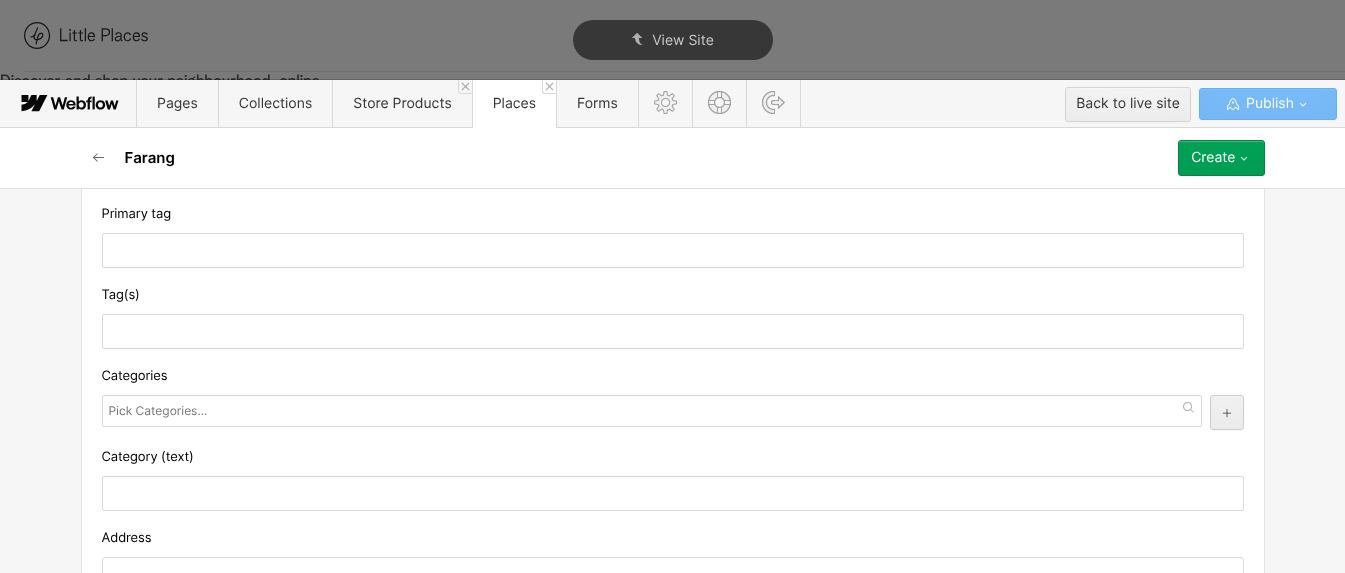 click at bounding box center [160, 411] 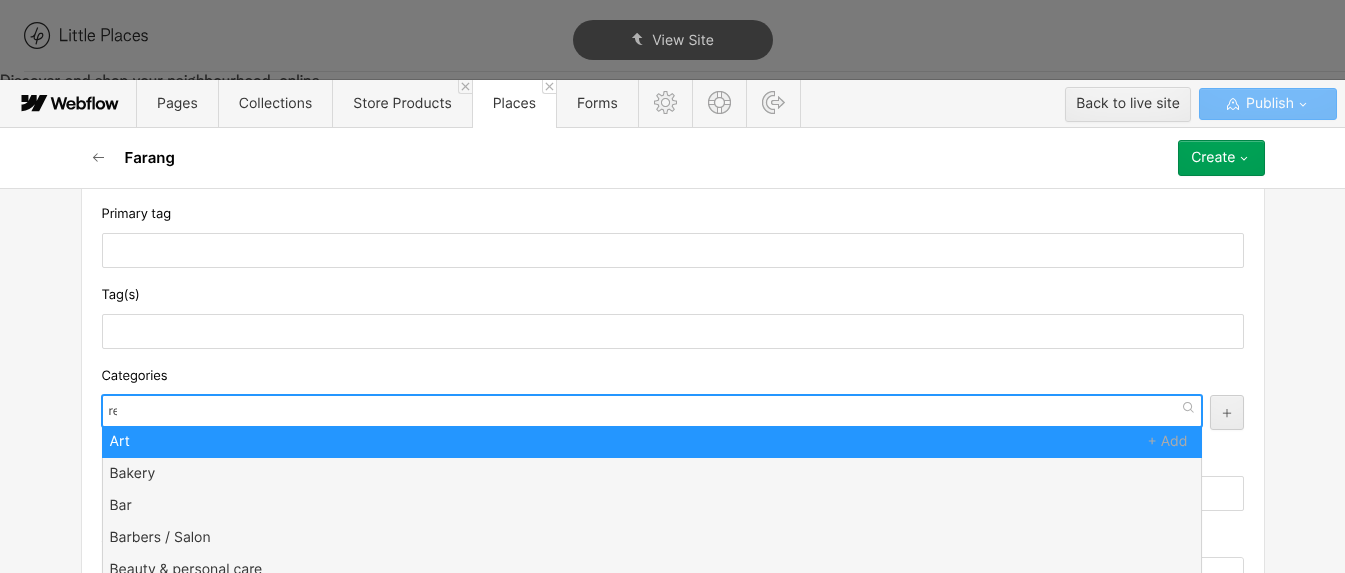 type on "res" 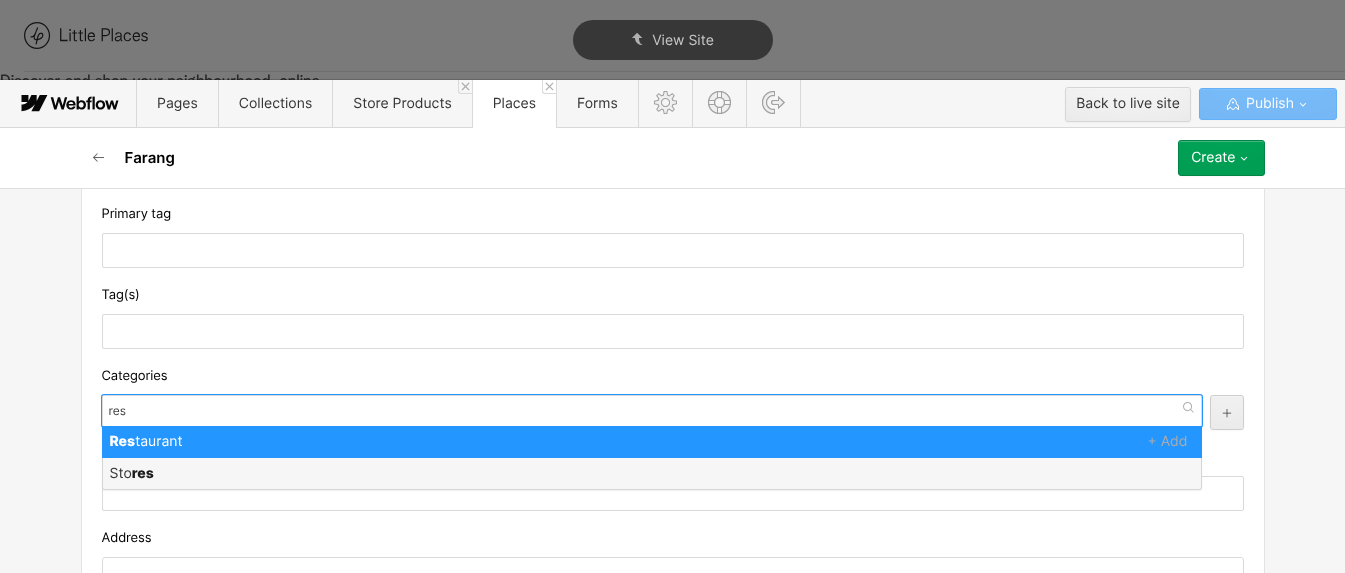 type 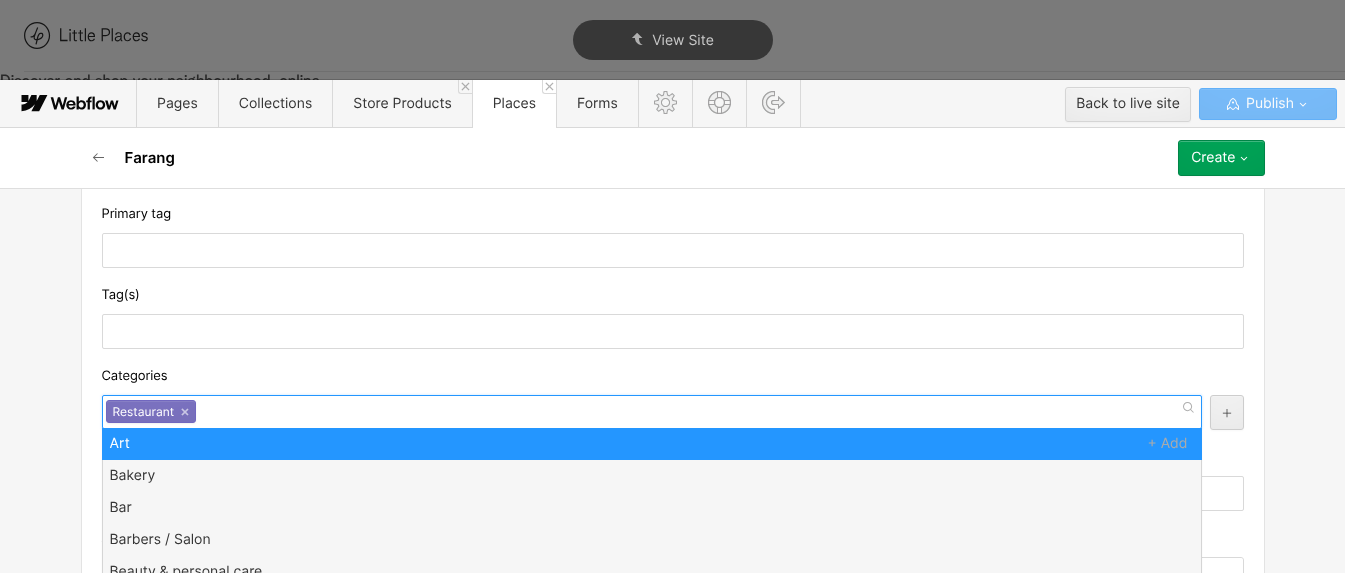 scroll, scrollTop: 0, scrollLeft: 0, axis: both 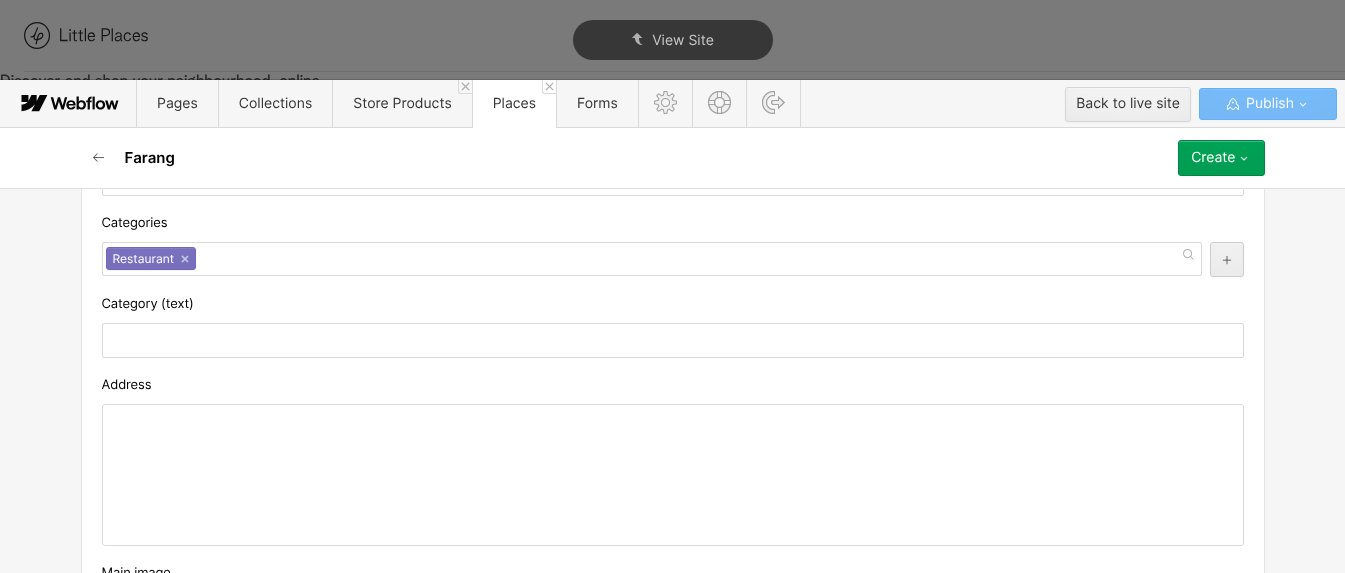 click at bounding box center (673, 475) 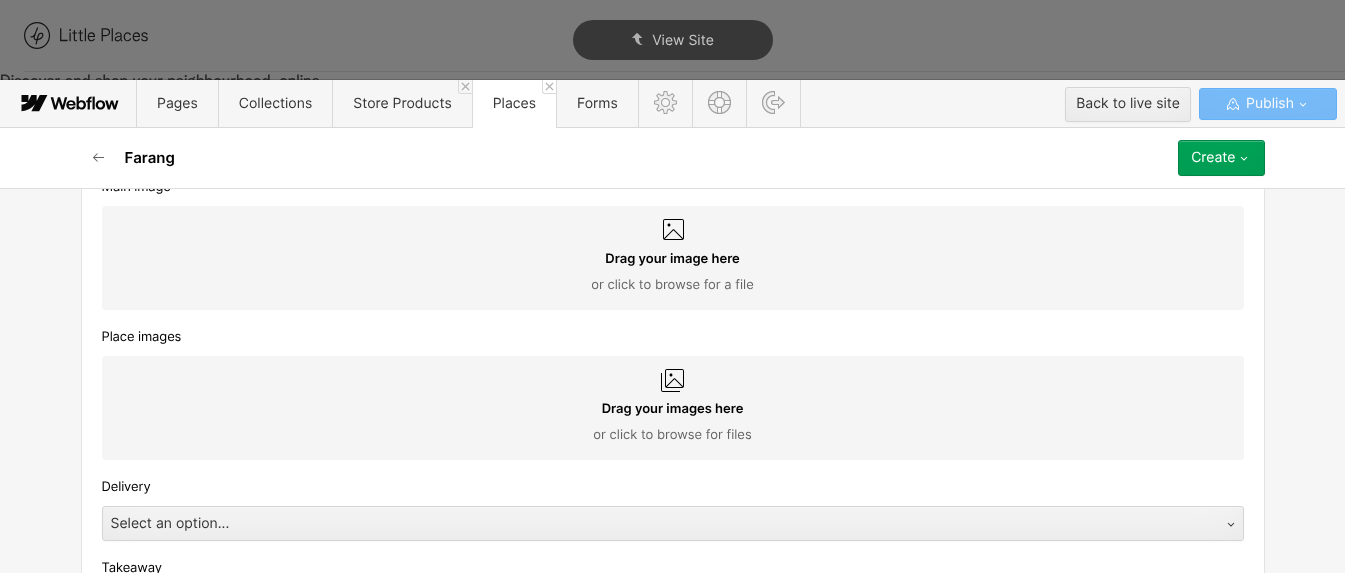 scroll, scrollTop: 1003, scrollLeft: 0, axis: vertical 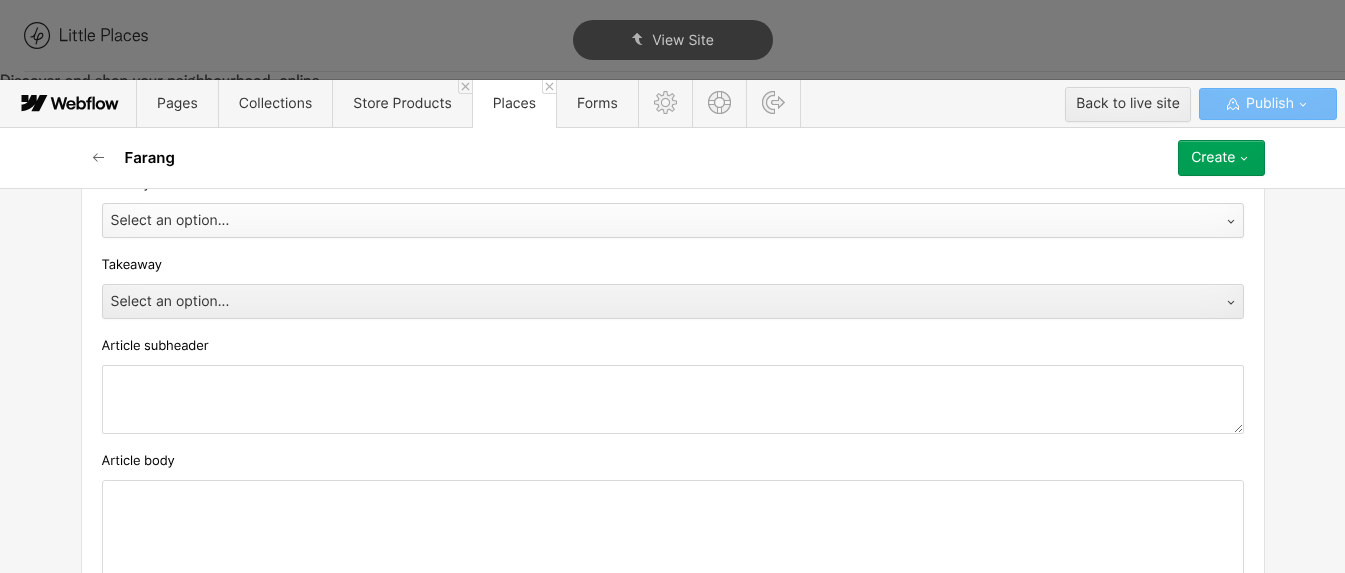 click on "Select an option..." at bounding box center (653, 221) 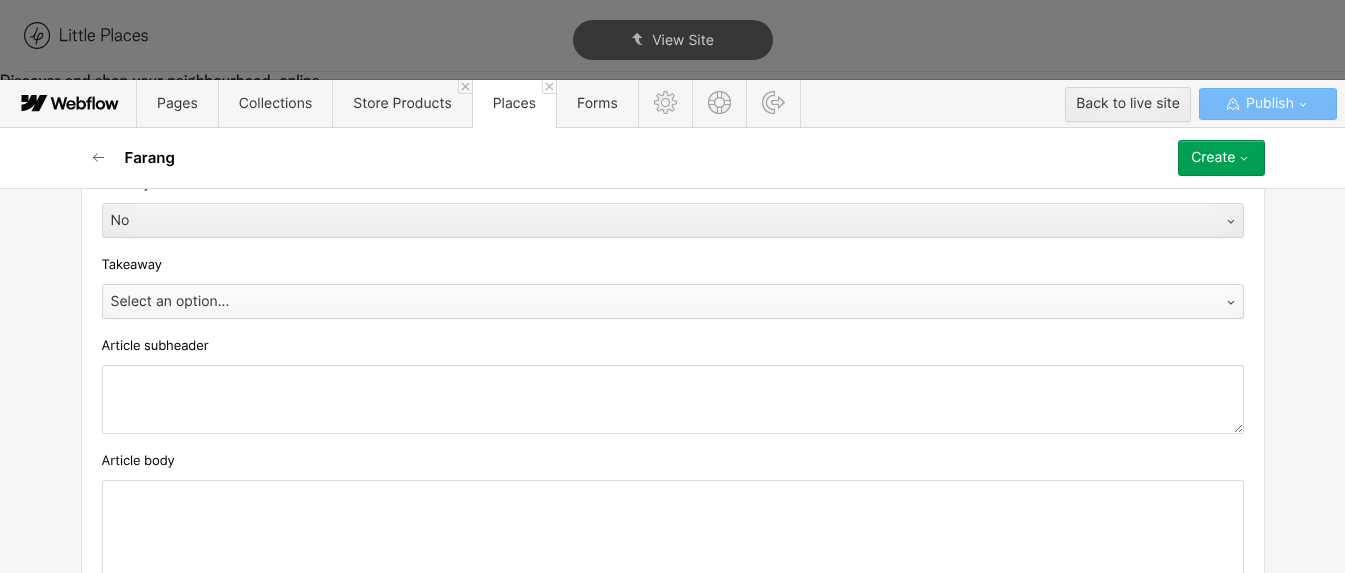 click on "Select an option..." at bounding box center [653, 302] 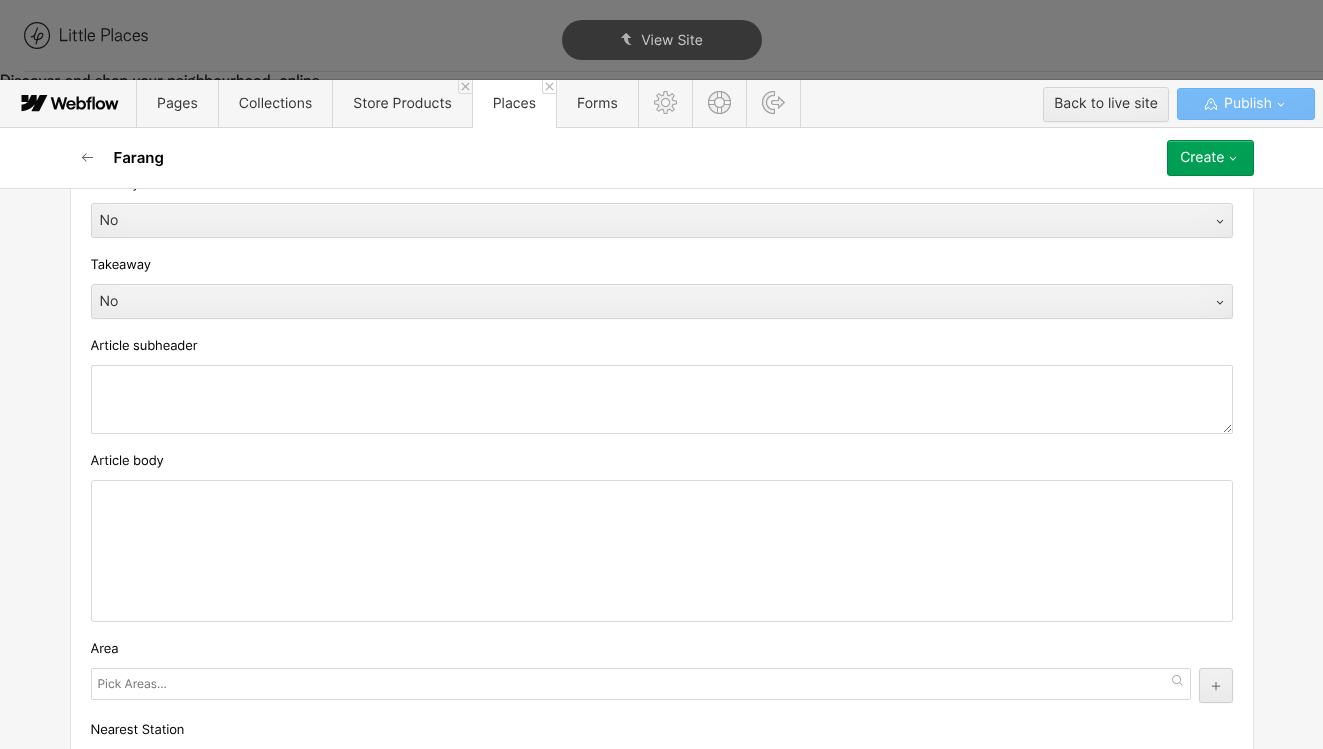 click on "Custom fields Tags Thai Seafood Cocktails Thai × Seafood × Cocktails × [Archived] Vegetarian options [Draft] British Airy Arches Austrian Bagels Bags BBQ Bicycle repairs Bicycles Bike accessories Biscuits Black Owned Business Black-owned Books Bright Brownies Burgers Cacti Cakes Canalside Candles Cap Cards Caribbean Casual CDs Ceramics Ceviche Chinese Chocolate Coffee Comedy Condiments Contemporary Cookies Cosmetics Cosy Cupcakes [PERSON_NAME] Date night Dog friendly Dried flowers Dumplings Electric bicycles Ethiopian Exercise Fish Fitness French Fruits Gifts Glasses Gluten free options Granola Hair cut Hand sanitiser Helmets Hip Hole-in-the-wall Household Indonesian Industrial Intimate Kitchenware Knife Korean Leafy Lebanese Mac & cheese Macarons Magazines Malaysian Masks Massage Matches Mauritian Meal kit Mediterranean Menswear Mezze Middle Eastern Modern Movies Nepalese NHS Nigerian Non alcoholic Open fire cooking Outdoors Paintings Palestinian Pastries Paying it forward Pies Plant pots Plants Poke bowl Pop up" at bounding box center [662, 407] 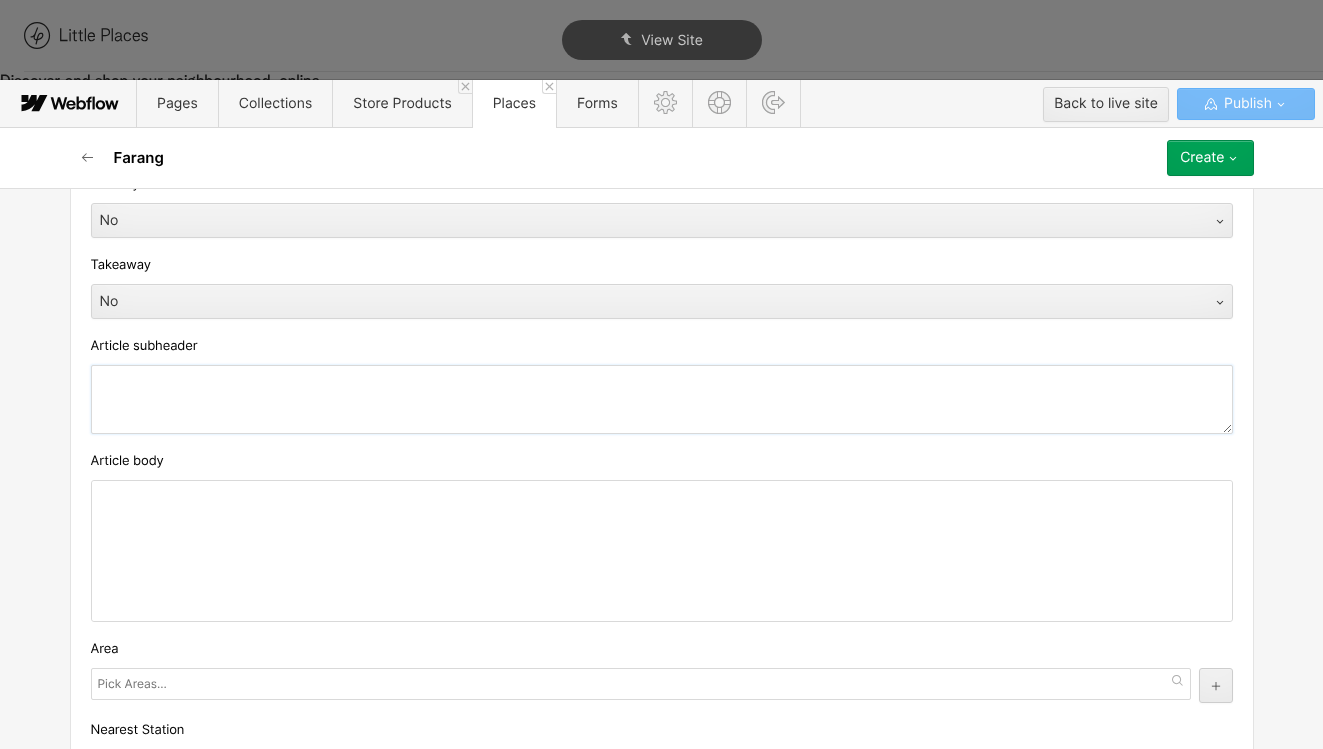 click at bounding box center [662, 399] 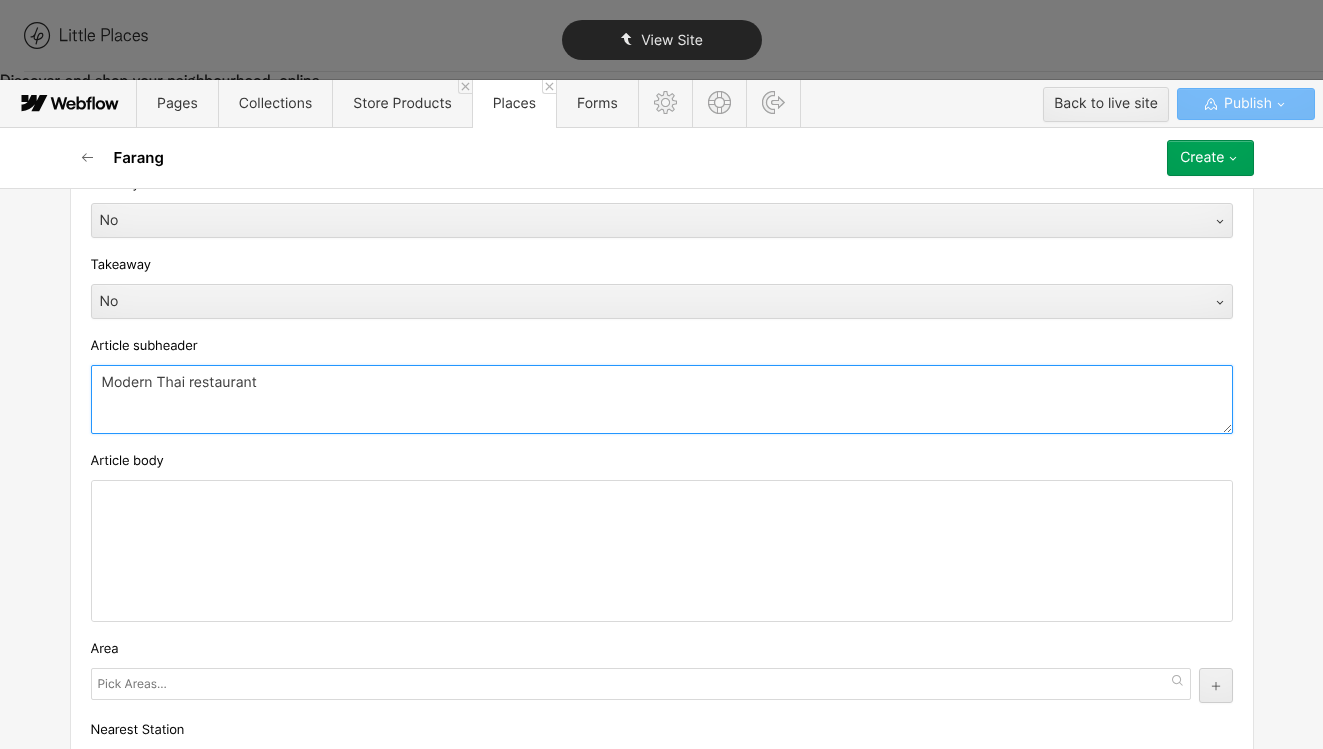type on "Modern Thai restaurant" 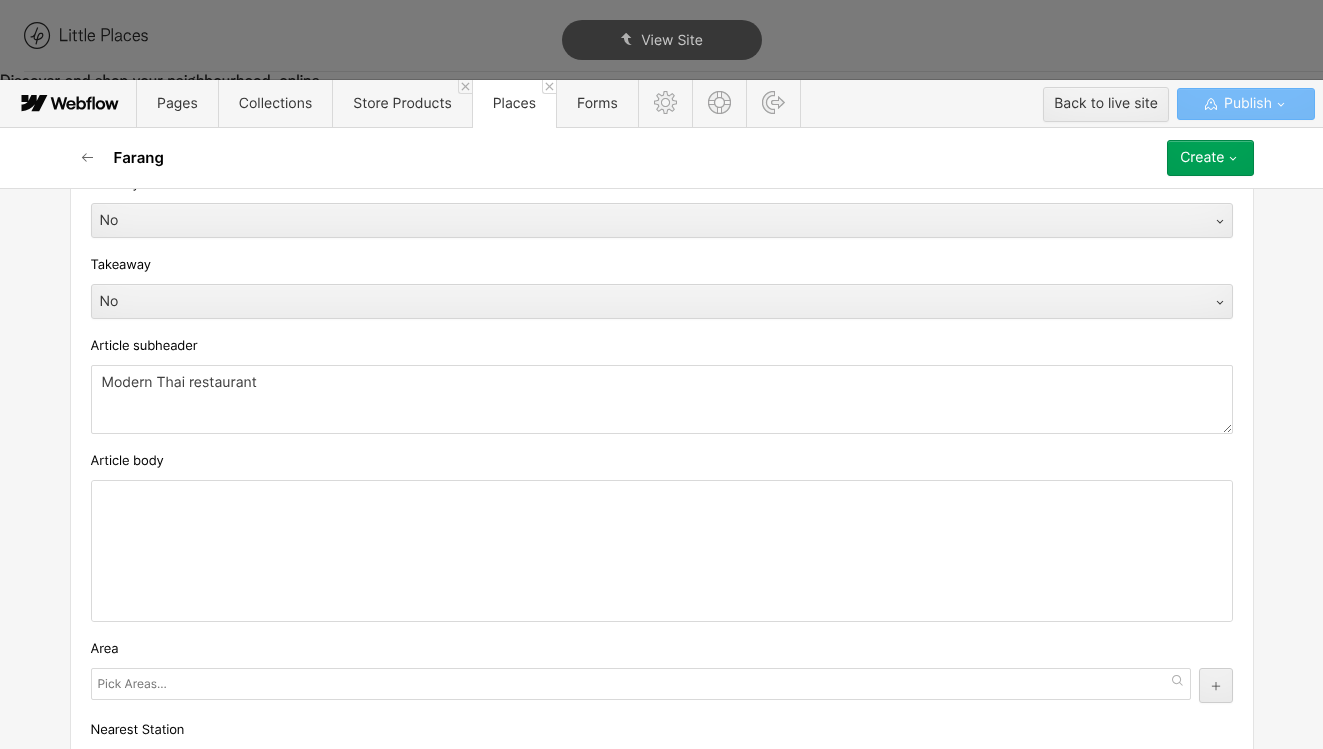 click at bounding box center [662, 551] 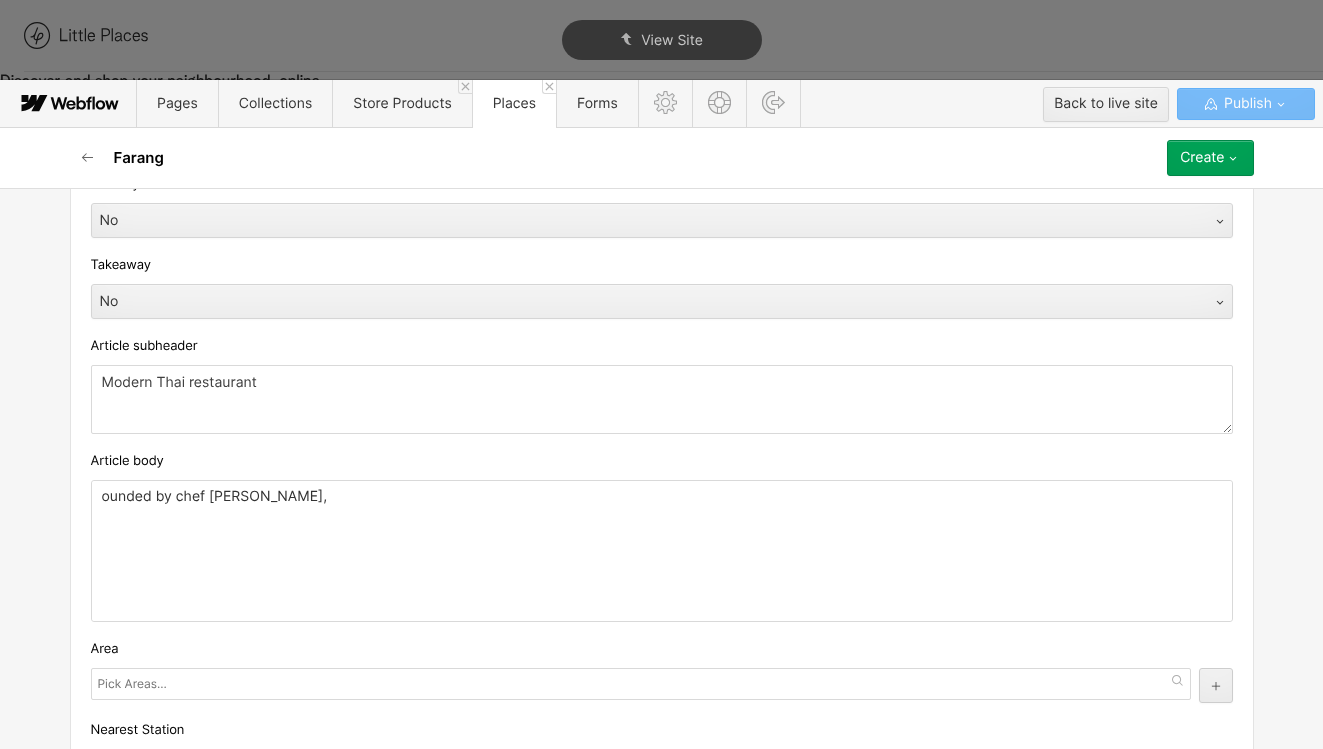 click on "ounded by chef [PERSON_NAME]," at bounding box center [662, 551] 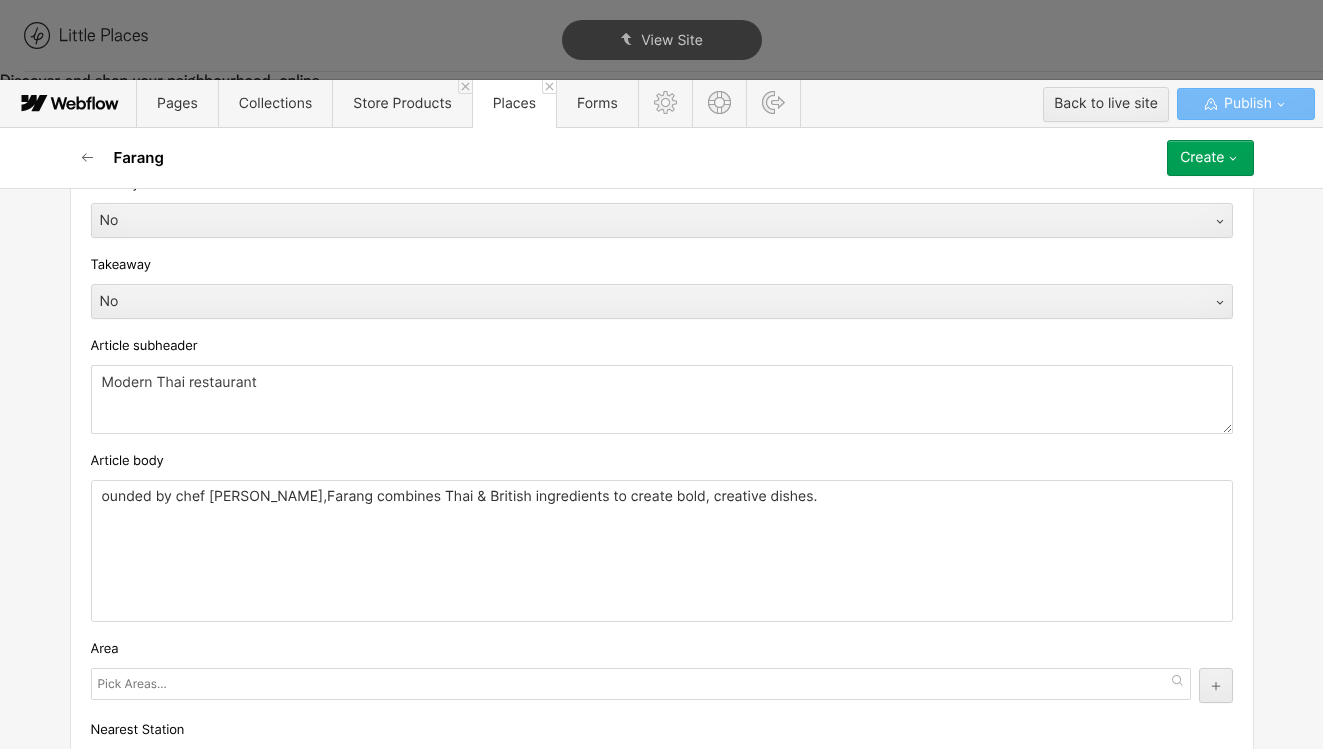 click on "ounded by chef [PERSON_NAME],Farang combines Thai & British ingredients to create bold, creative dishes." at bounding box center [662, 497] 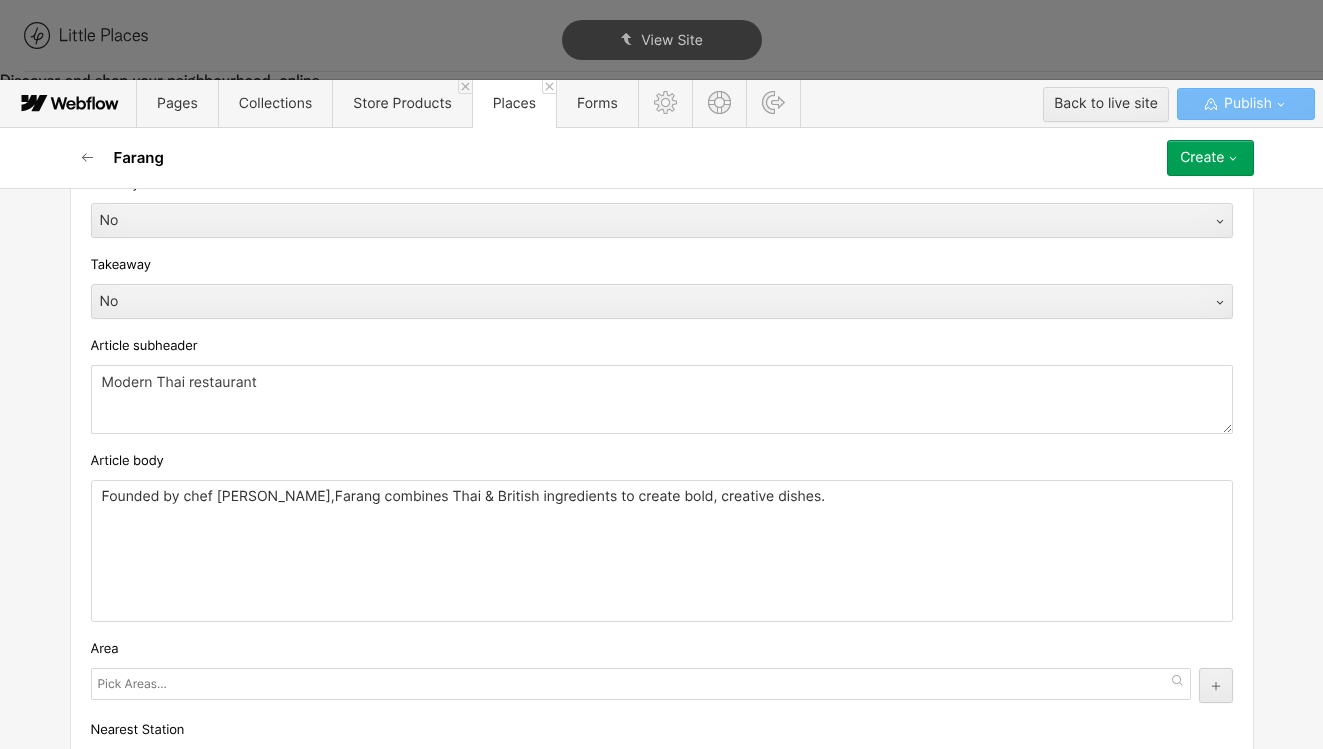 click on "Founded by chef [PERSON_NAME],Farang combines Thai & British ingredients to create bold, creative dishes." at bounding box center [662, 497] 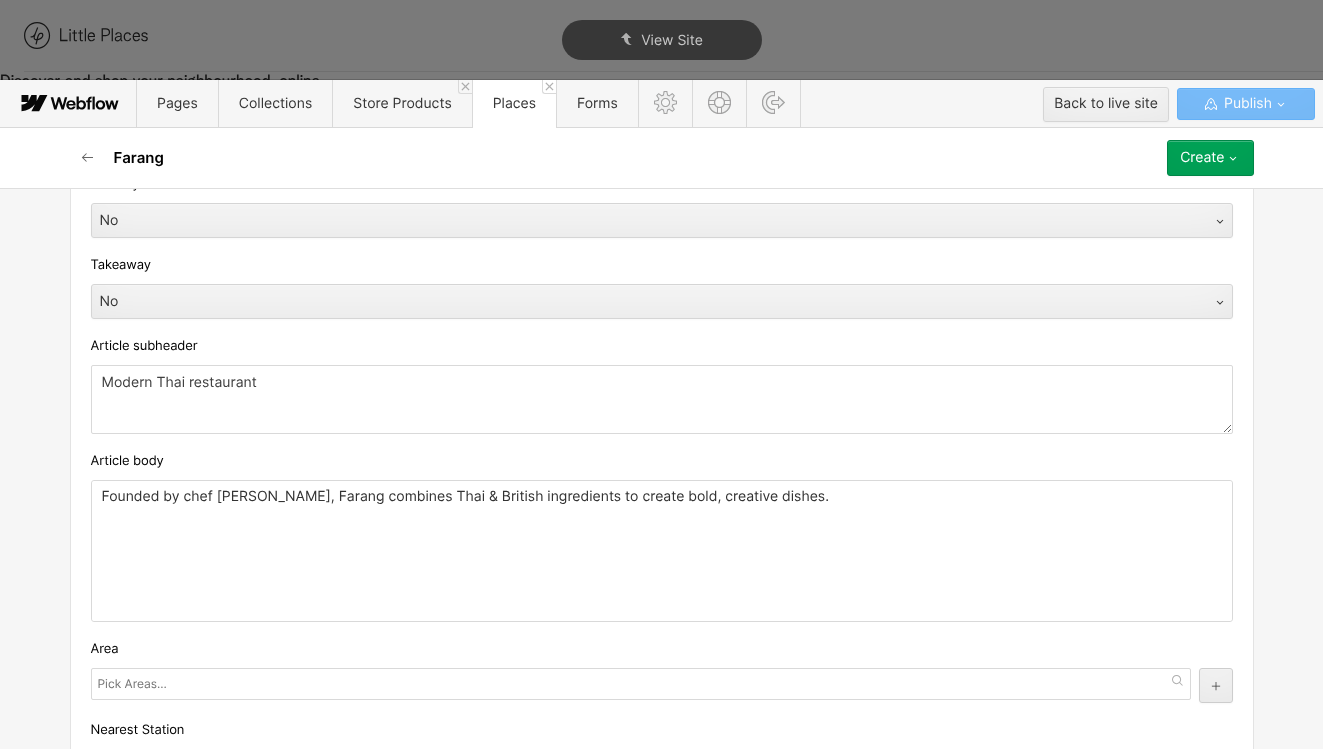 click on "Founded by chef [PERSON_NAME], Farang combines Thai & British ingredients to create bold, creative dishes." at bounding box center (662, 551) 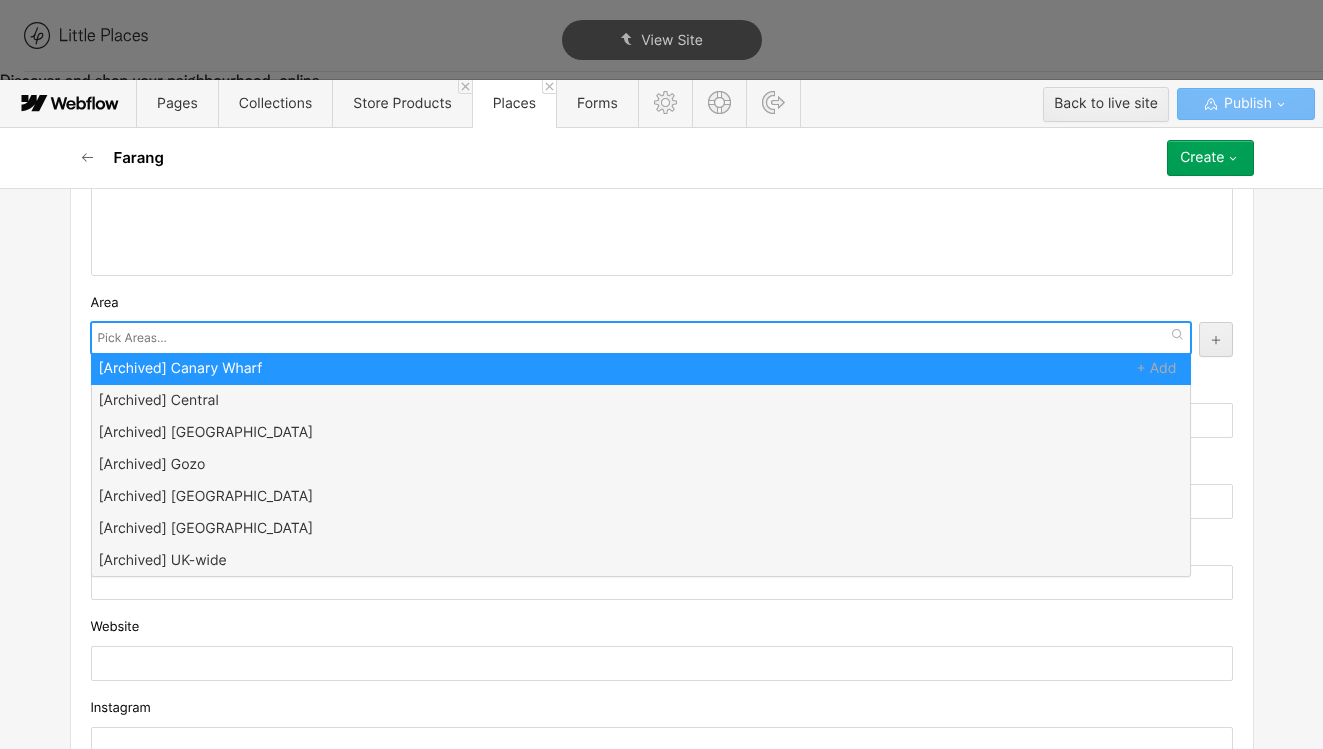 click at bounding box center [134, 338] 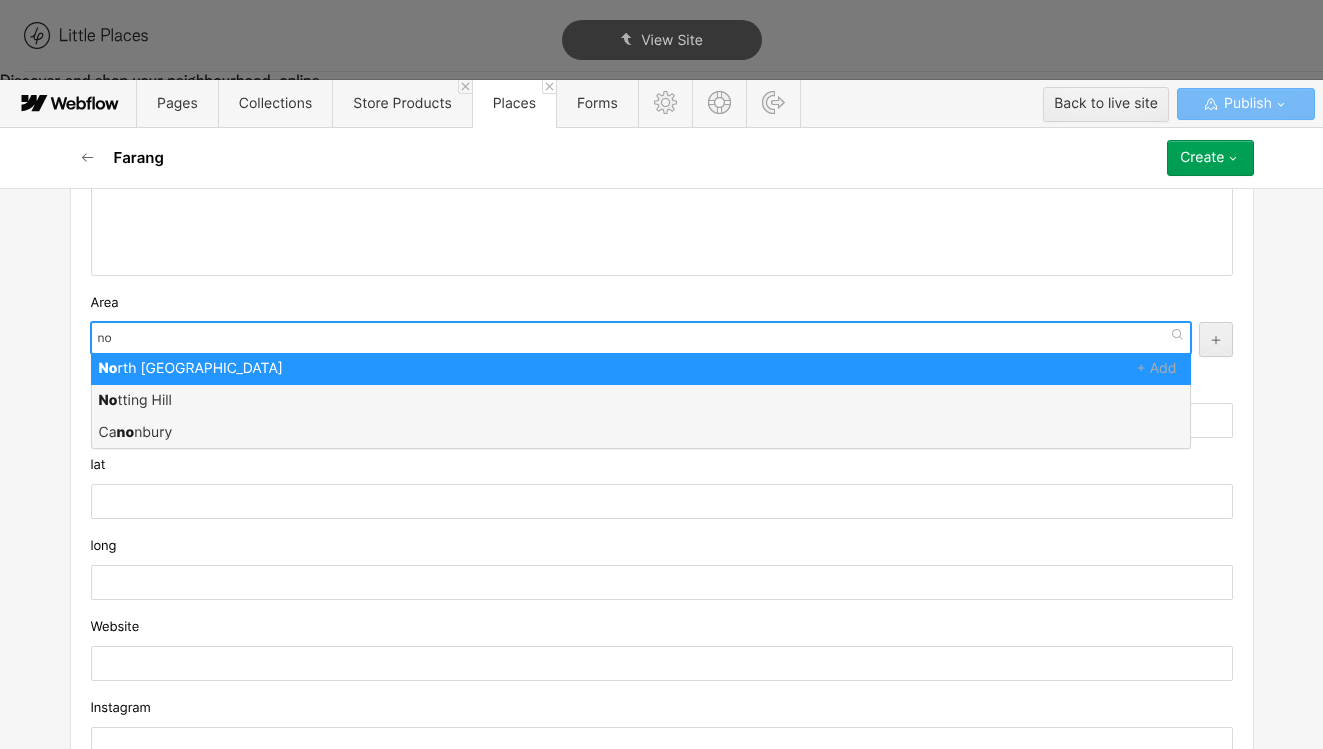 type on "nor" 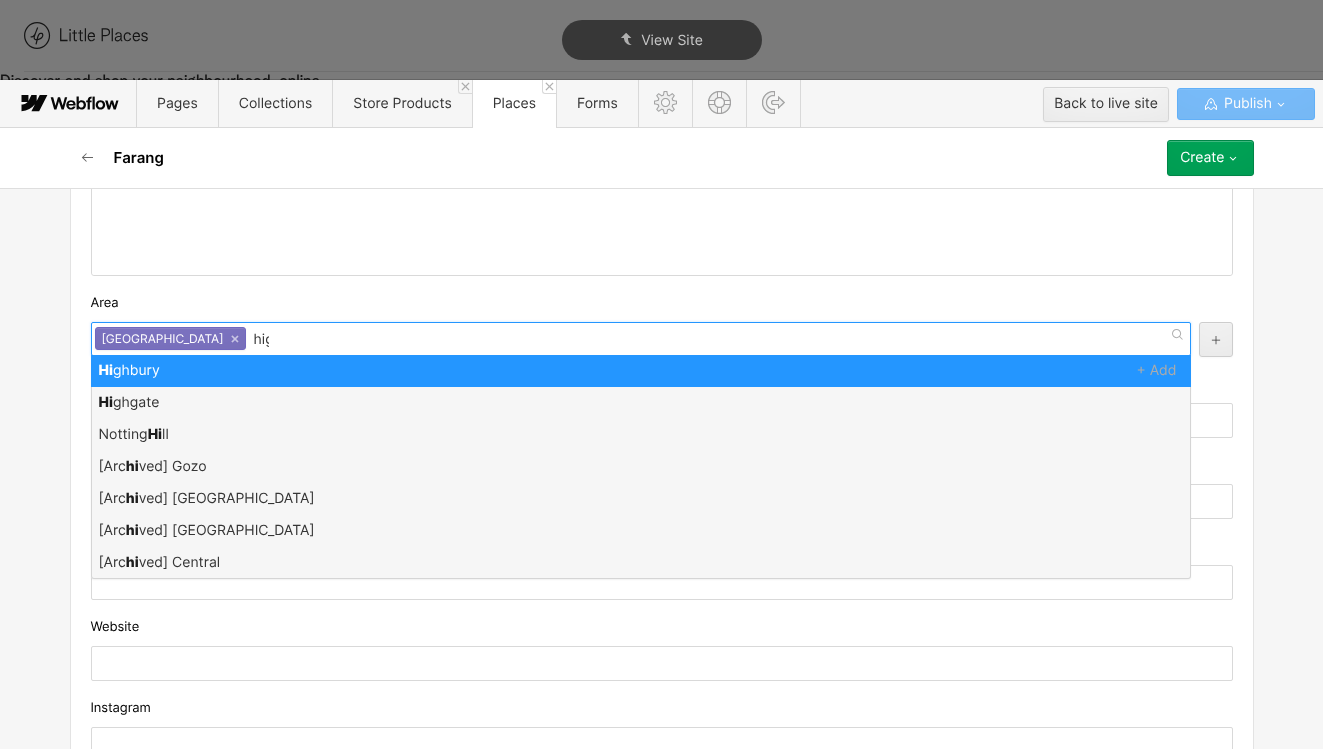 type on "high" 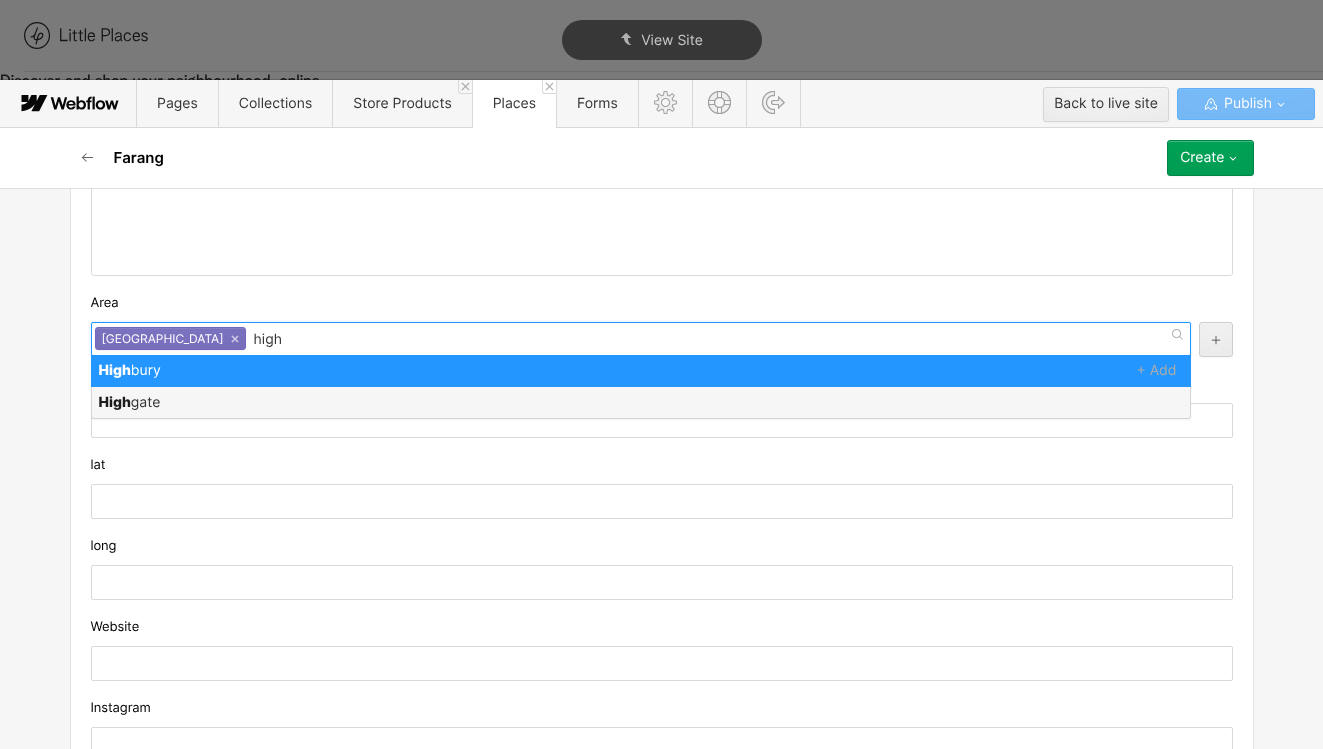 type 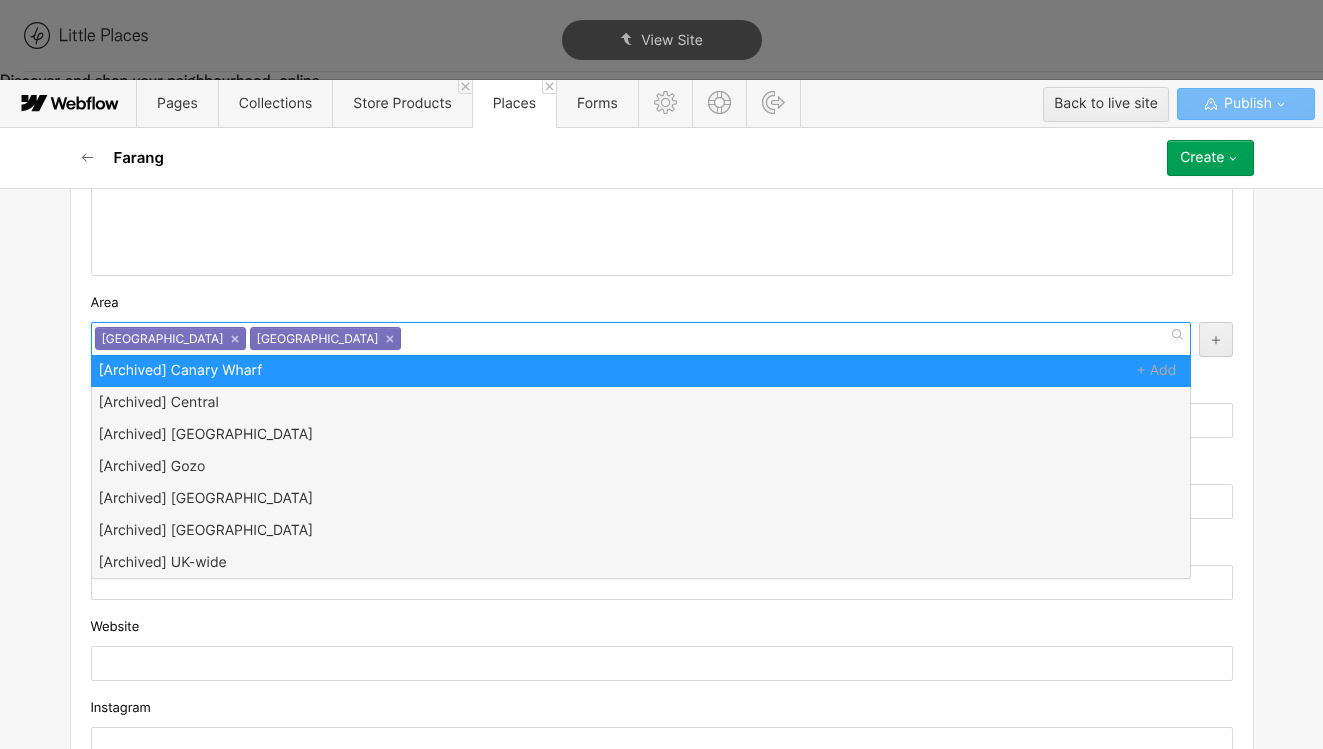 scroll, scrollTop: 0, scrollLeft: 0, axis: both 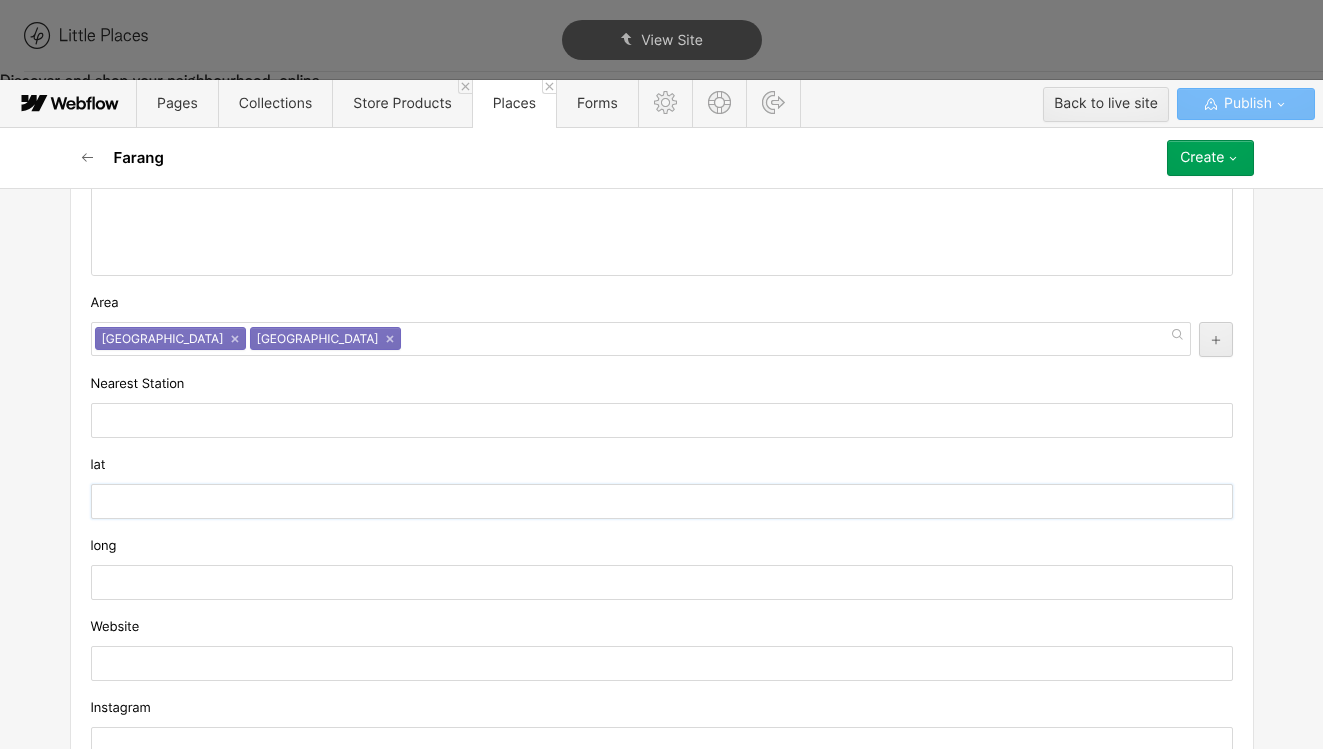 click at bounding box center (662, 501) 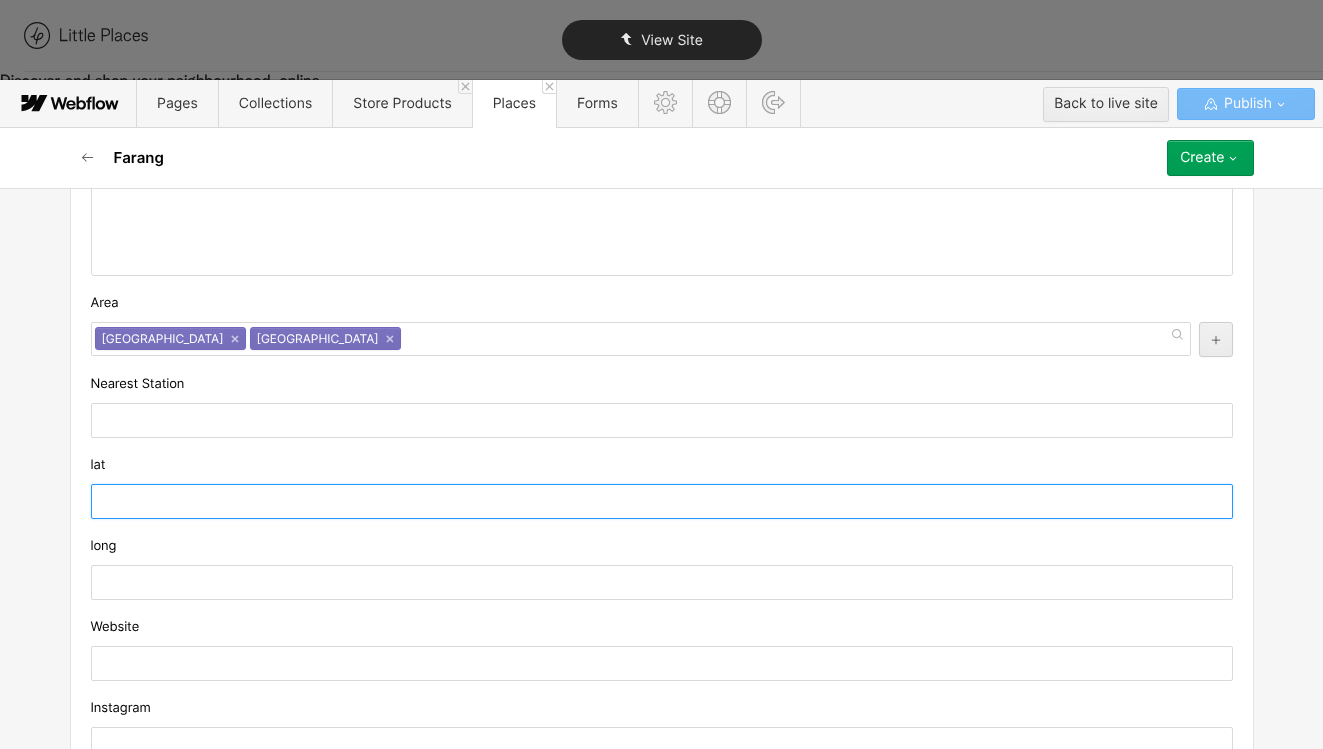 paste on "51.5570231" 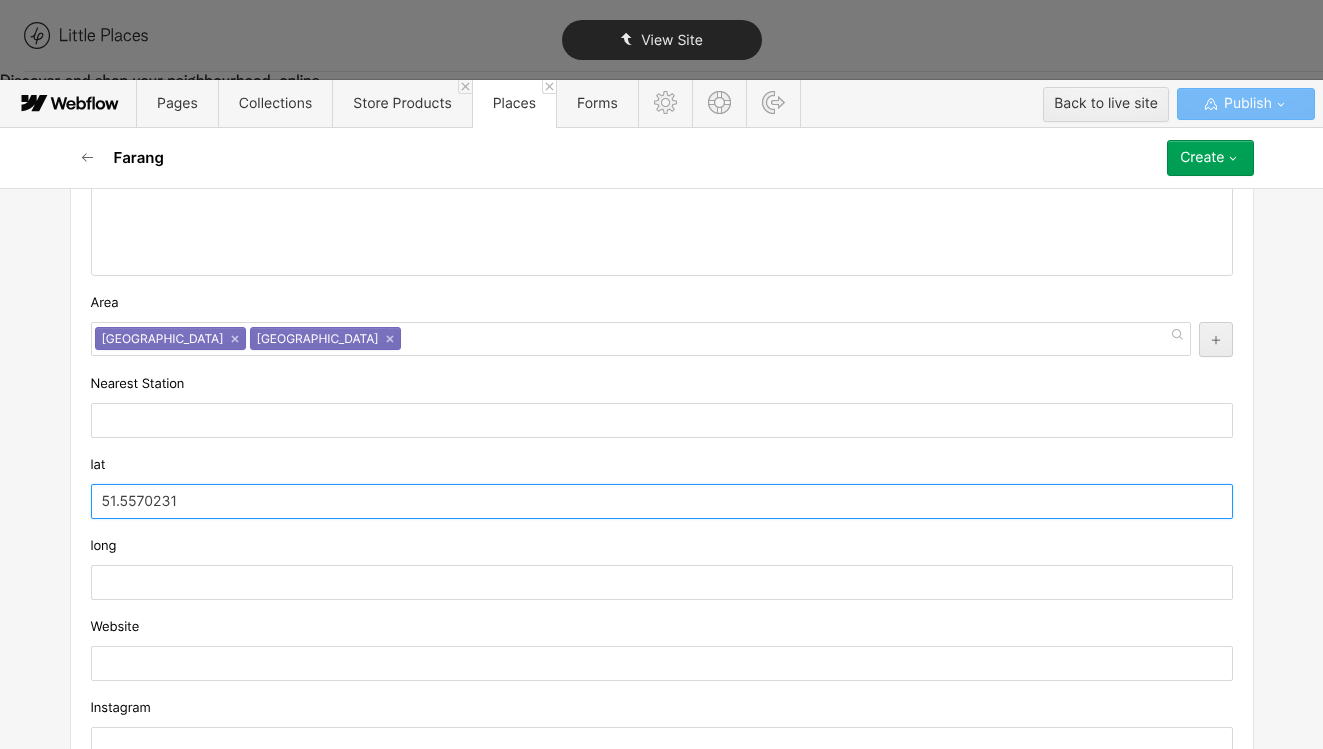 type on "51.5570231" 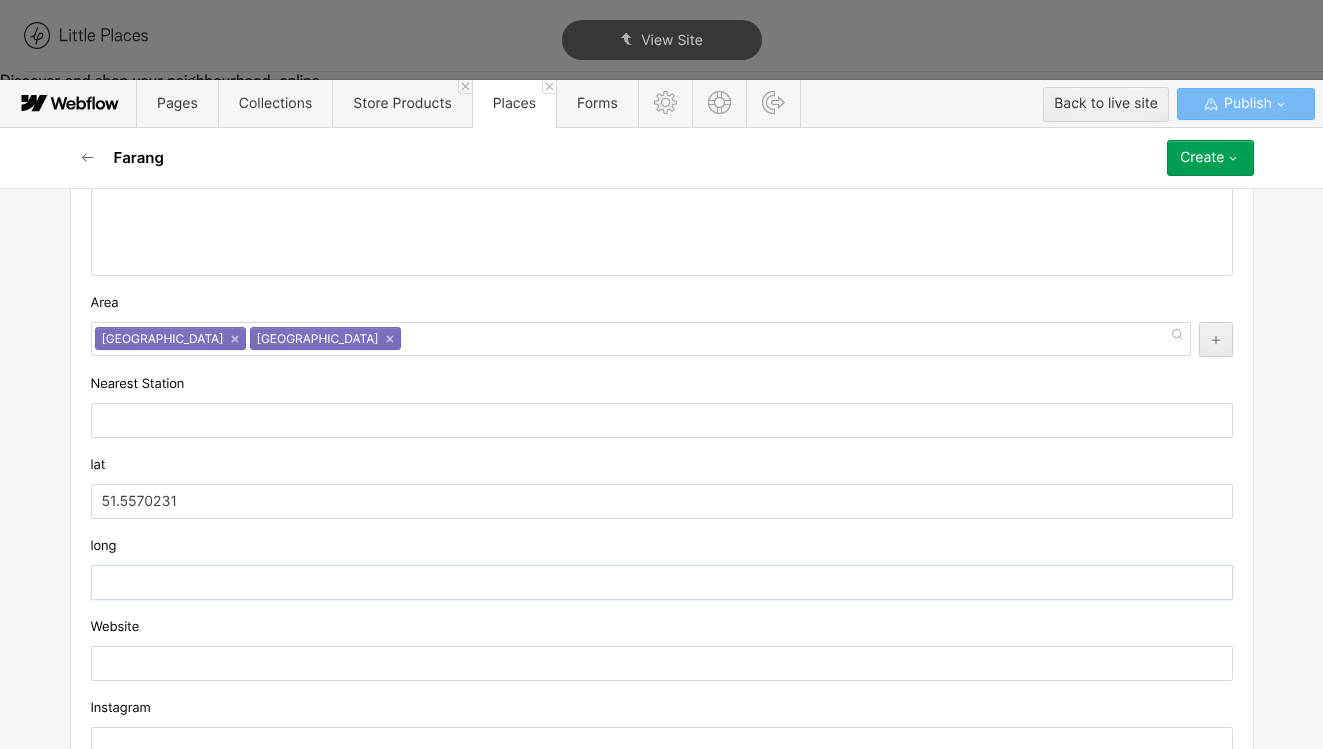 click at bounding box center (662, 582) 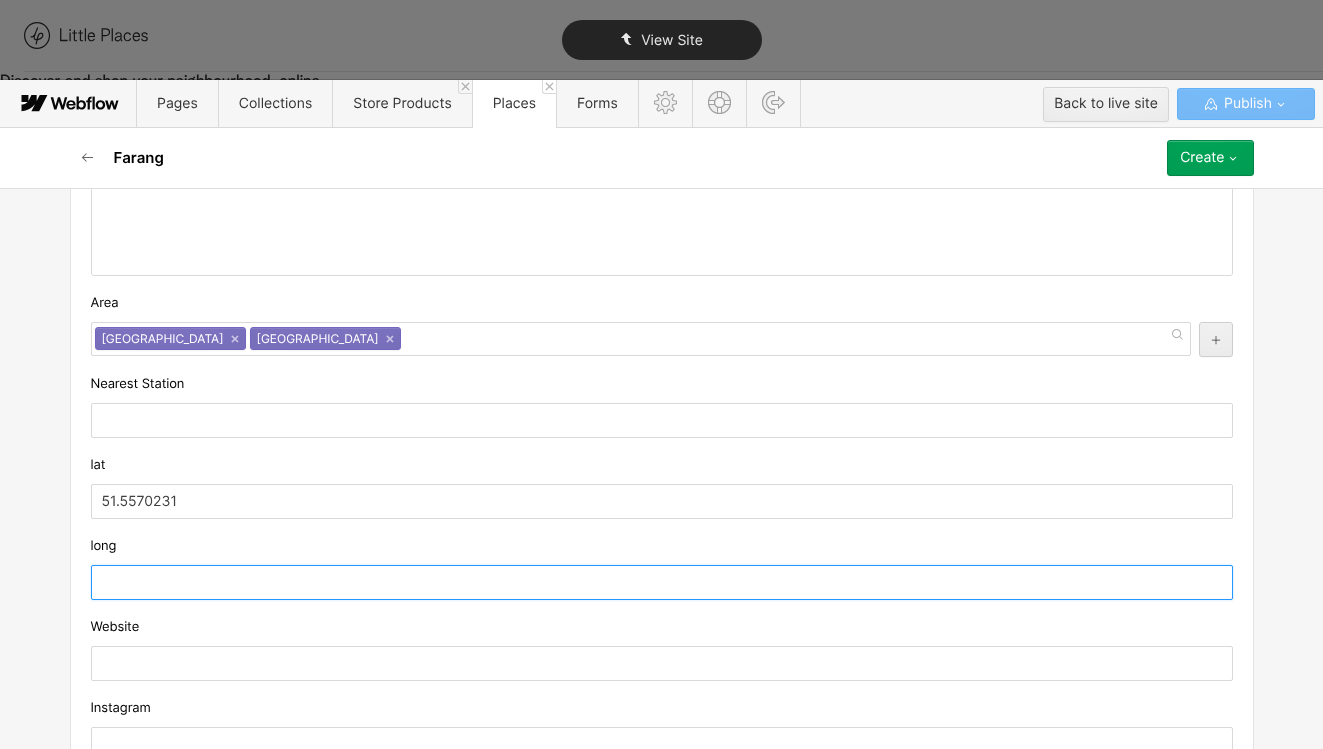 paste on "-0.0977481" 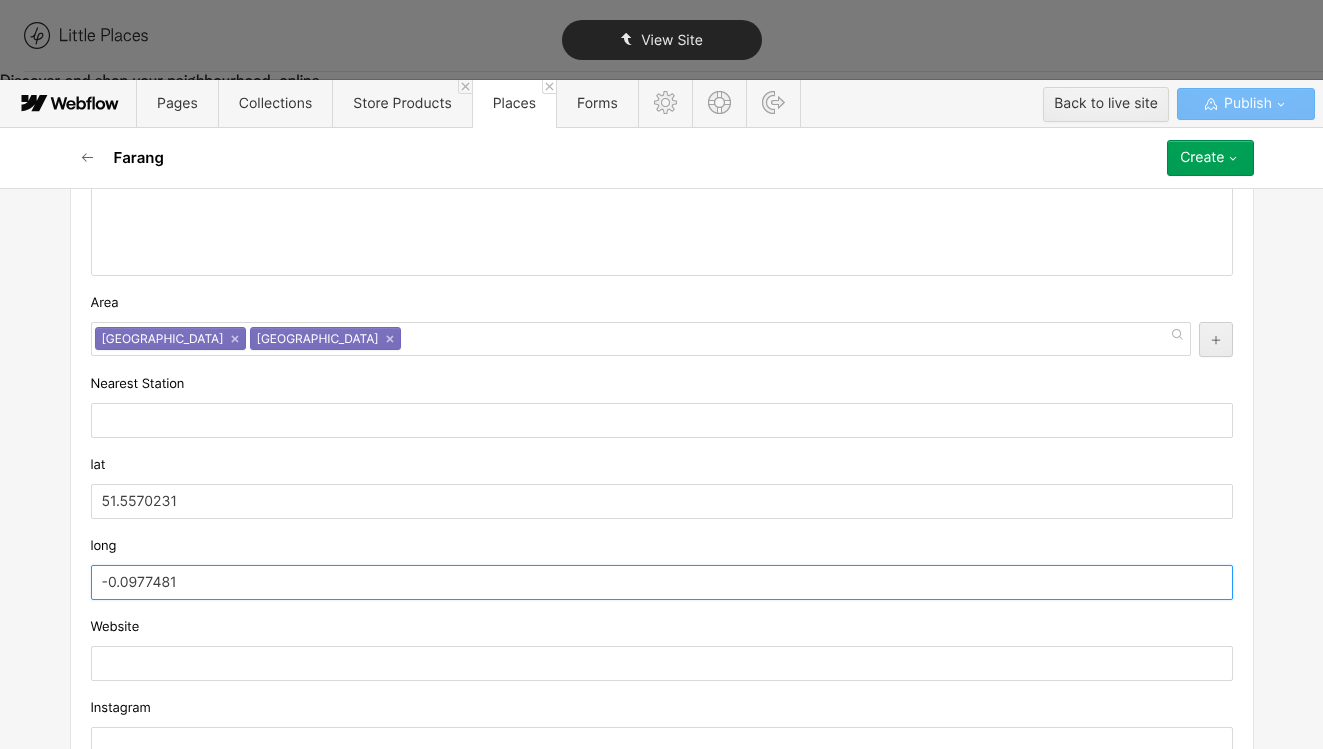 type on "-0.0977481" 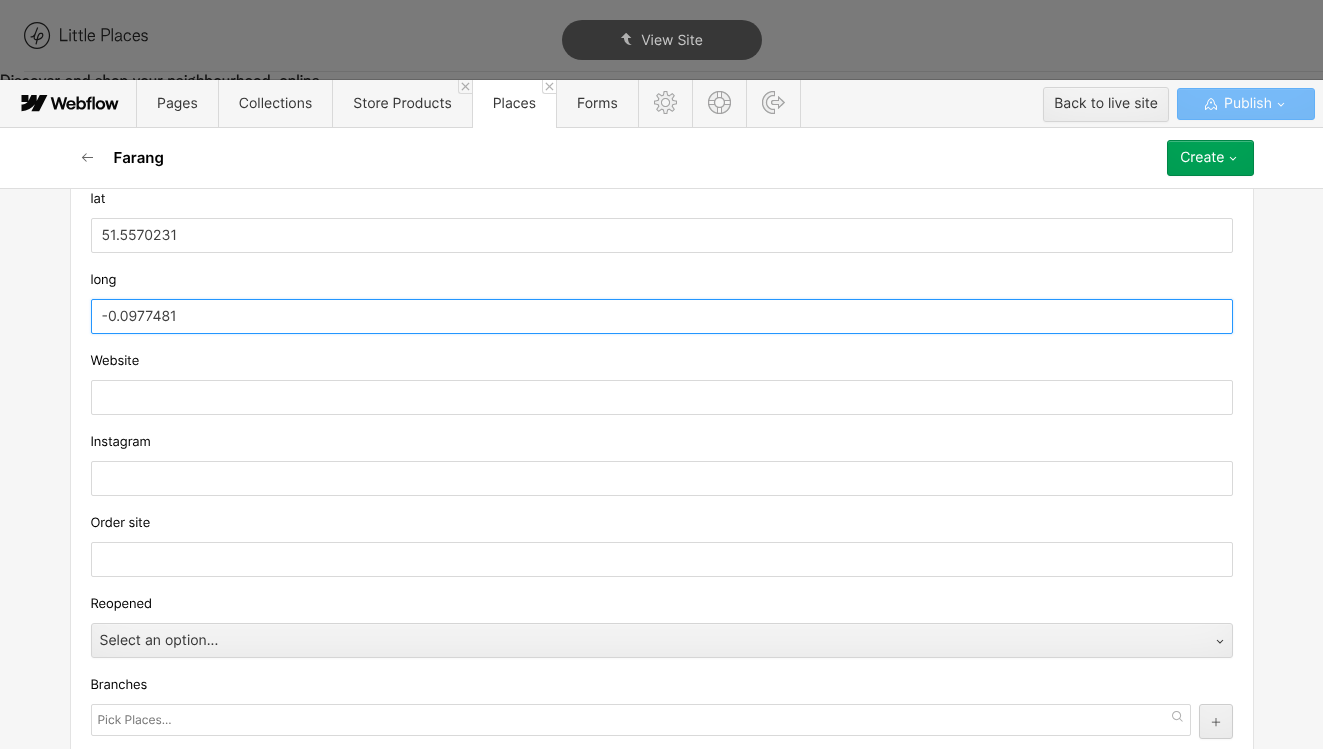 scroll, scrollTop: 1920, scrollLeft: 0, axis: vertical 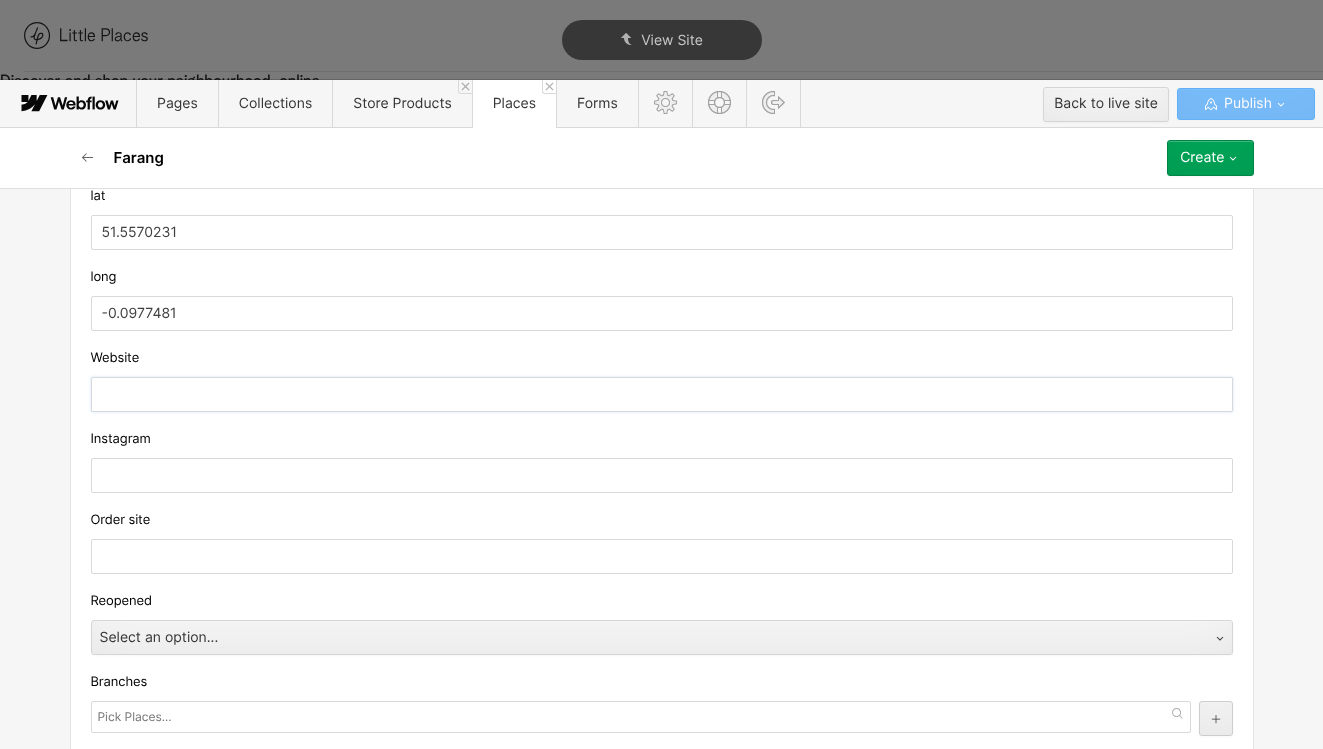click at bounding box center (662, 394) 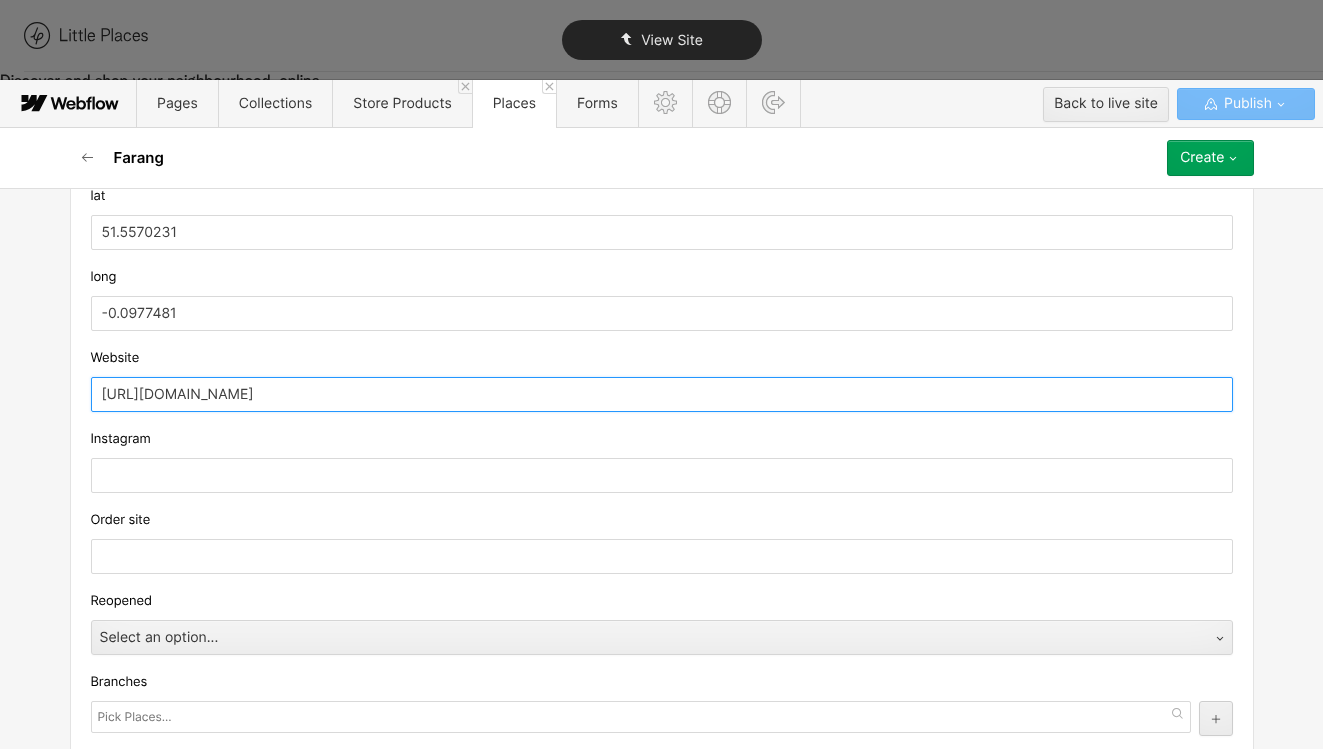 type on "[URL][DOMAIN_NAME]" 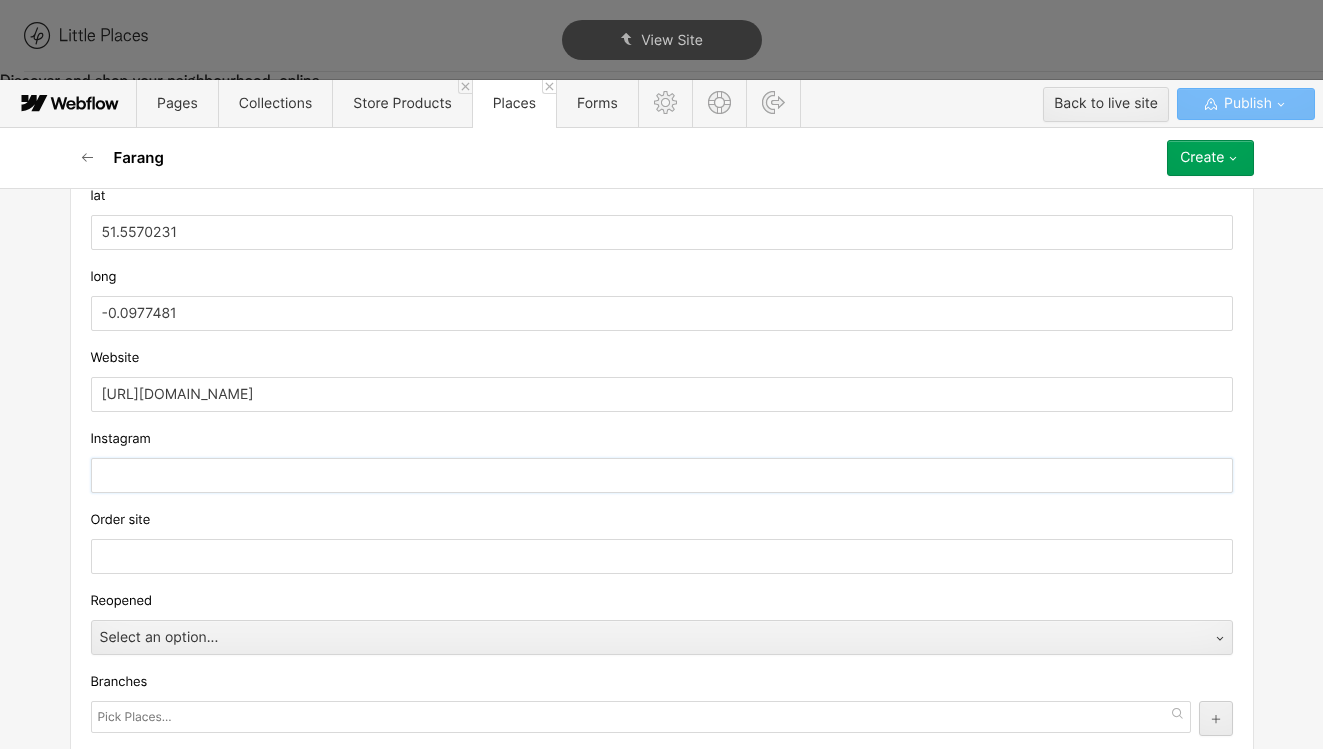 click at bounding box center [662, 475] 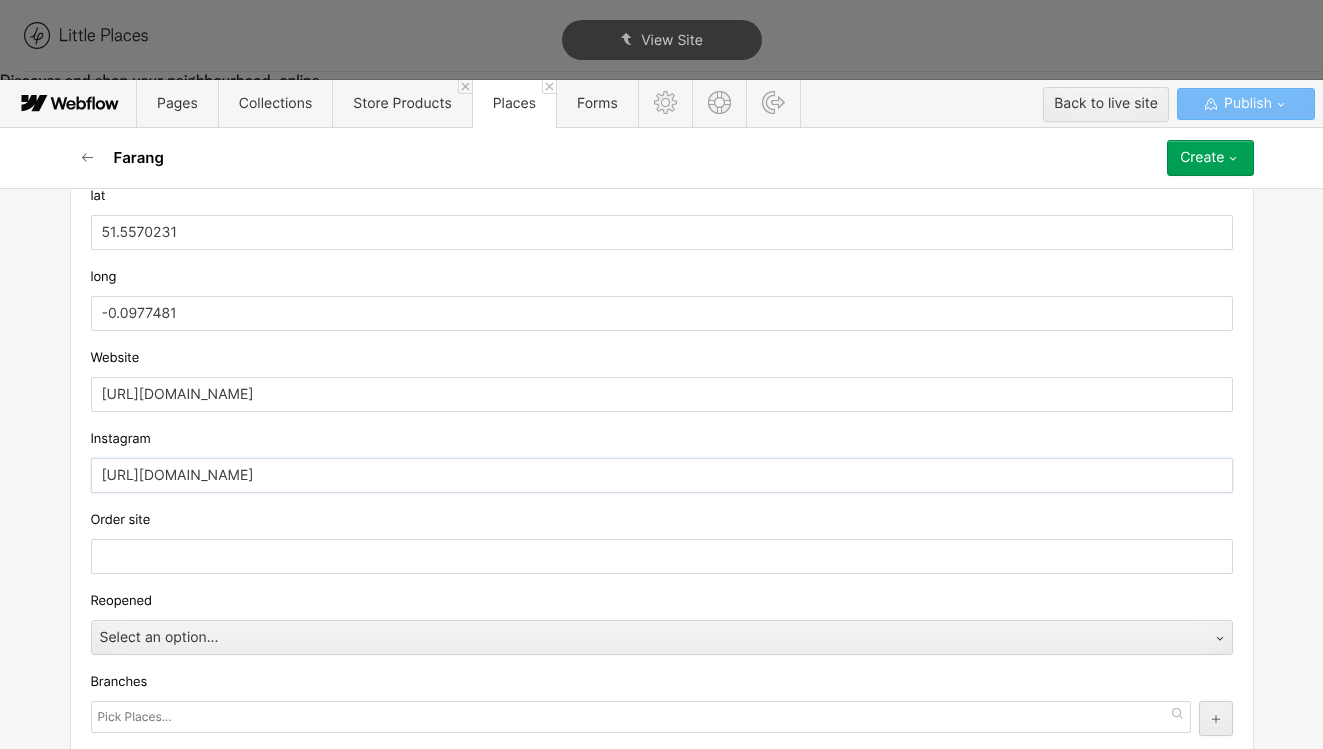 scroll, scrollTop: 2244, scrollLeft: 0, axis: vertical 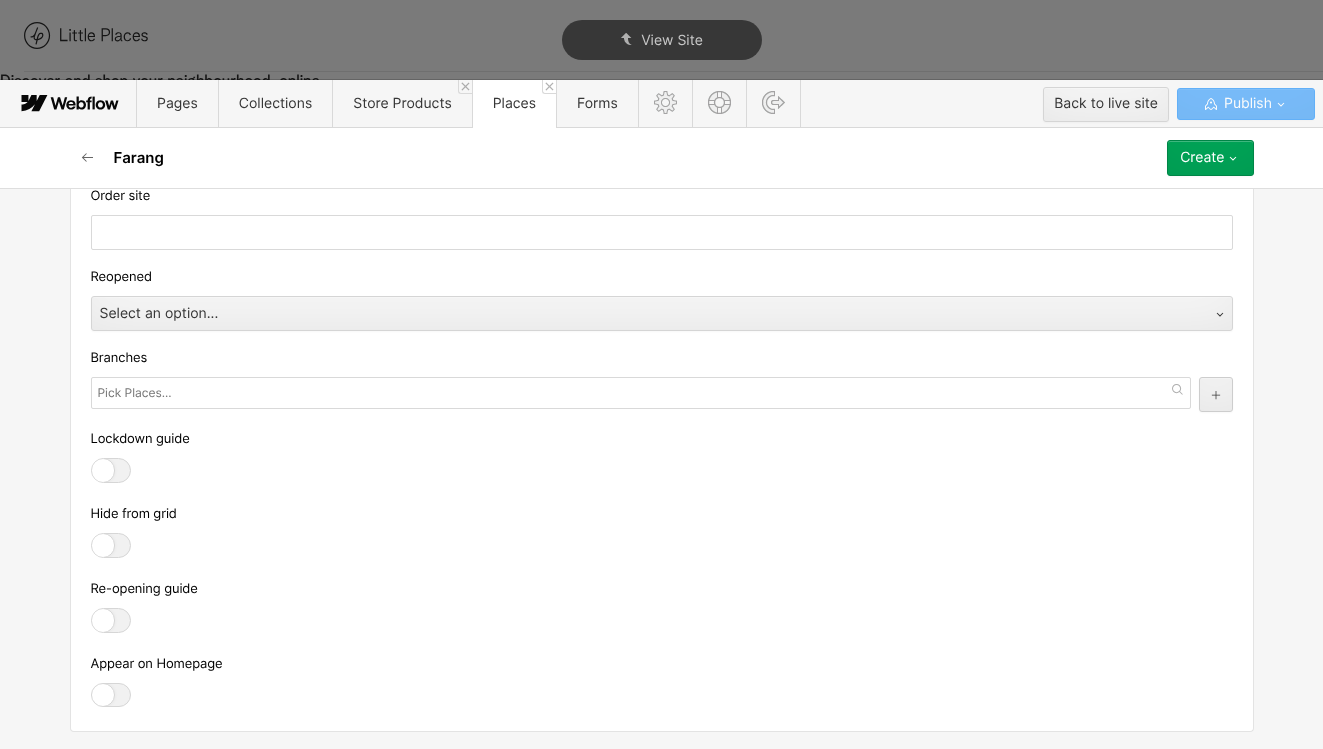 type on "[URL][DOMAIN_NAME]" 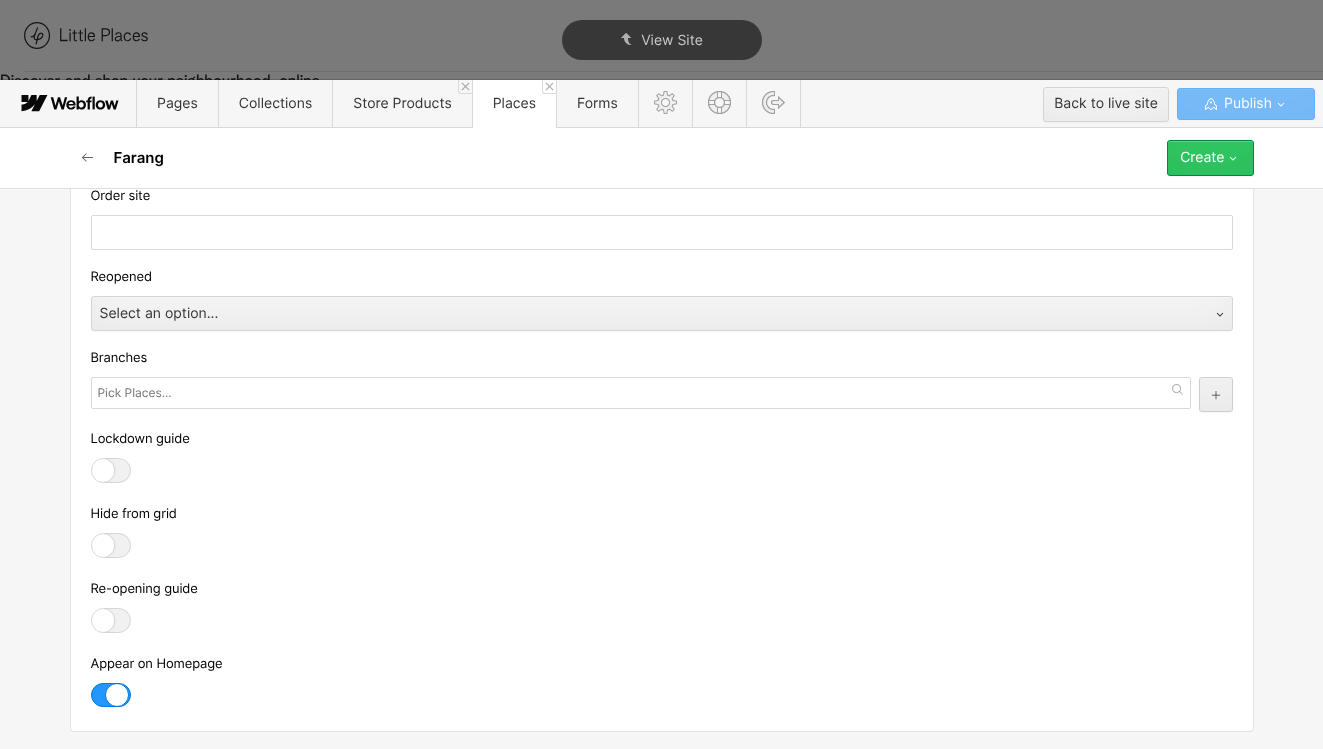 click on "Create" at bounding box center (1210, 158) 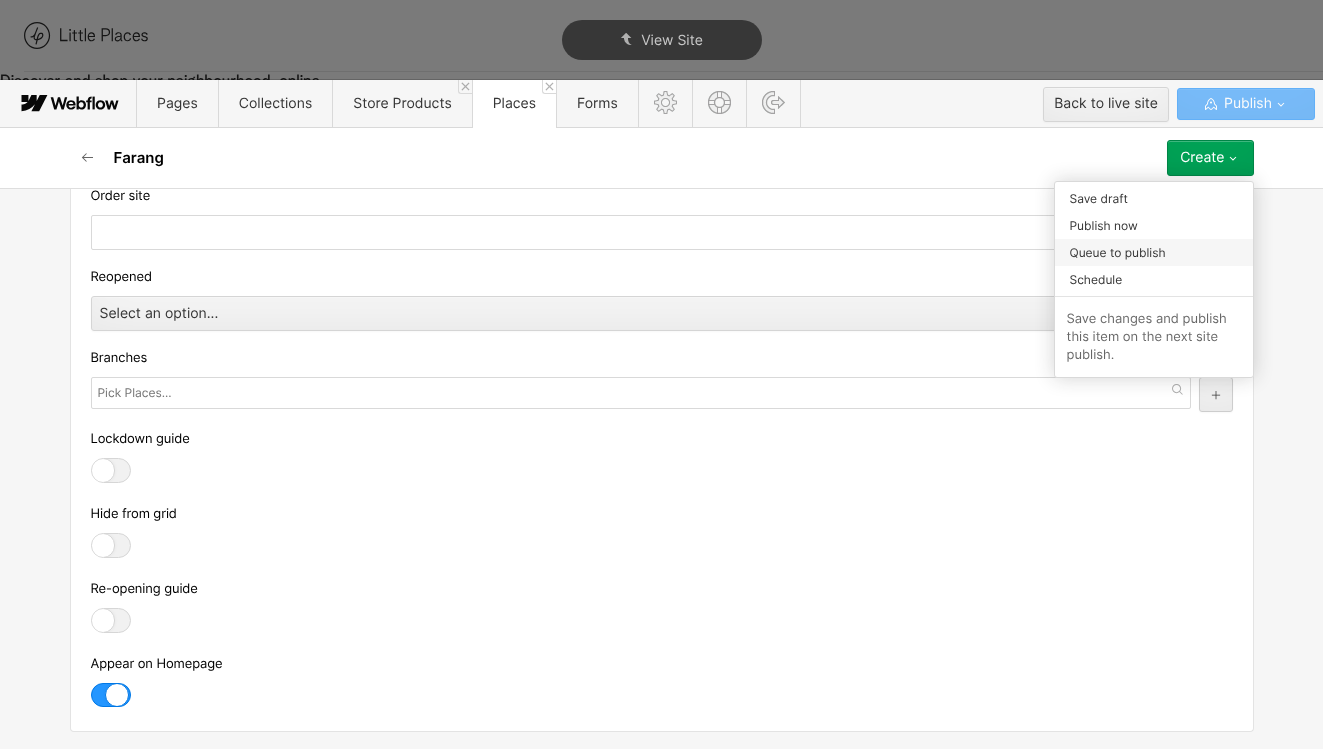 click on "Queue to publish" at bounding box center (1154, 252) 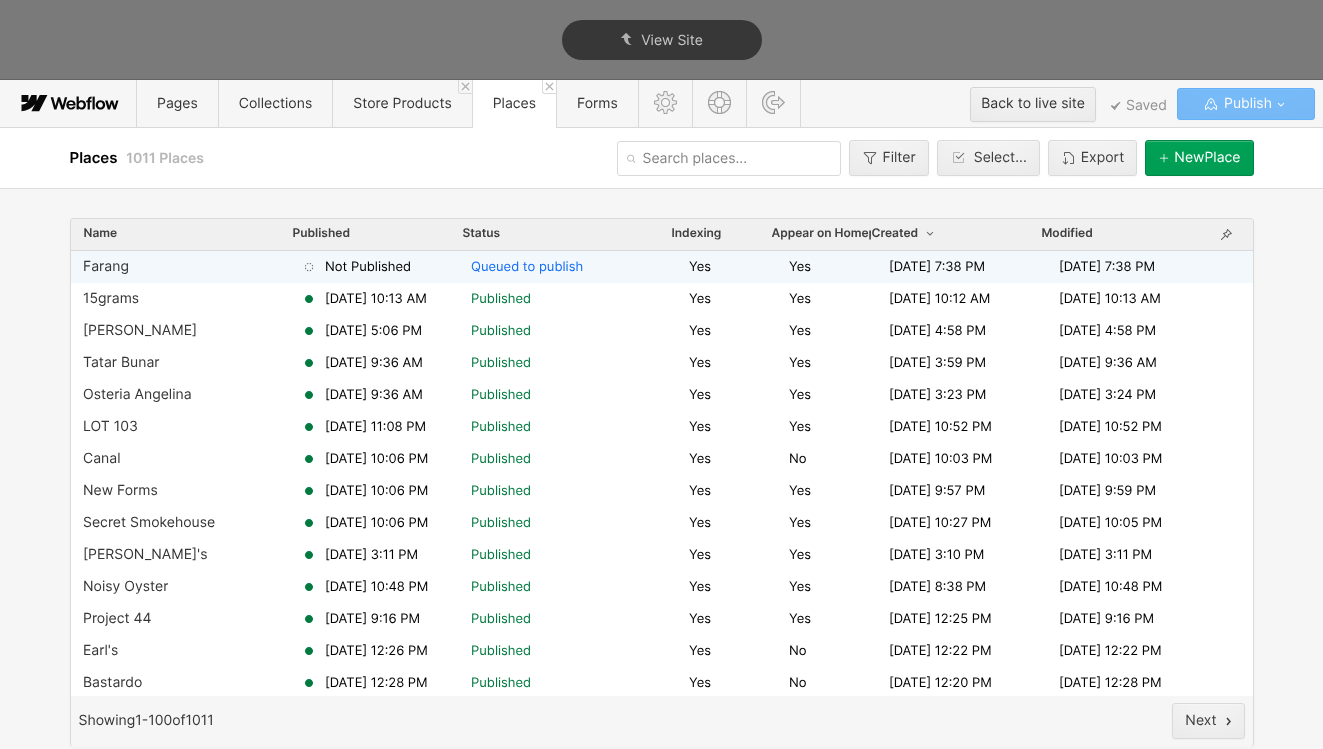 click on "Farang Not Published Queued to publish Yes Yes [DATE] 7:38 PM [DATE] 7:38 PM" at bounding box center [662, 267] 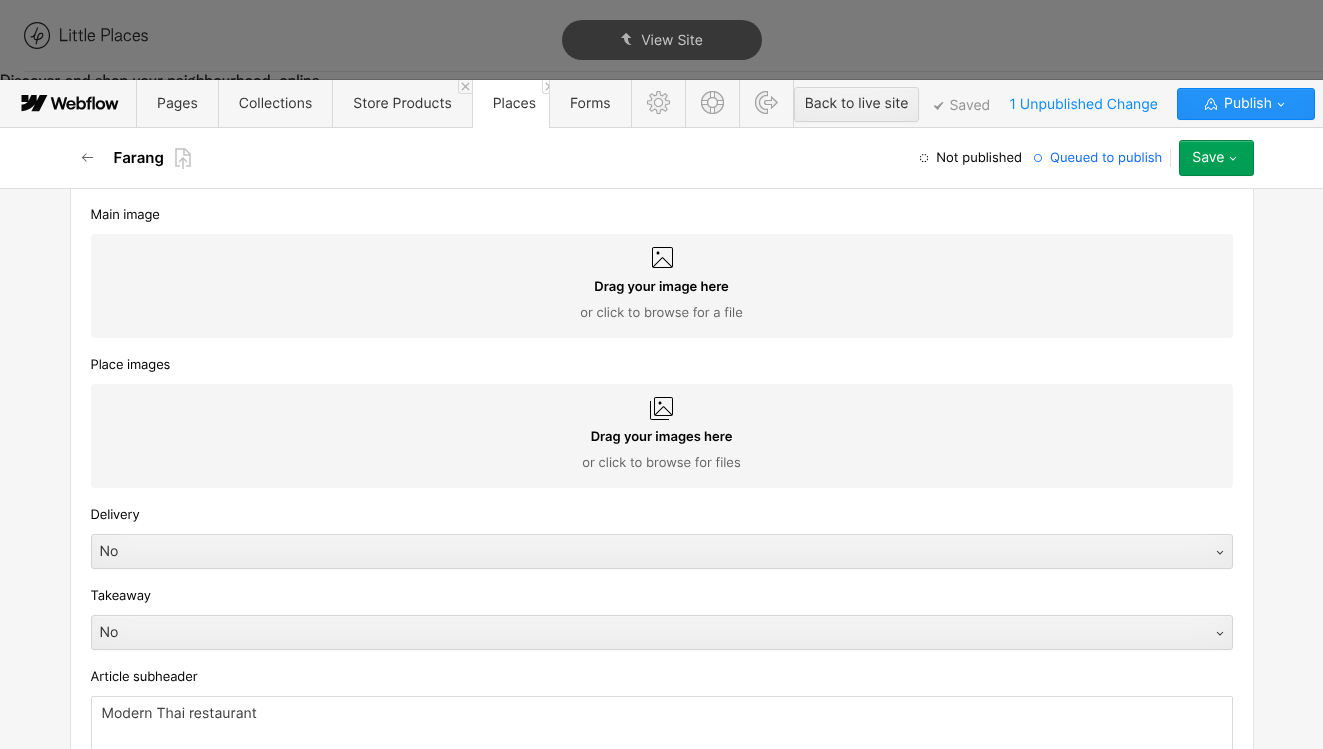 scroll, scrollTop: 932, scrollLeft: 0, axis: vertical 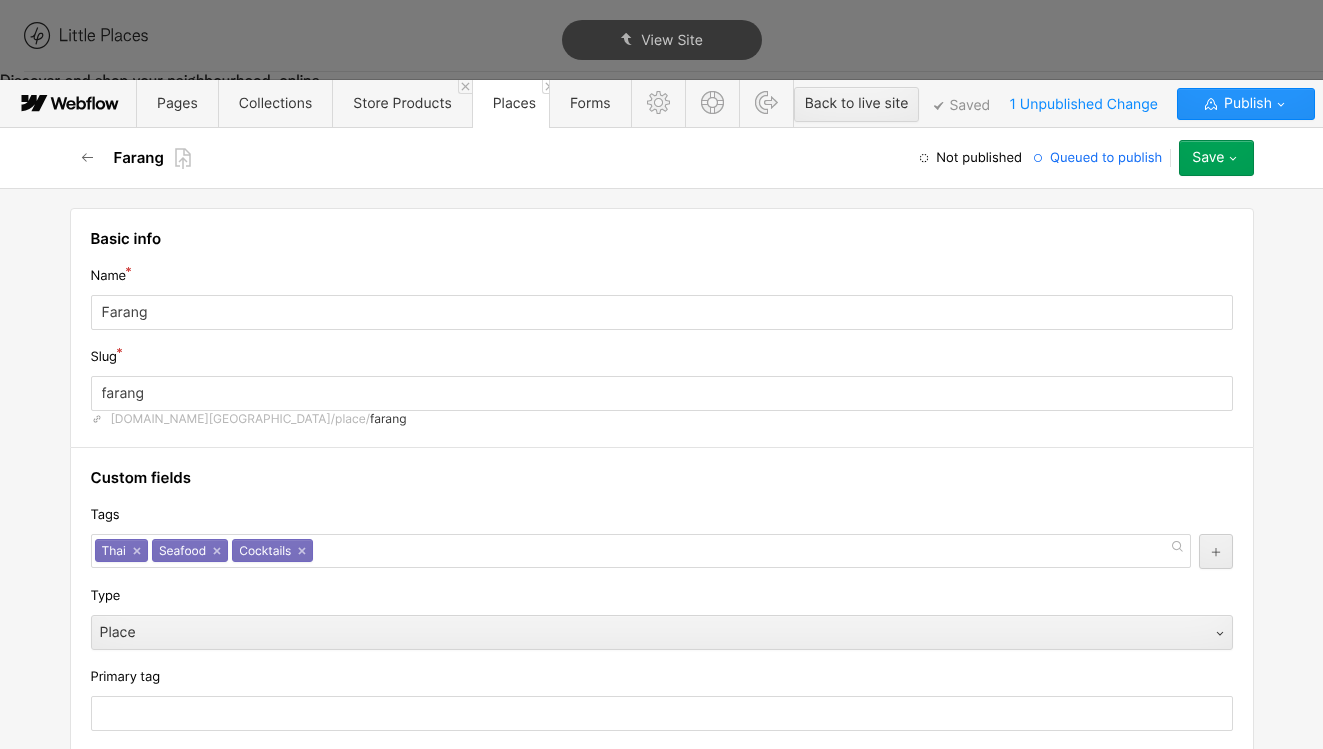 click on "Save" at bounding box center (1216, 158) 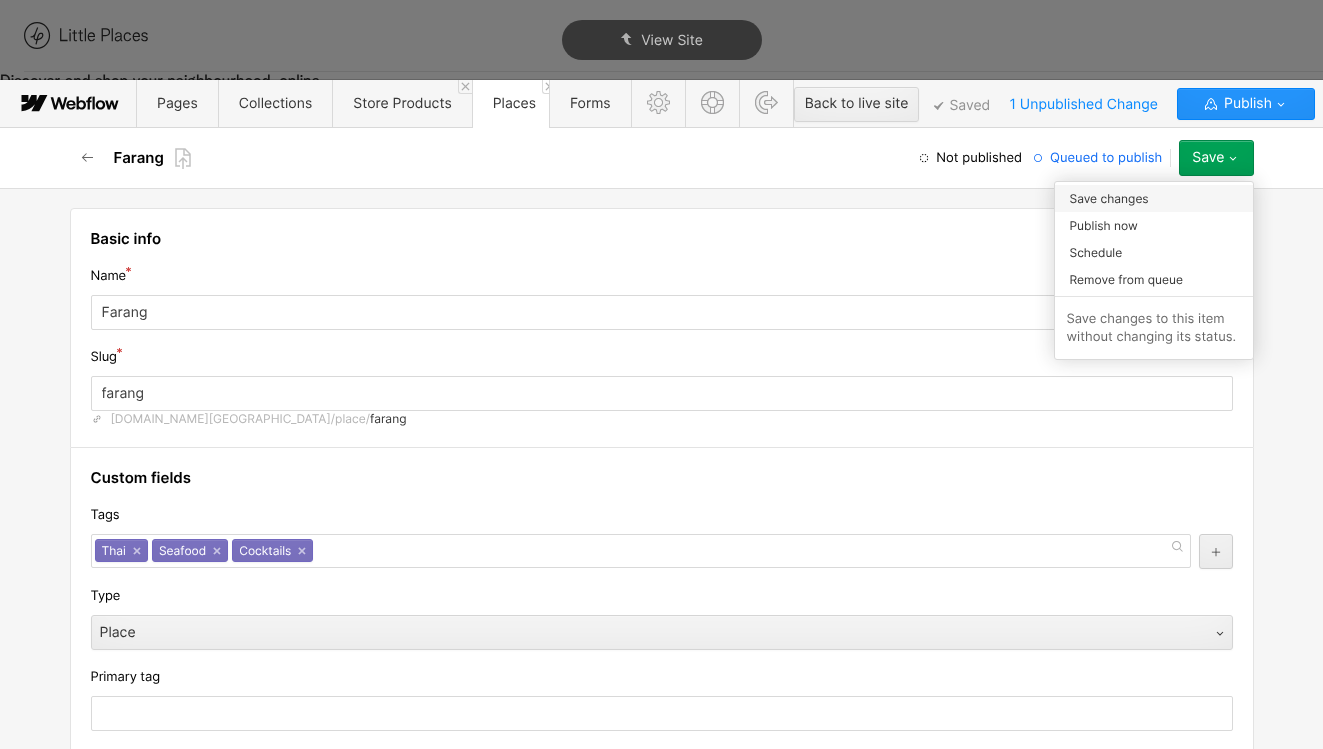 click on "Save changes" at bounding box center (1154, 198) 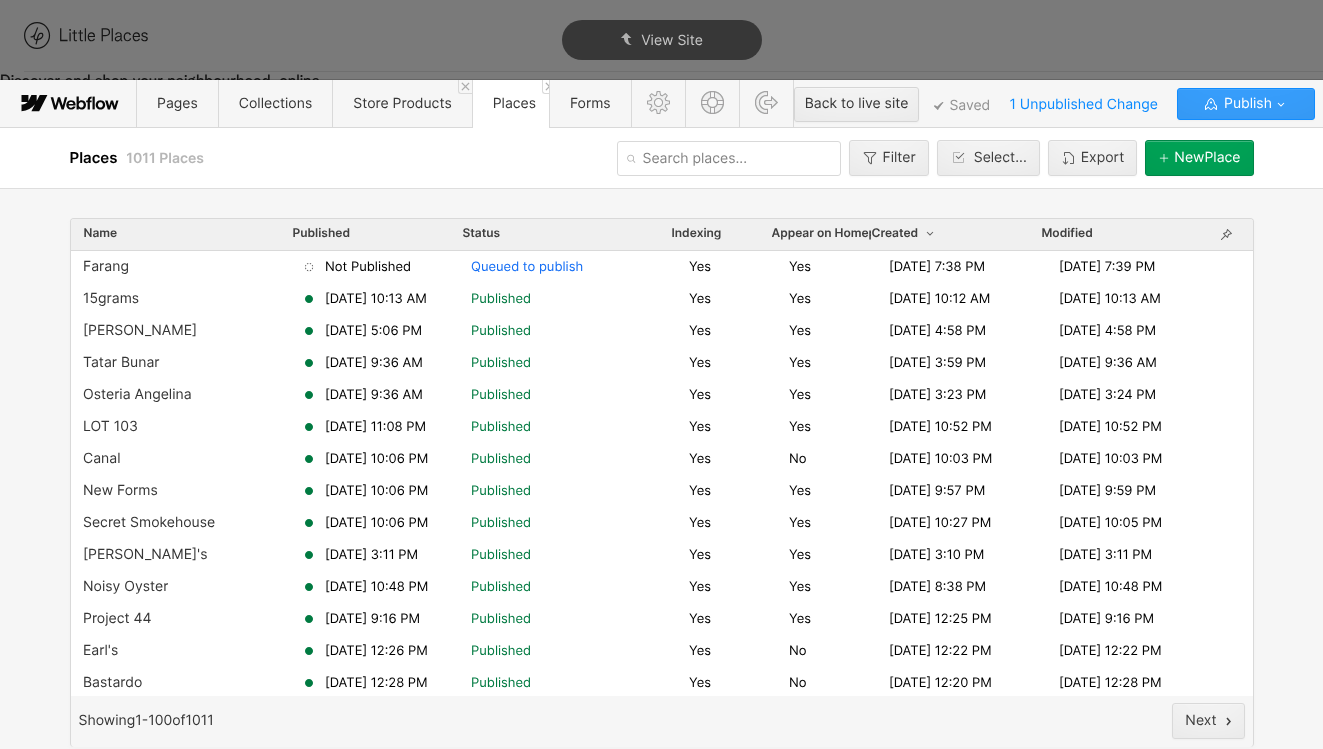 click on "Publish" at bounding box center (1246, 104) 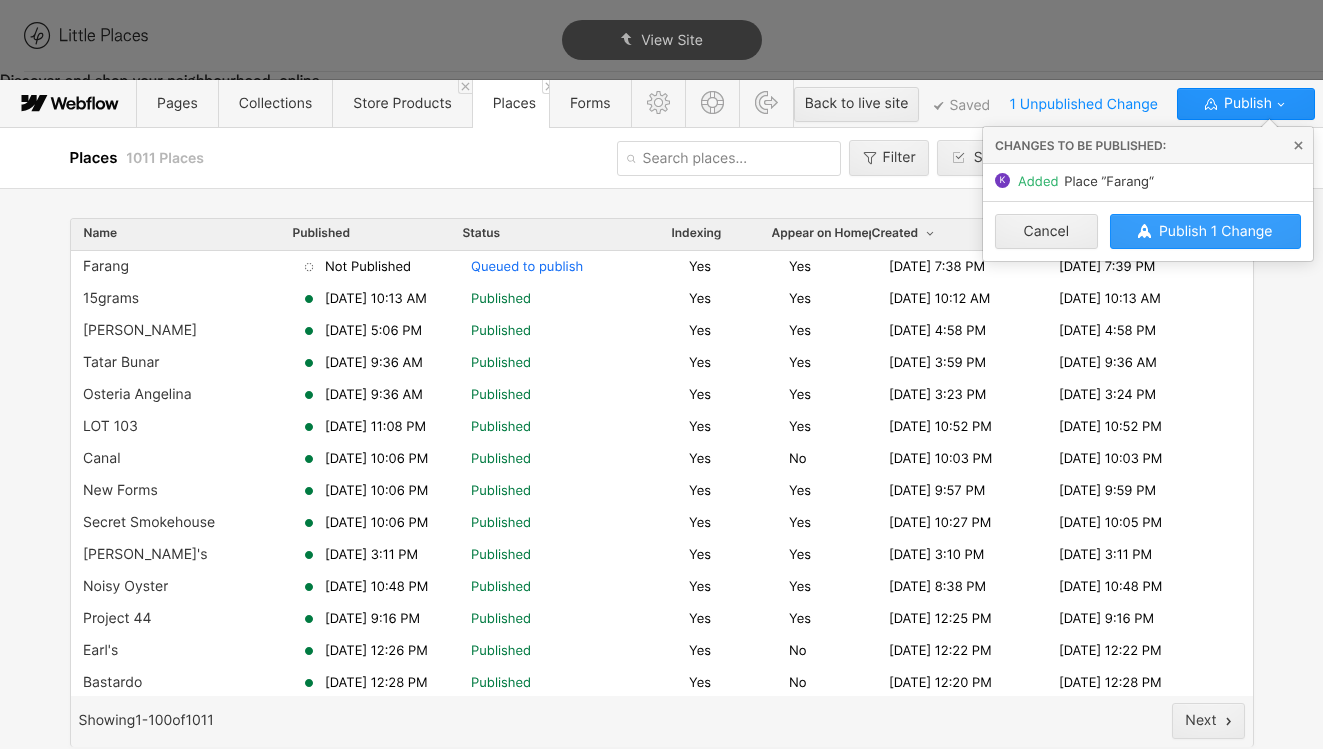 click on "Publish 1 Change" at bounding box center (1216, 231) 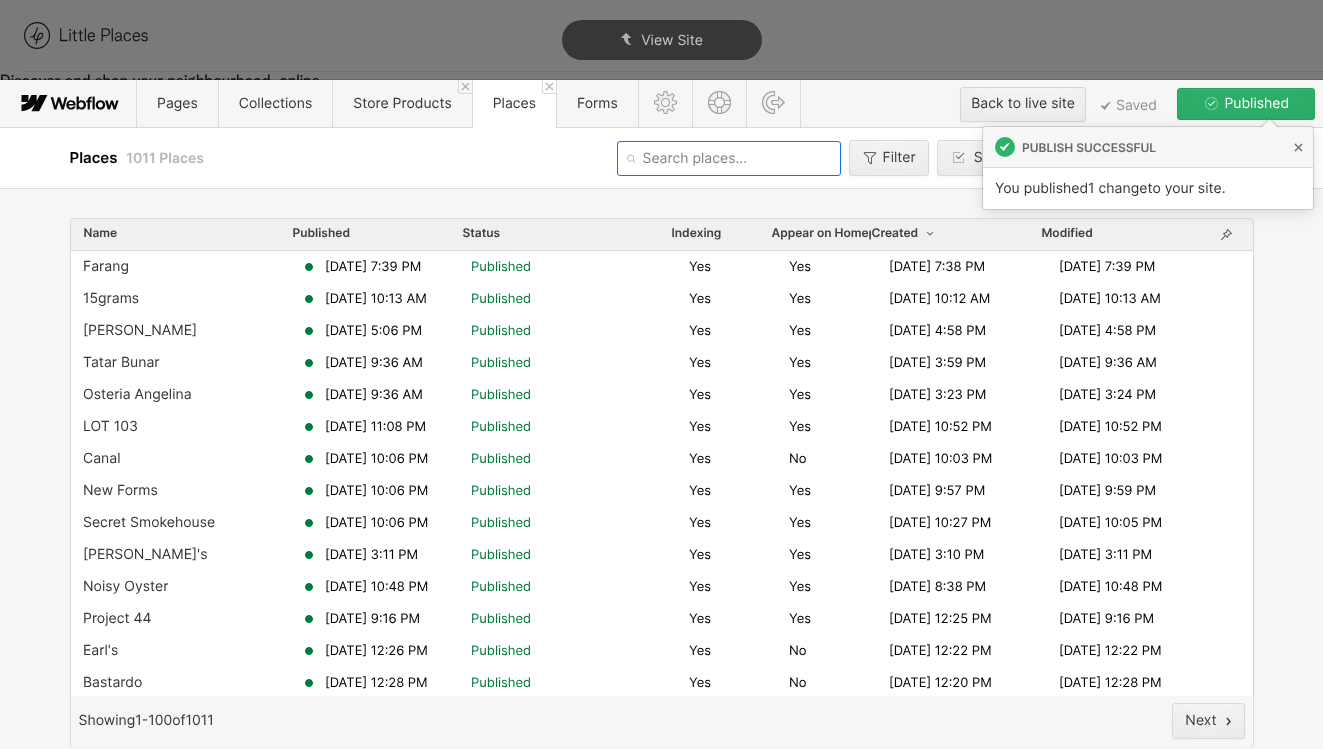 click at bounding box center (729, 158) 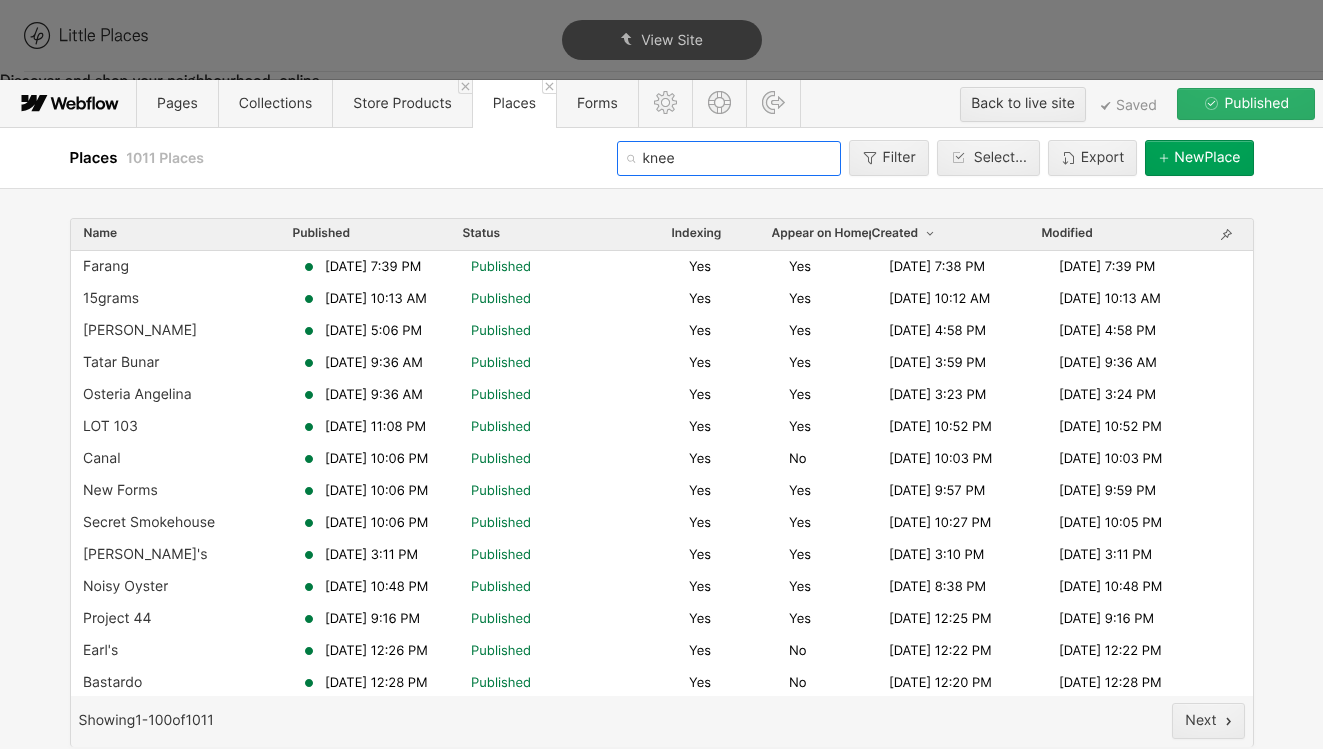 type on "knees" 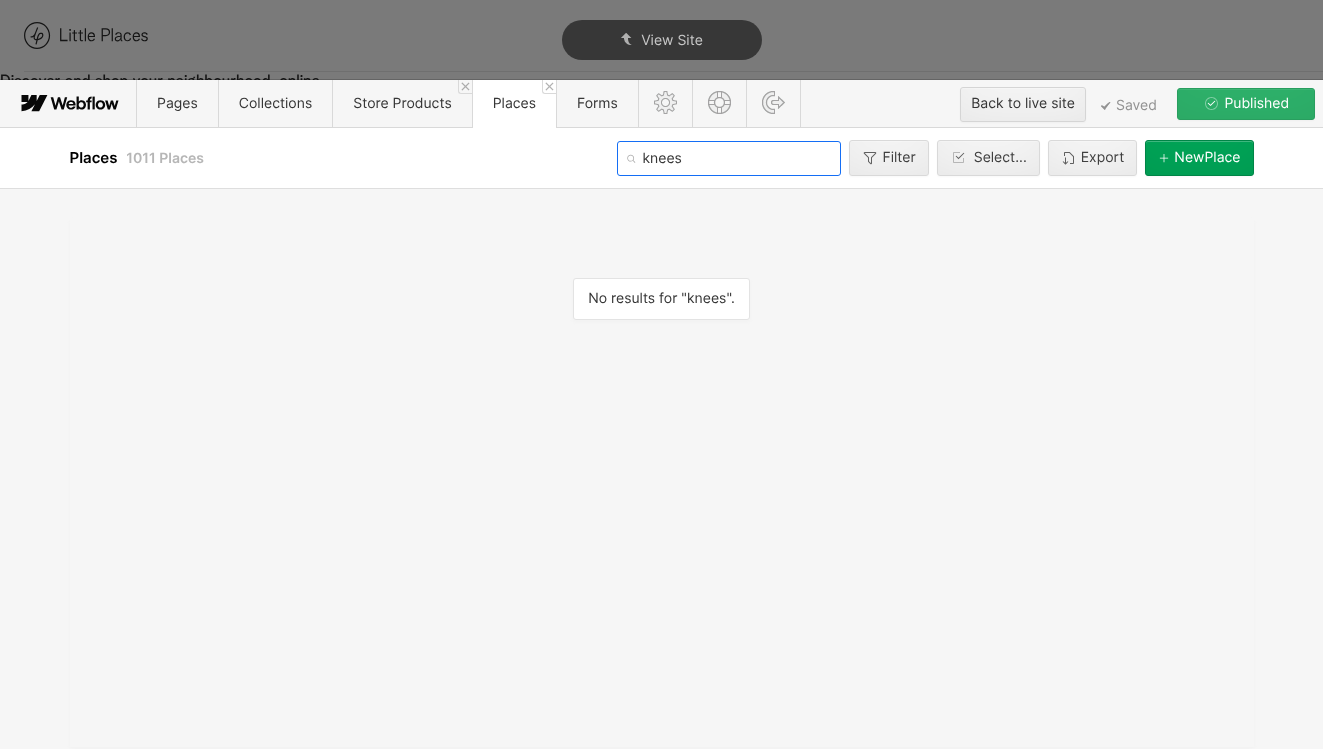 click on "knees" at bounding box center [729, 158] 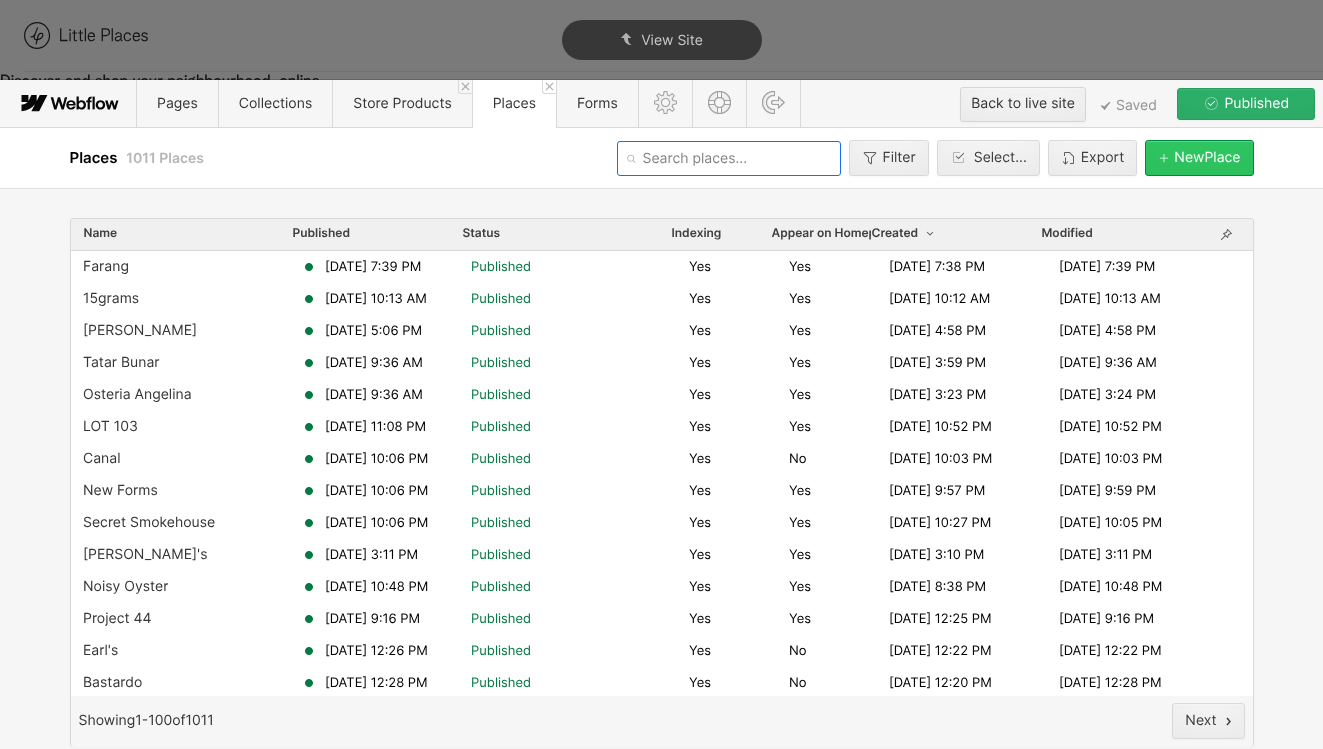 click on "[GEOGRAPHIC_DATA]" at bounding box center (1207, 158) 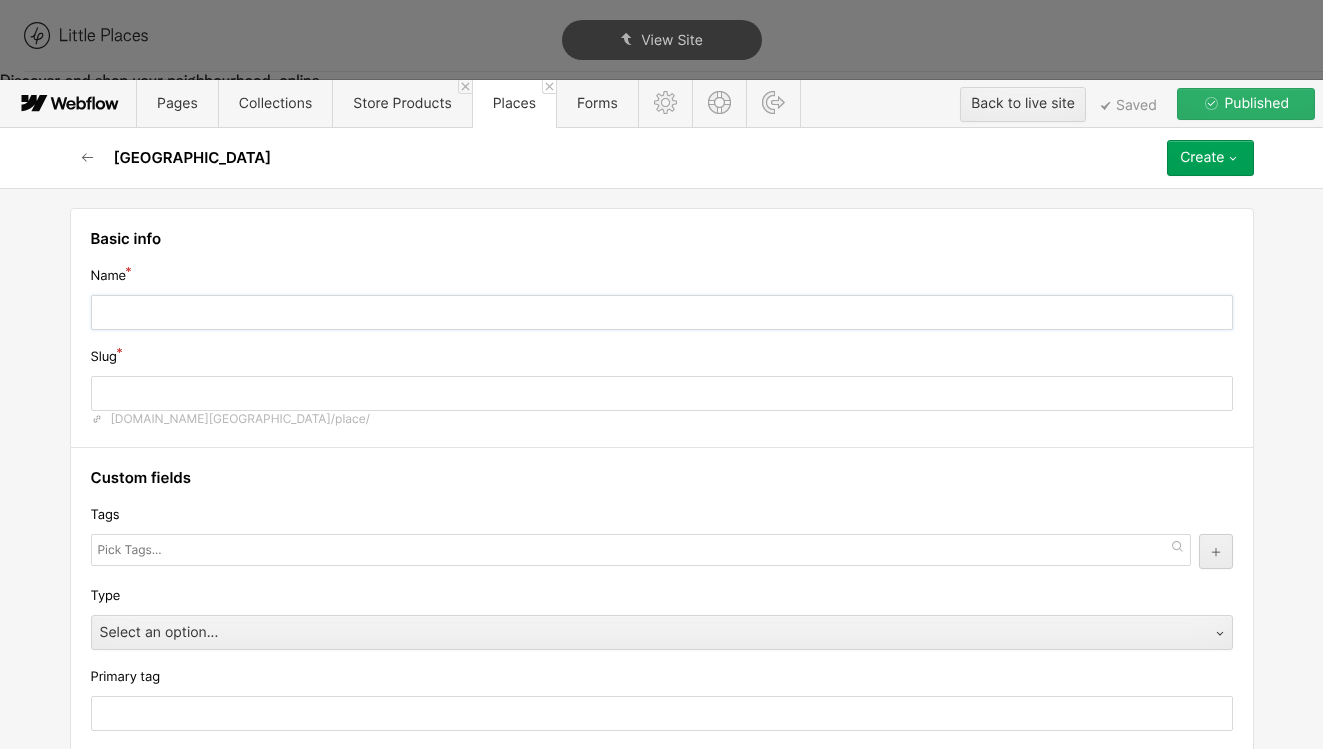click at bounding box center (662, 312) 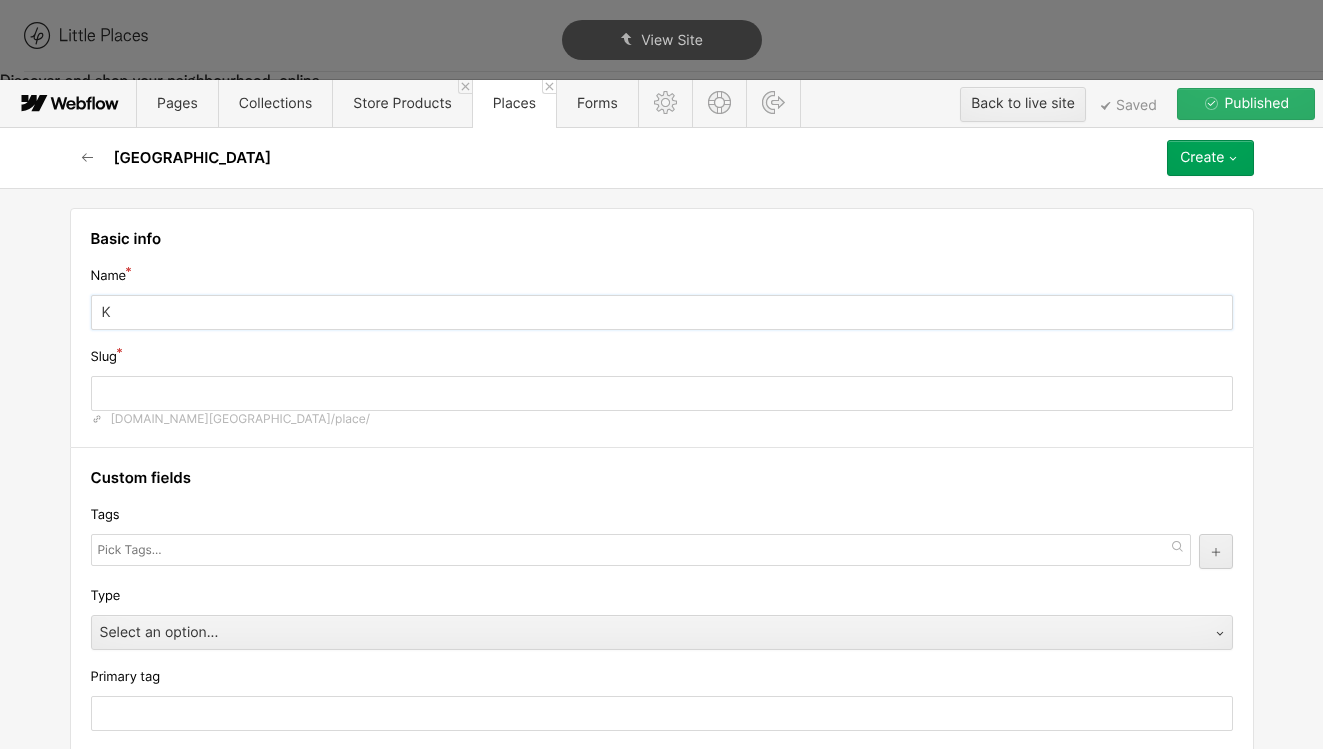 type on "k" 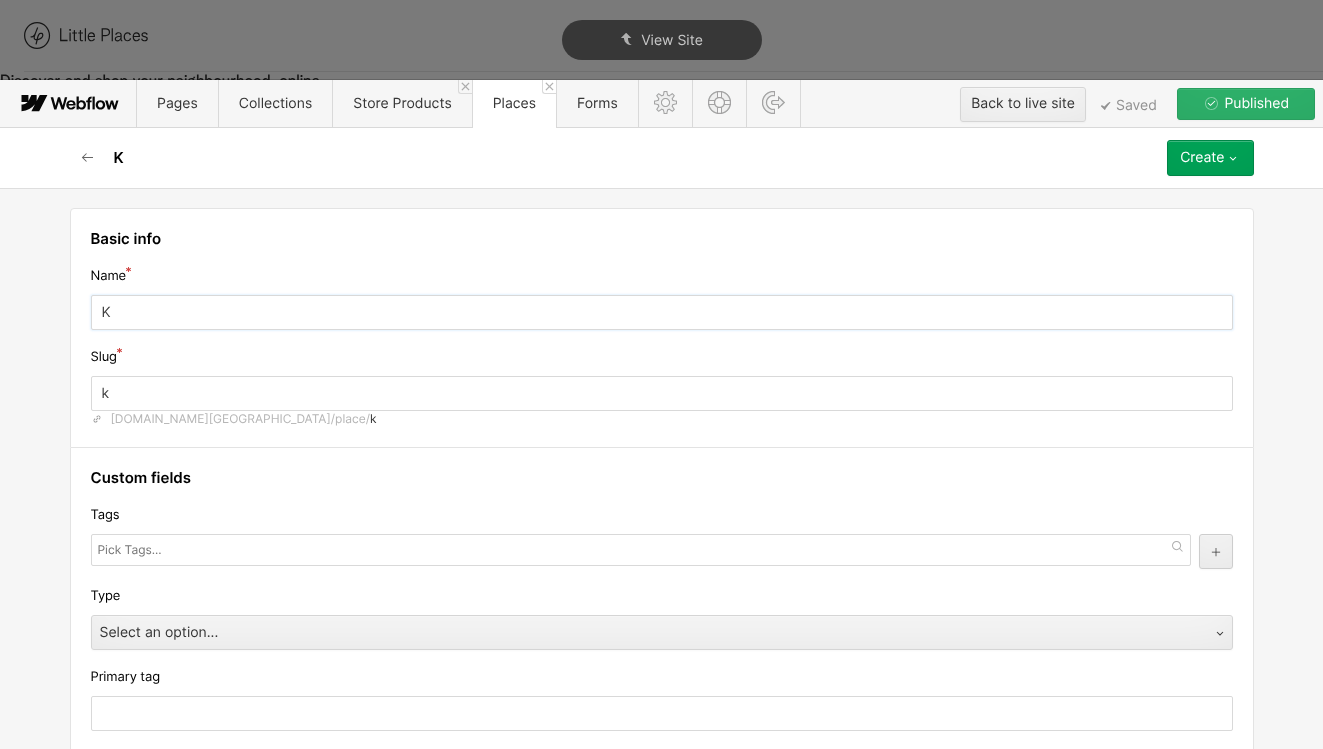 type on "Kn" 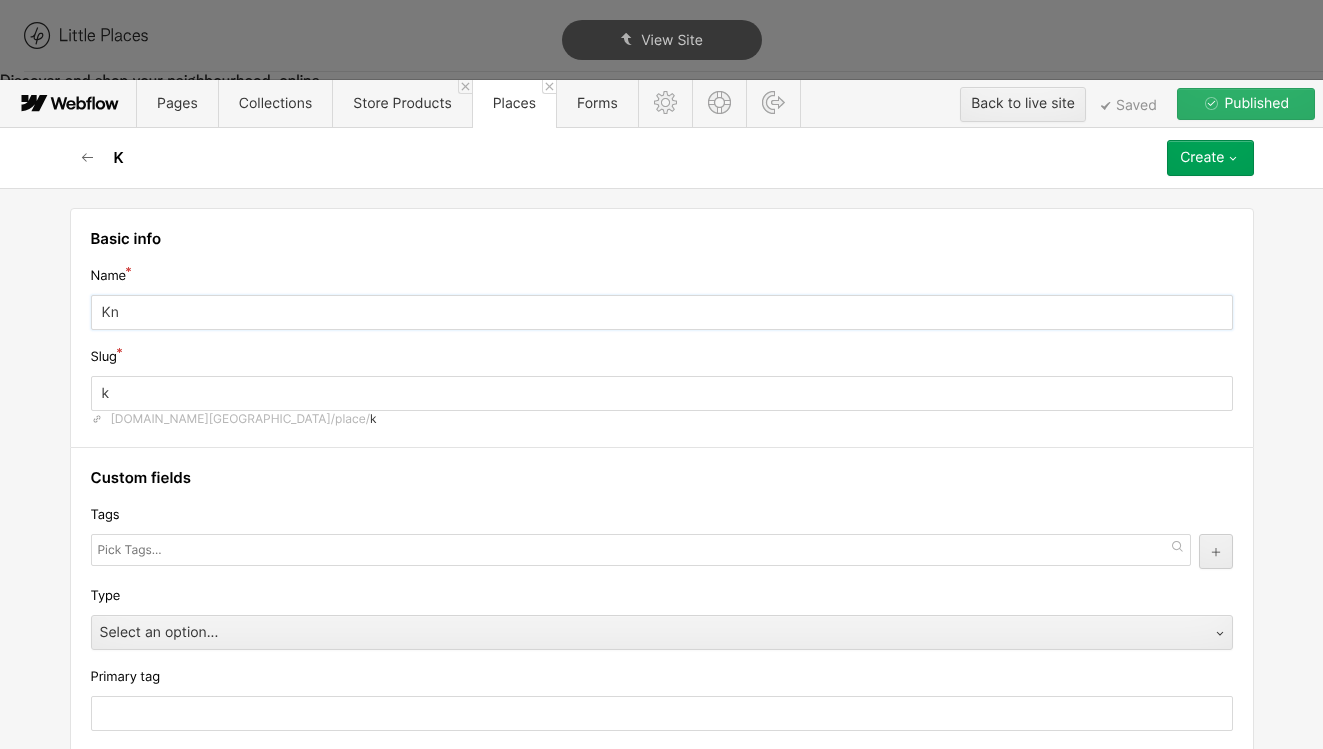 type on "kn" 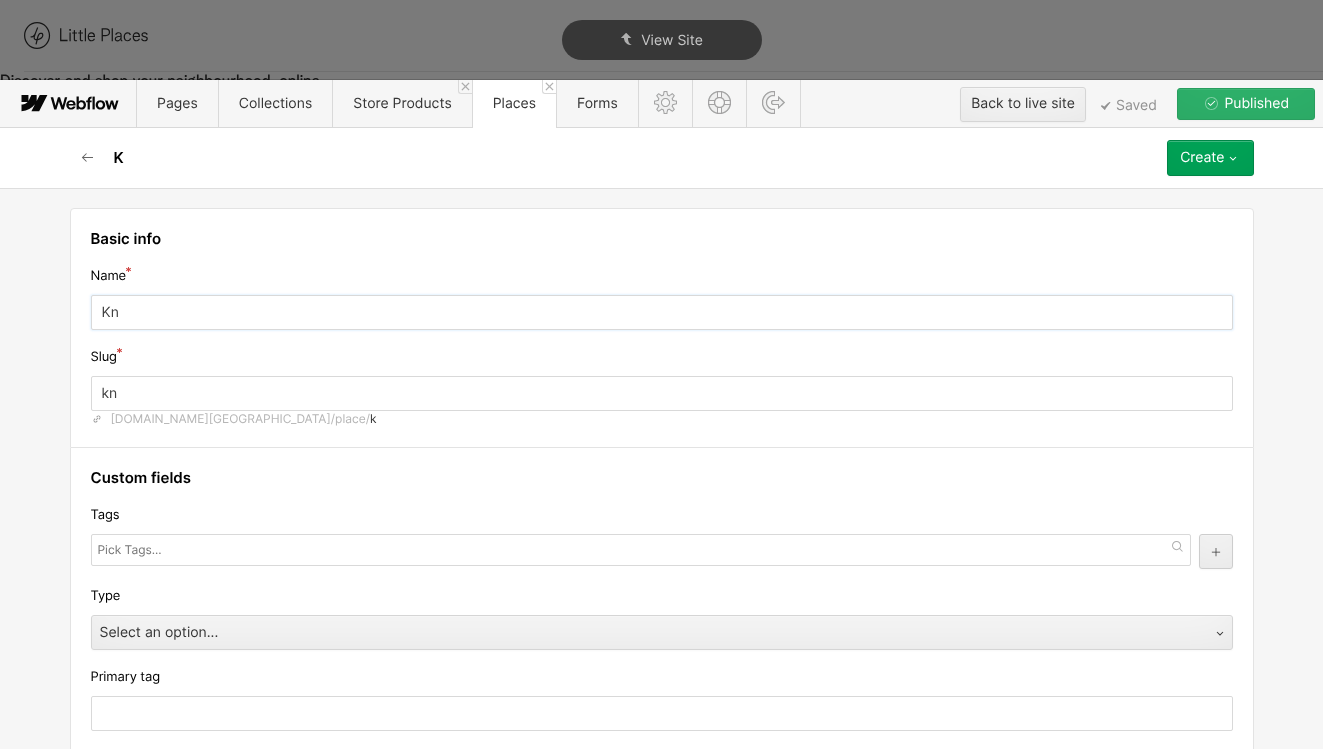 type on "Kne" 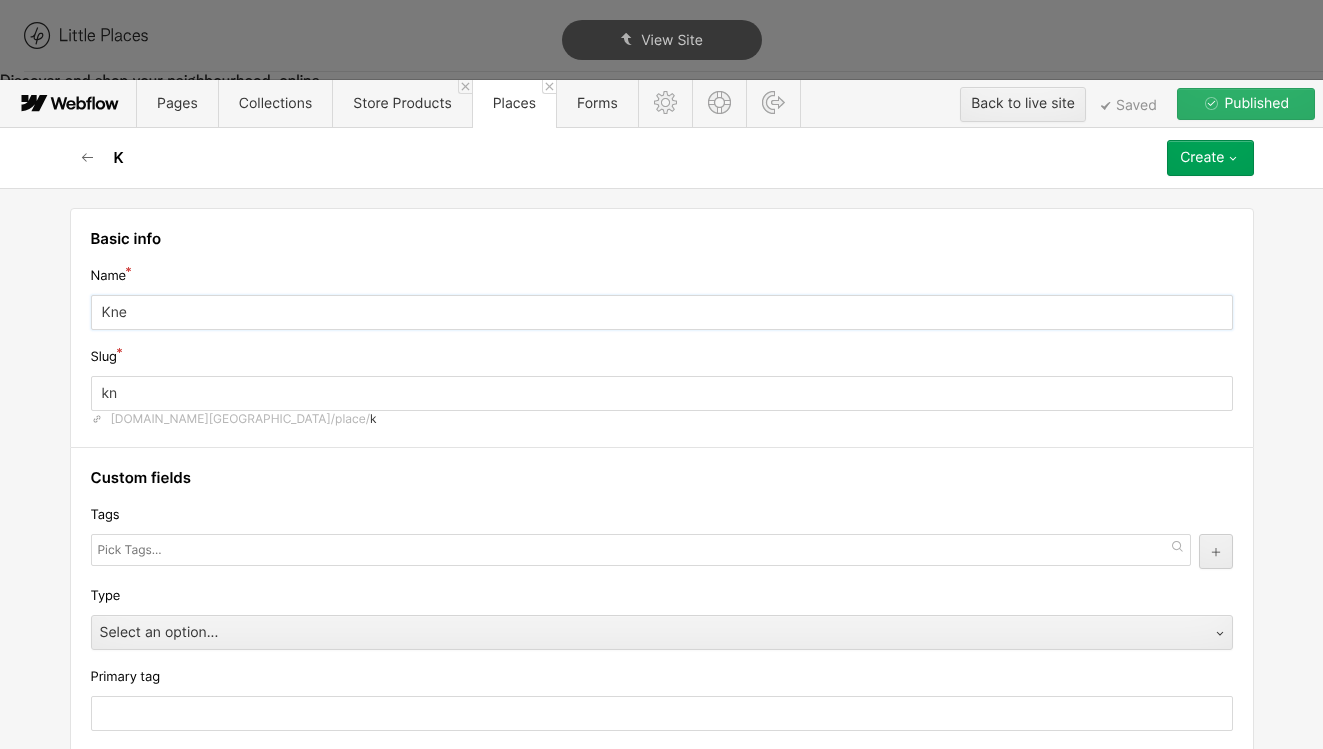 type on "kne" 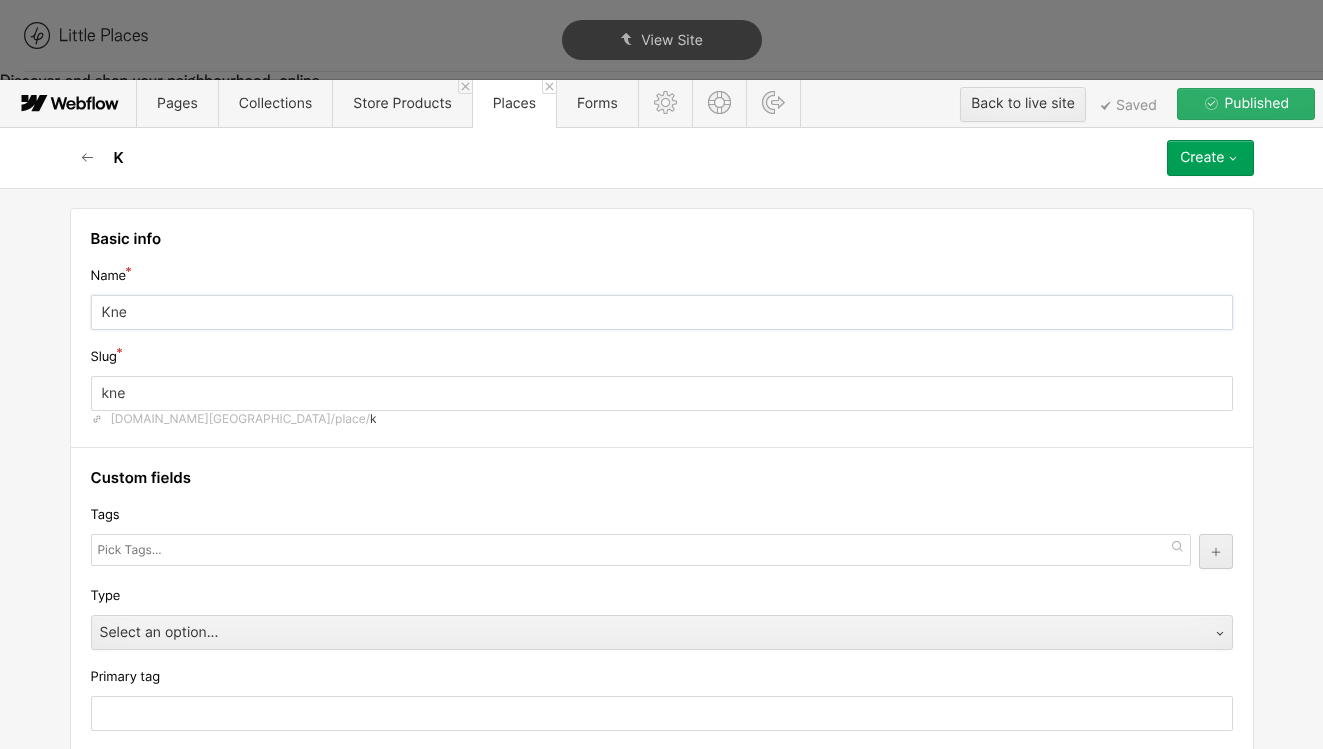 type on "Knee" 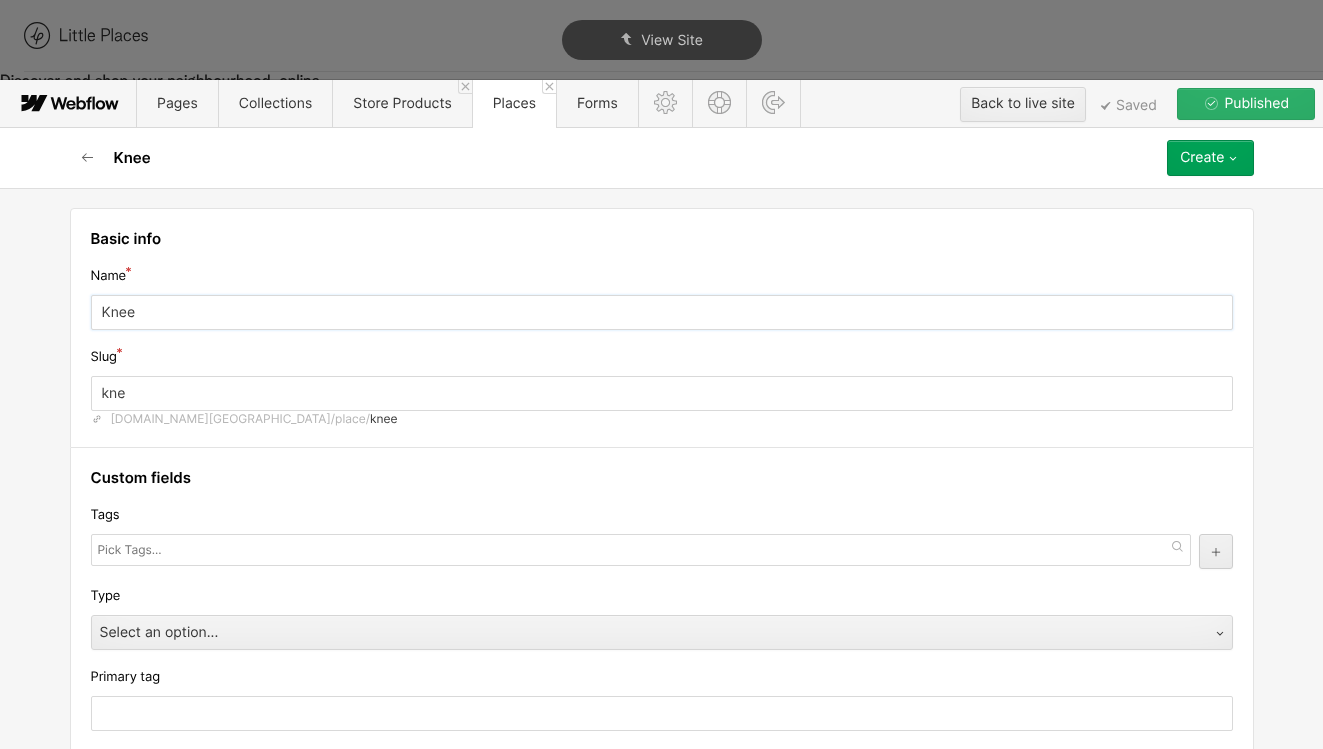 type on "knee" 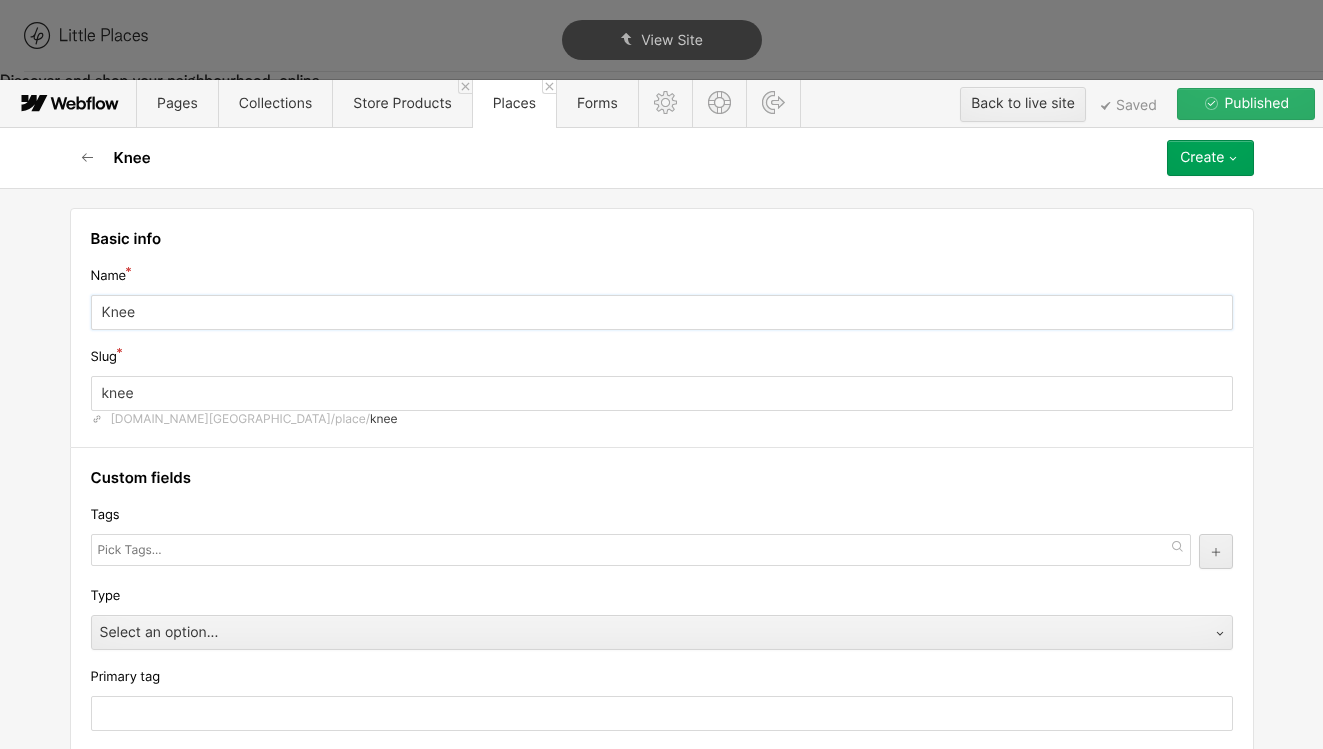 type on "Knees" 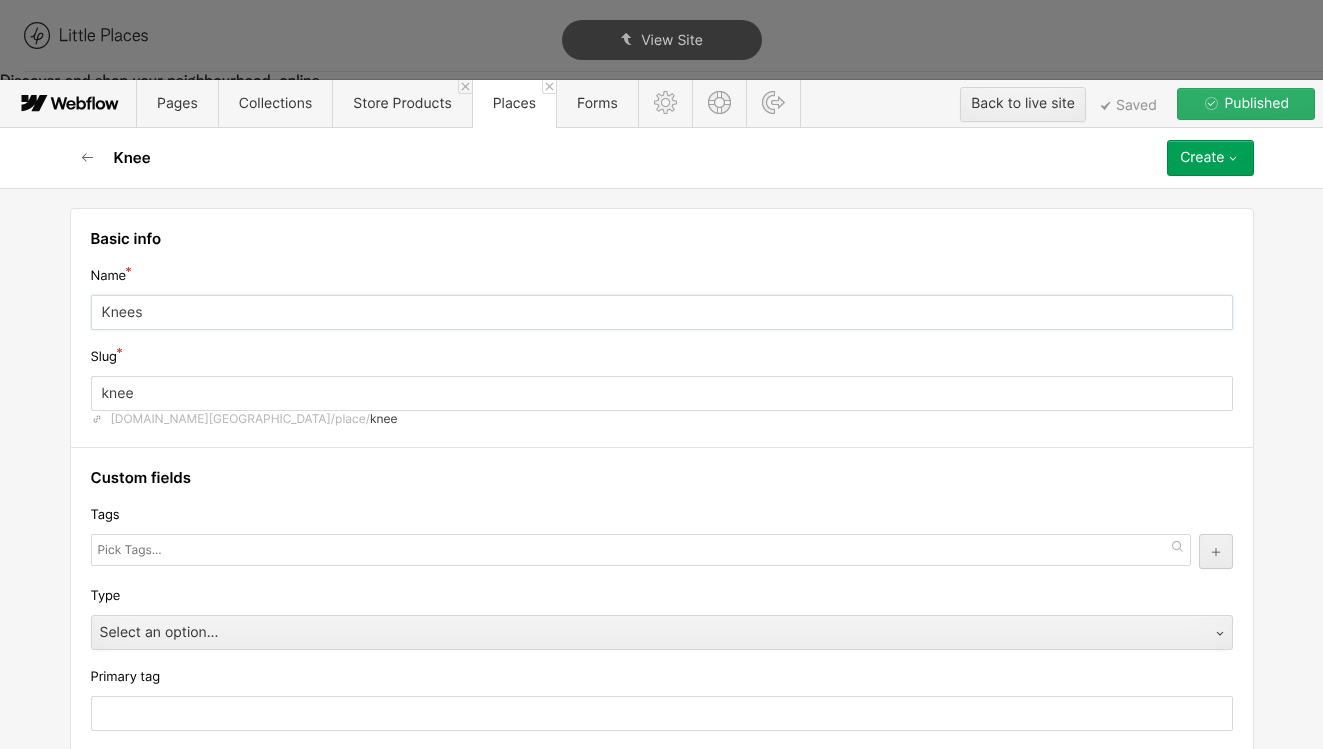 type on "knees" 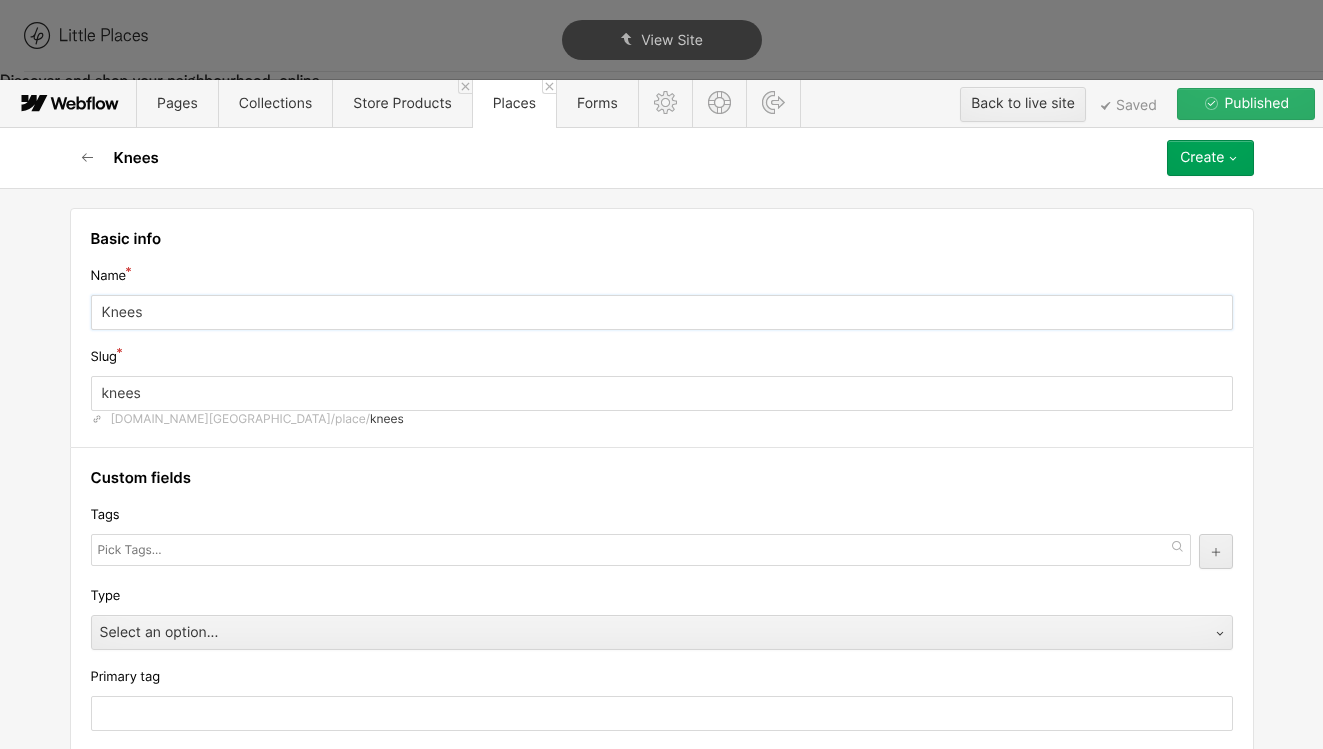 type on "Knees U" 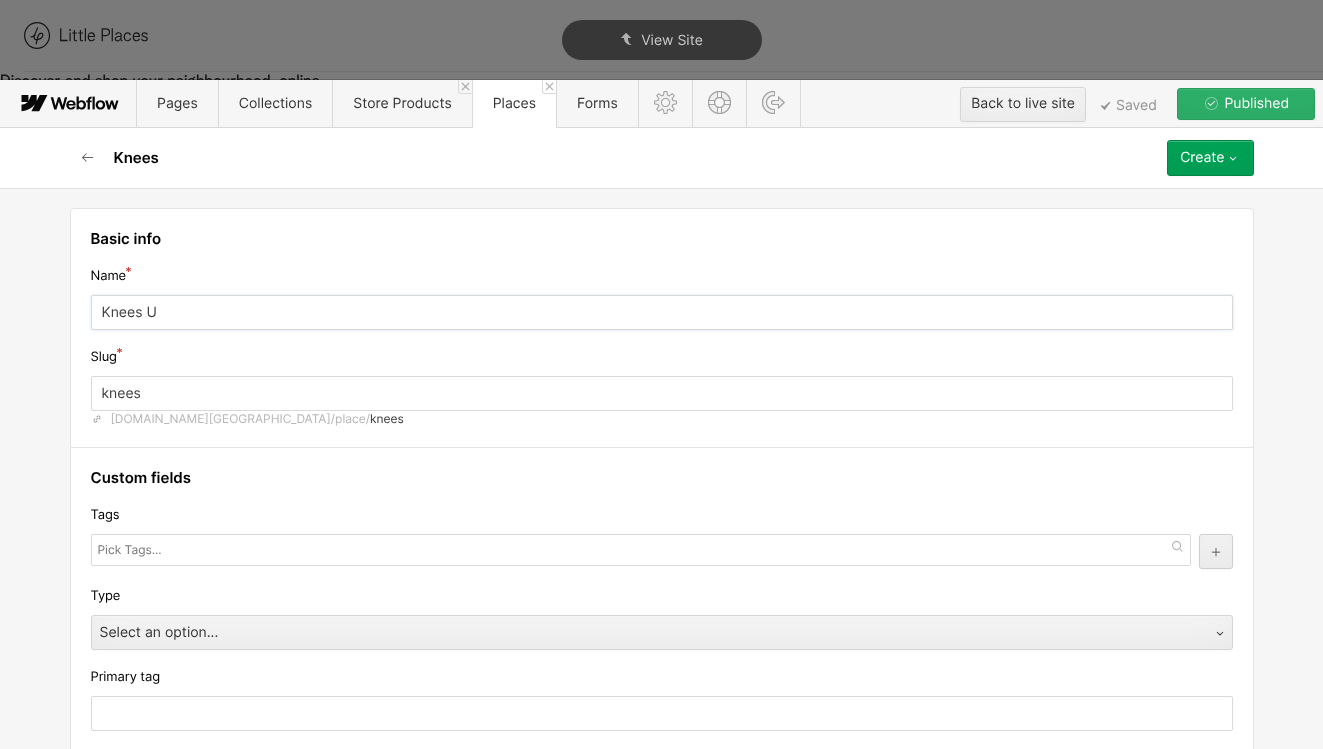 type on "knees-u" 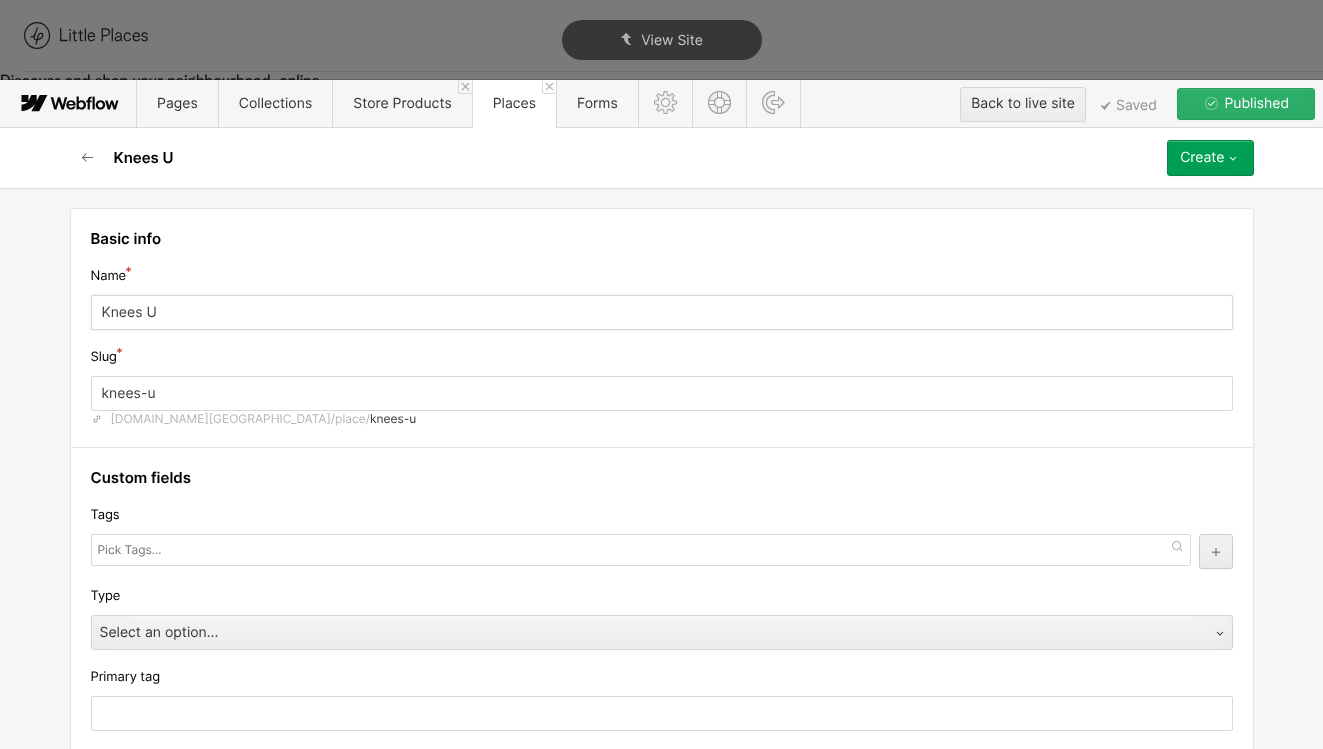type on "Knees Up" 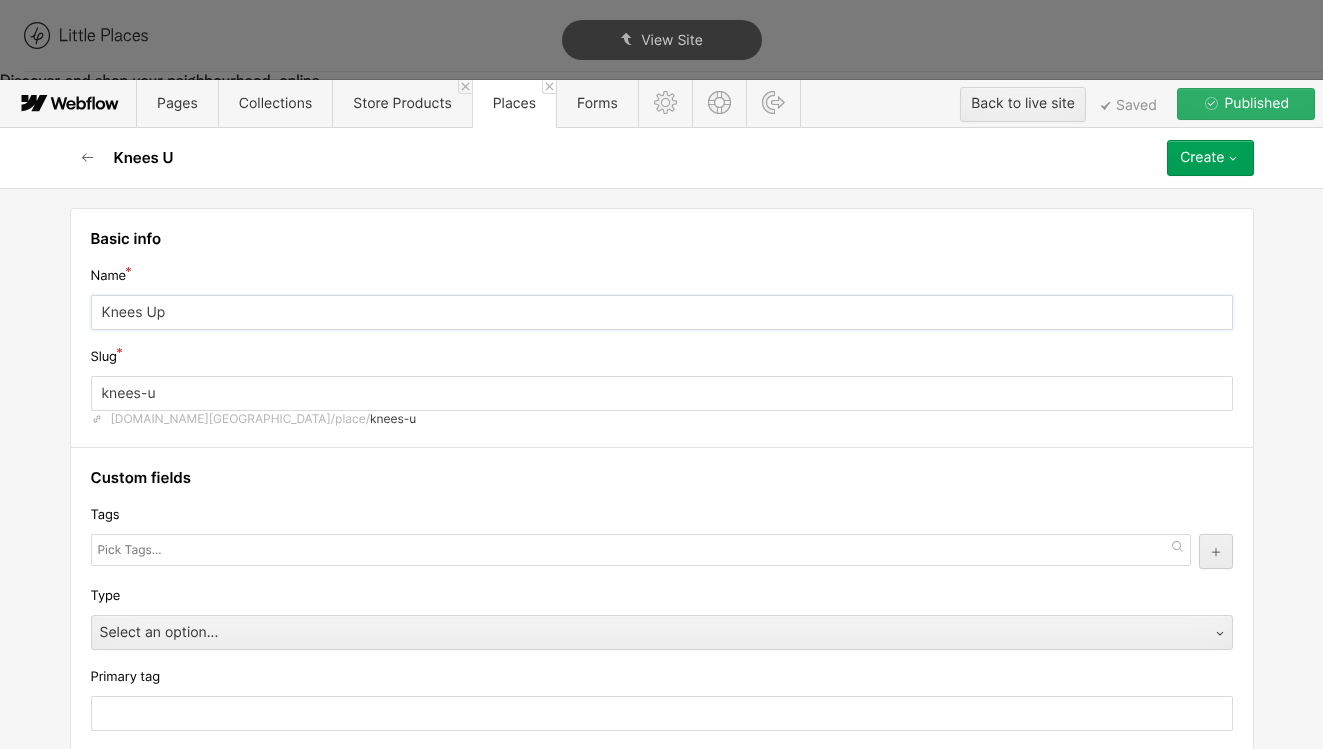 type on "knees-up" 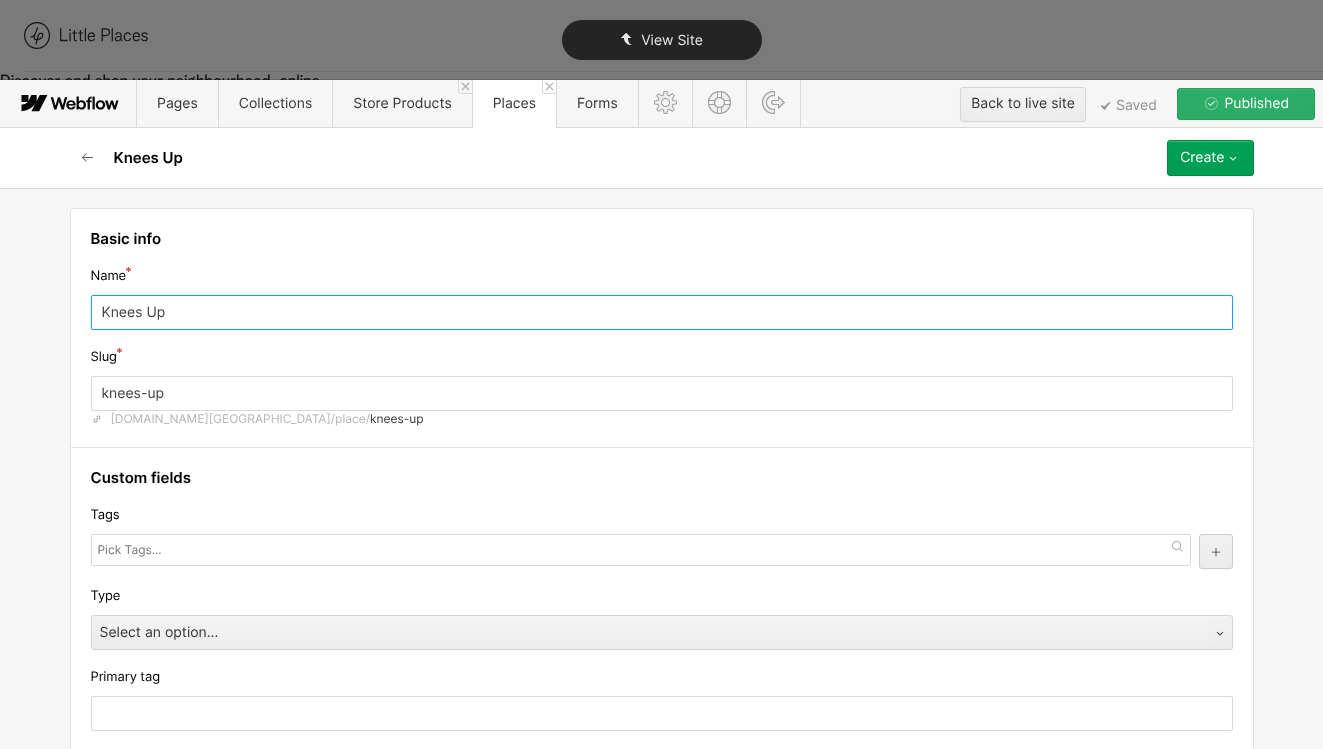 type on "Knees Up" 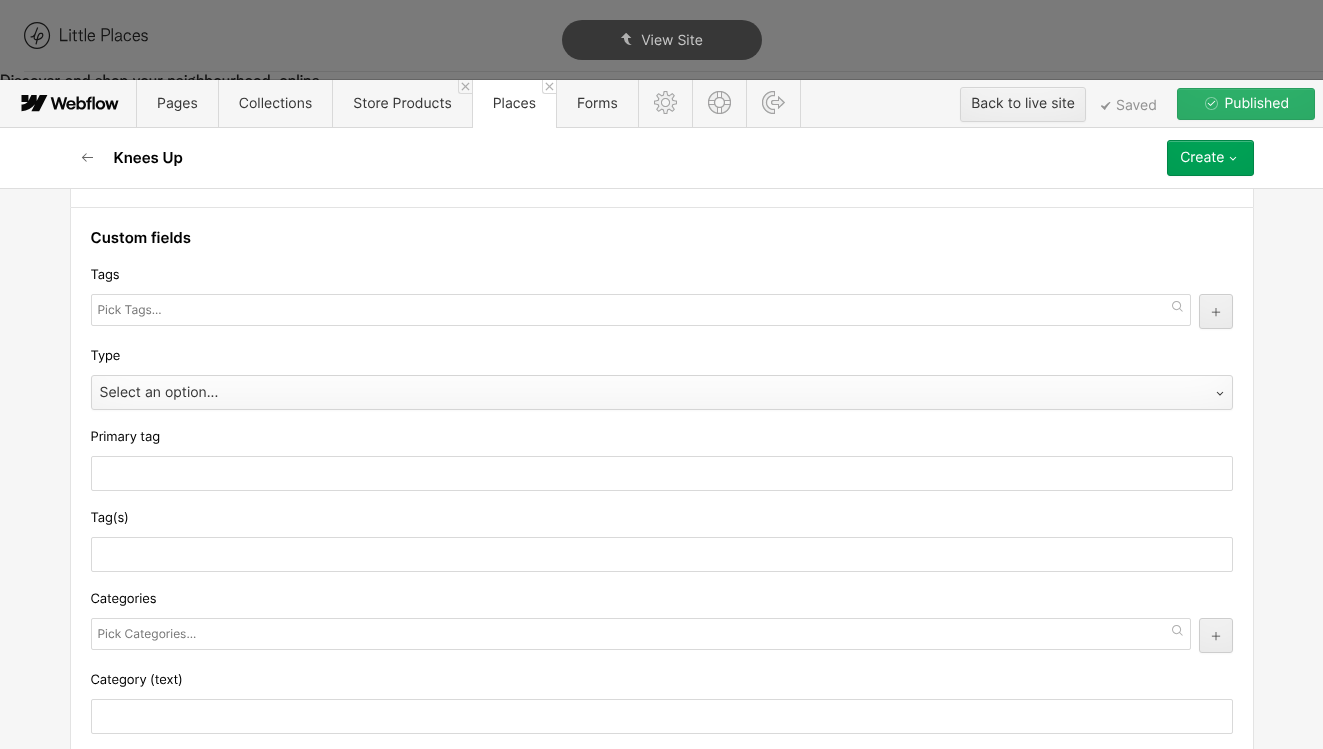 scroll, scrollTop: 232, scrollLeft: 0, axis: vertical 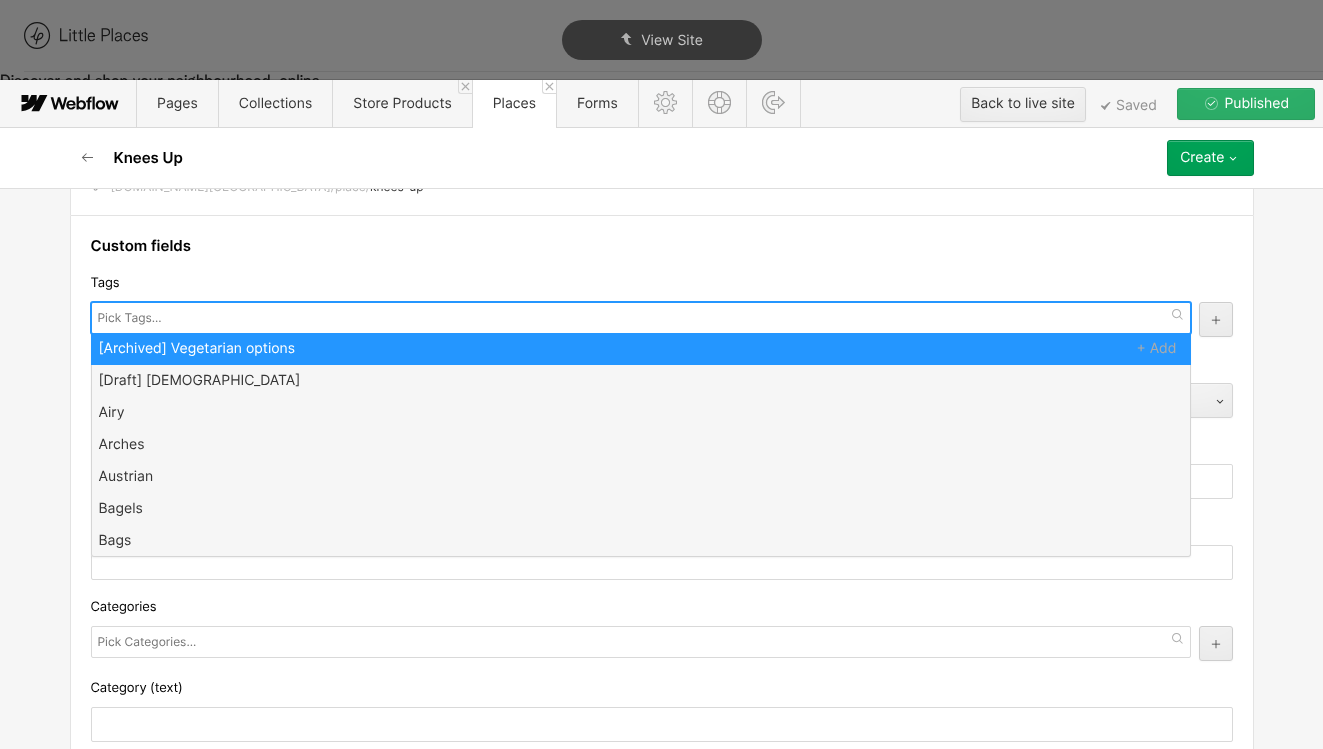 click at bounding box center [641, 318] 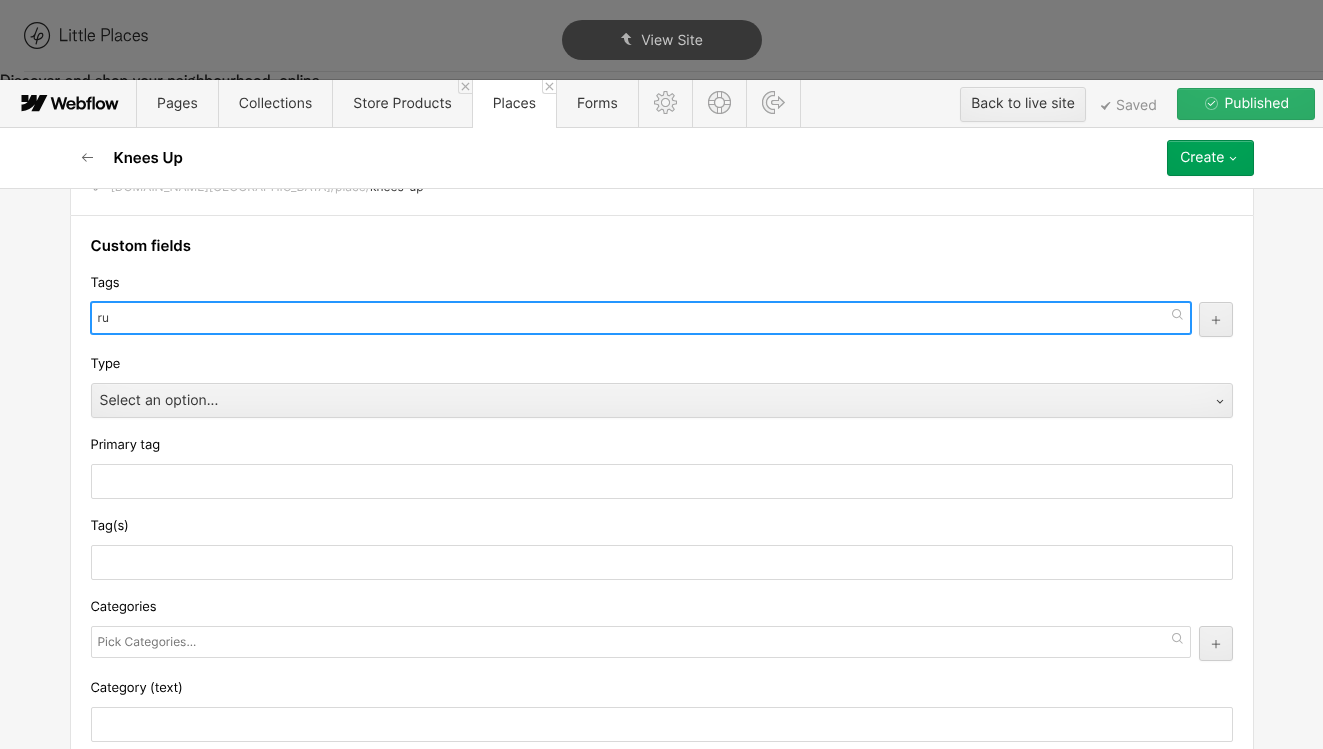 type on "r" 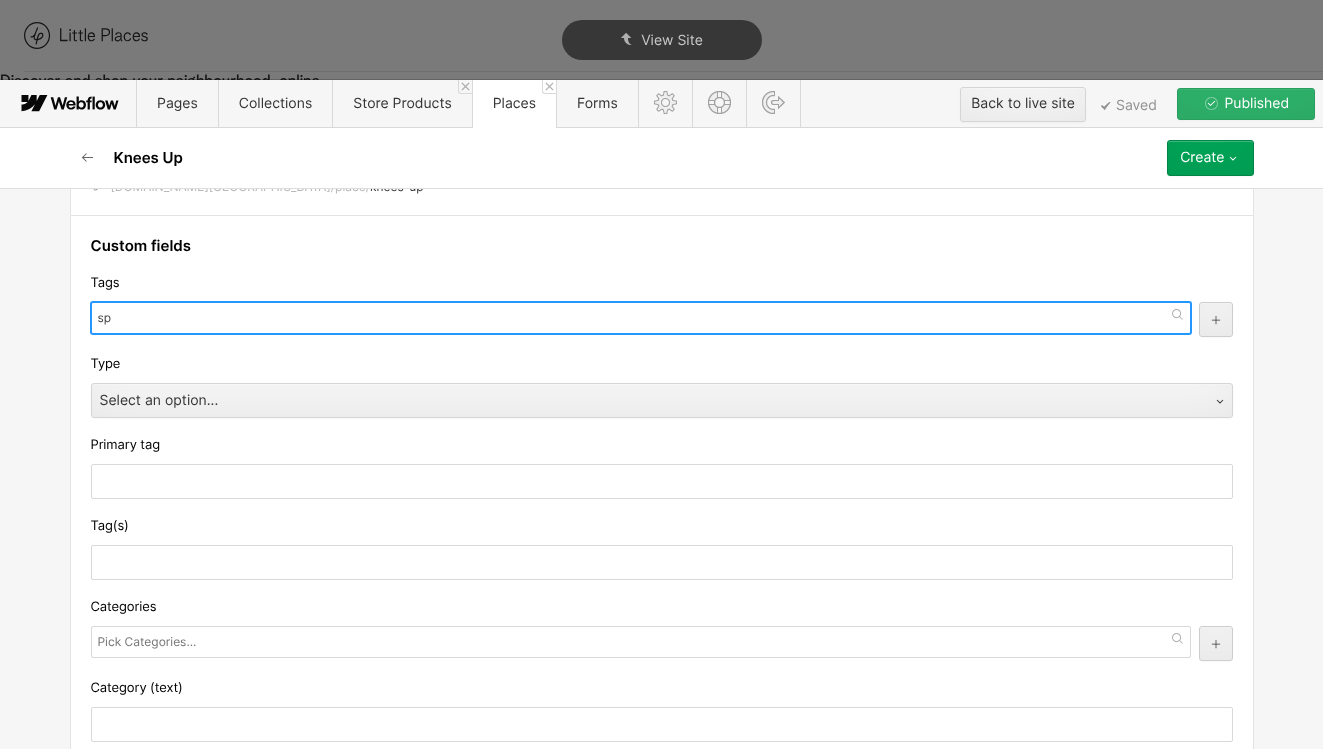 type on "s" 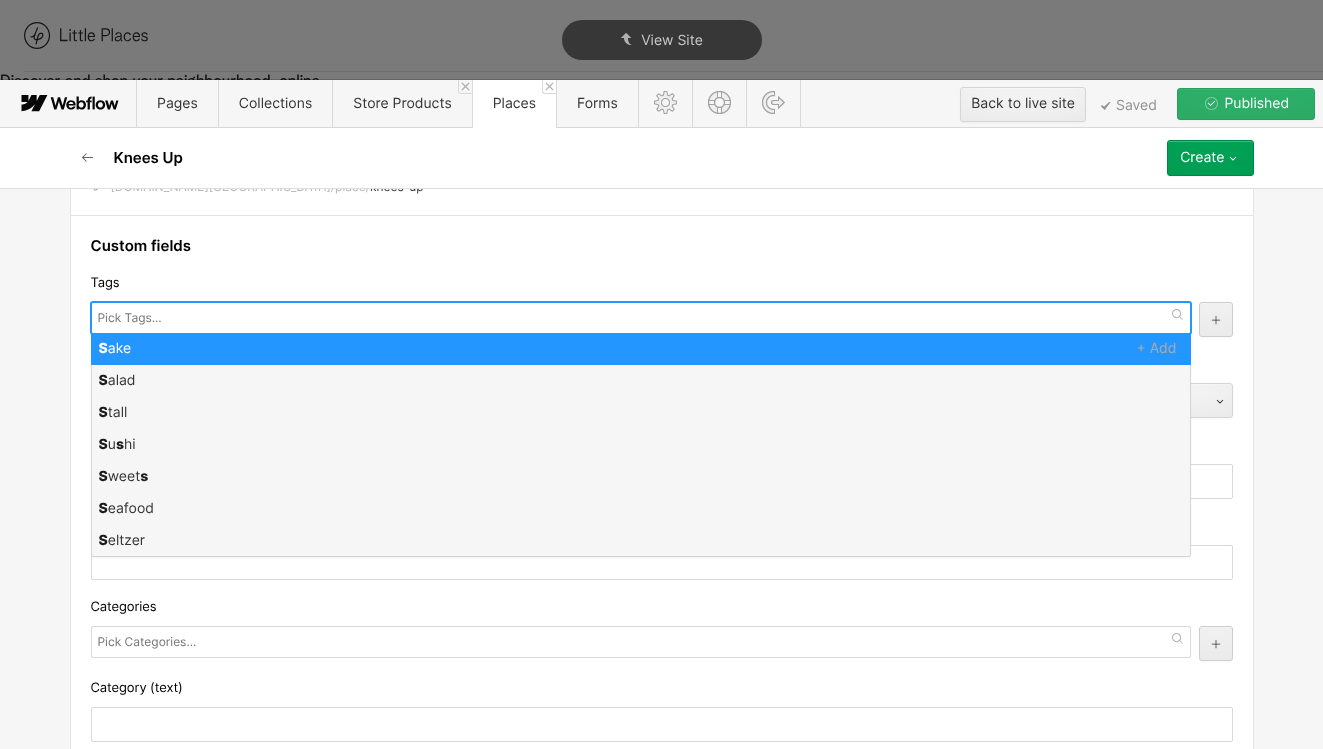 scroll, scrollTop: 0, scrollLeft: 0, axis: both 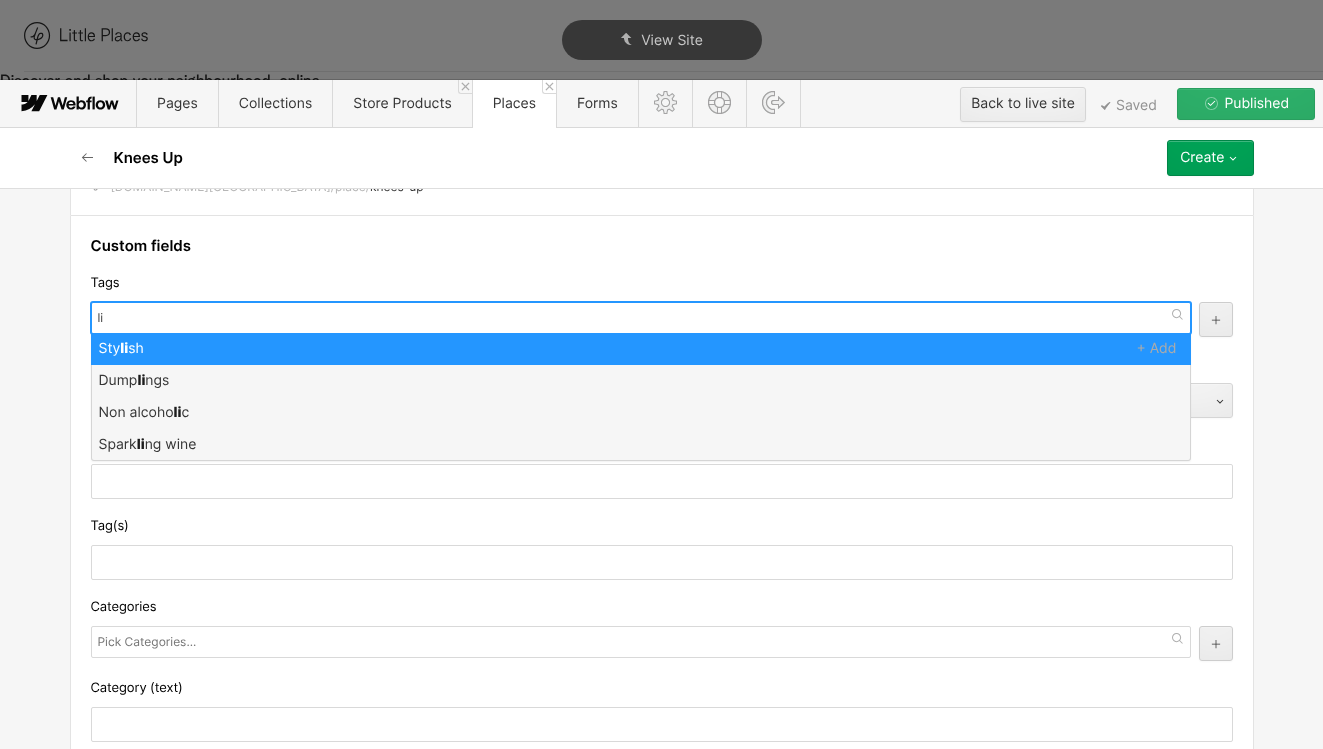 type on "l" 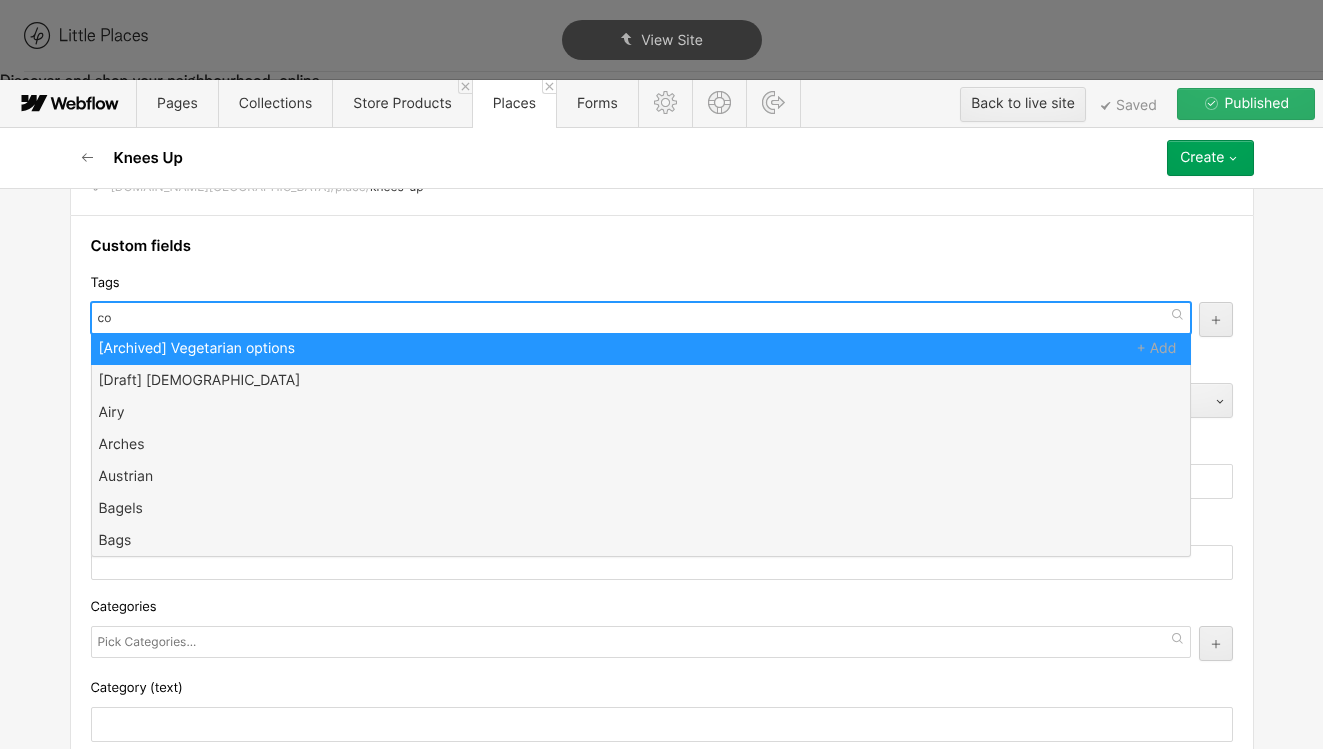 scroll, scrollTop: 0, scrollLeft: 0, axis: both 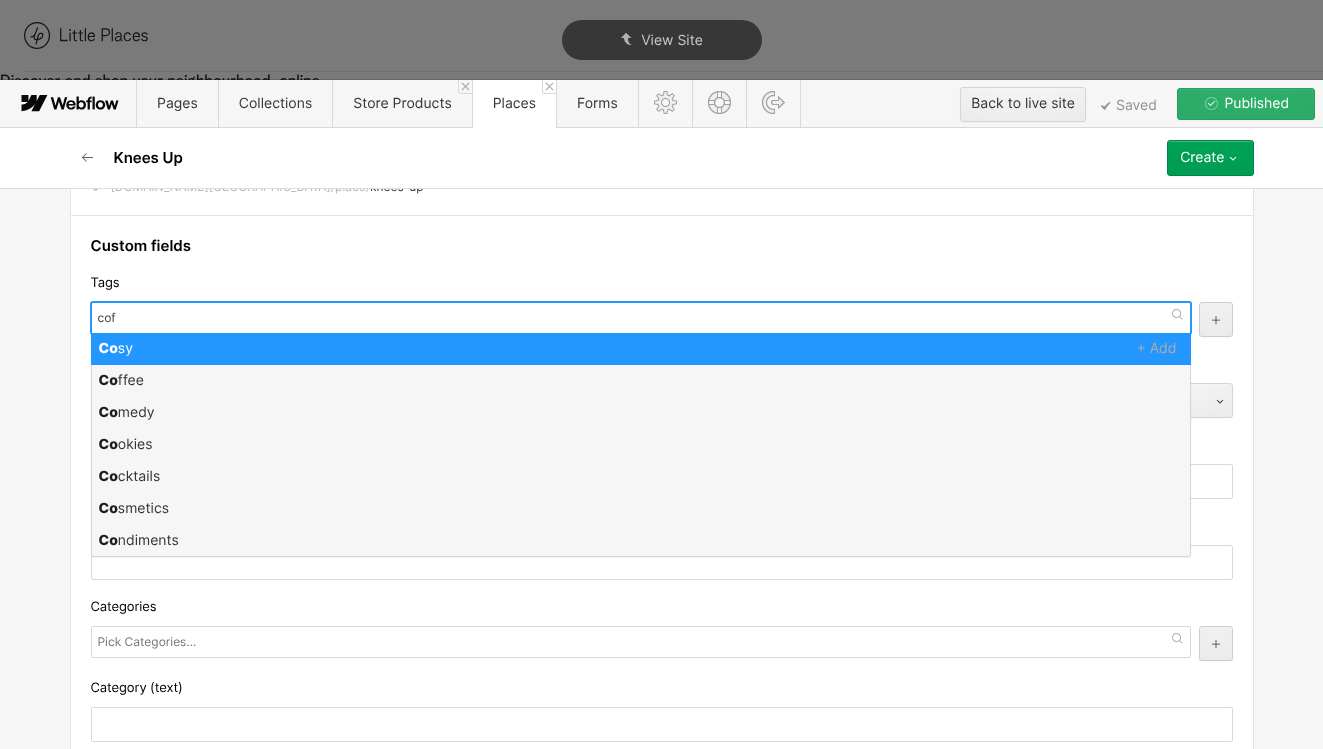 type on "coff" 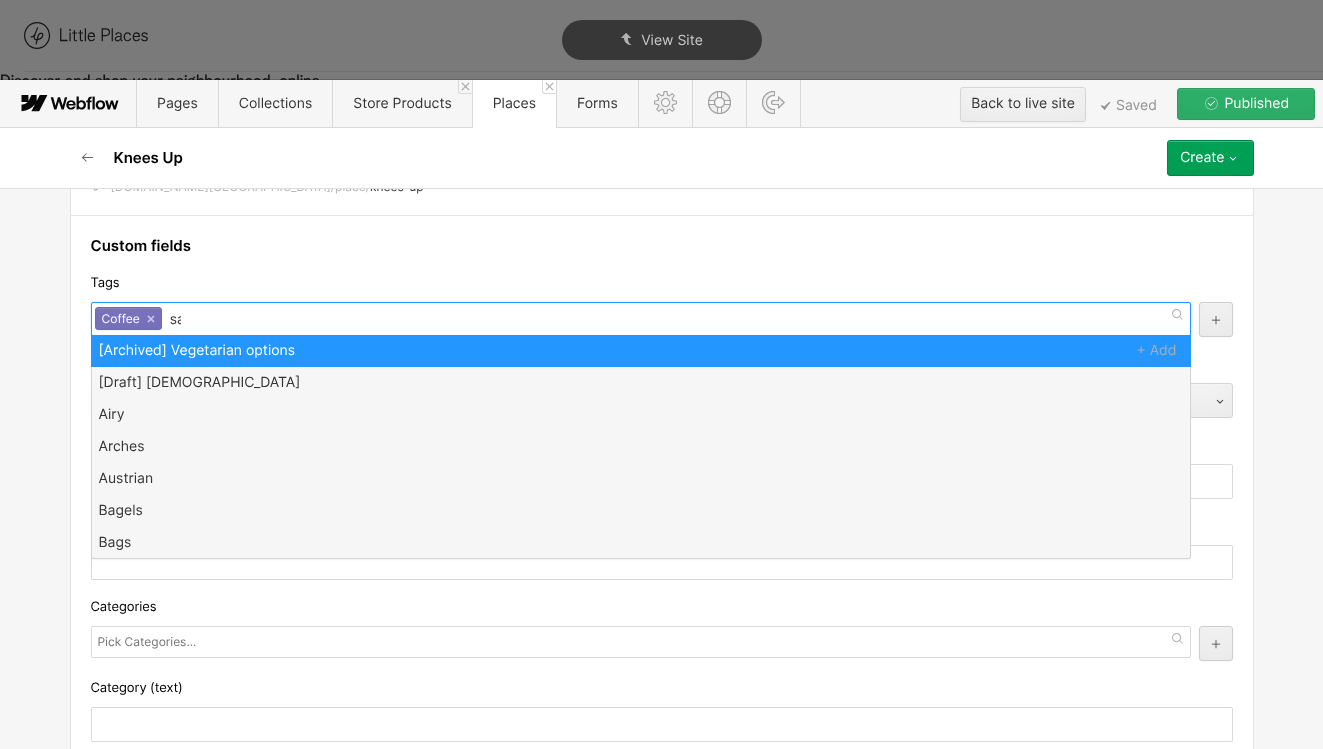 type on "sand" 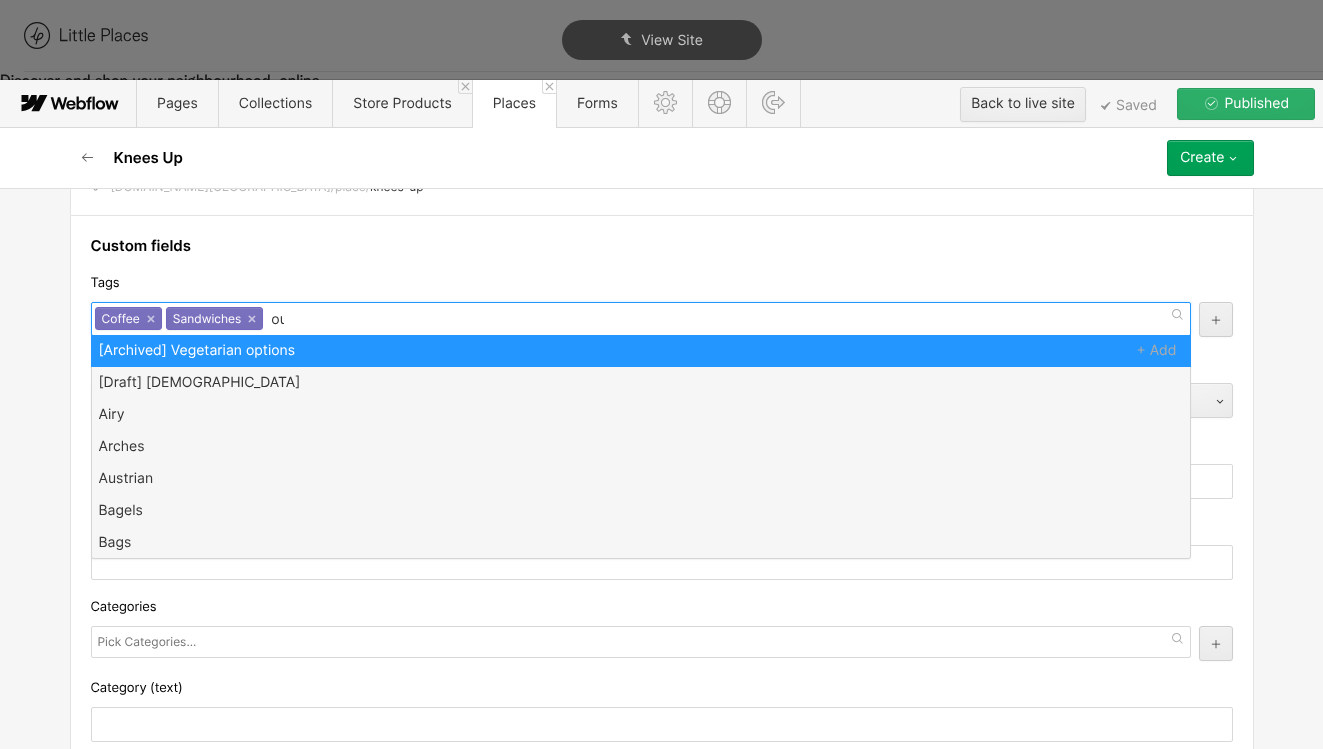 type on "out" 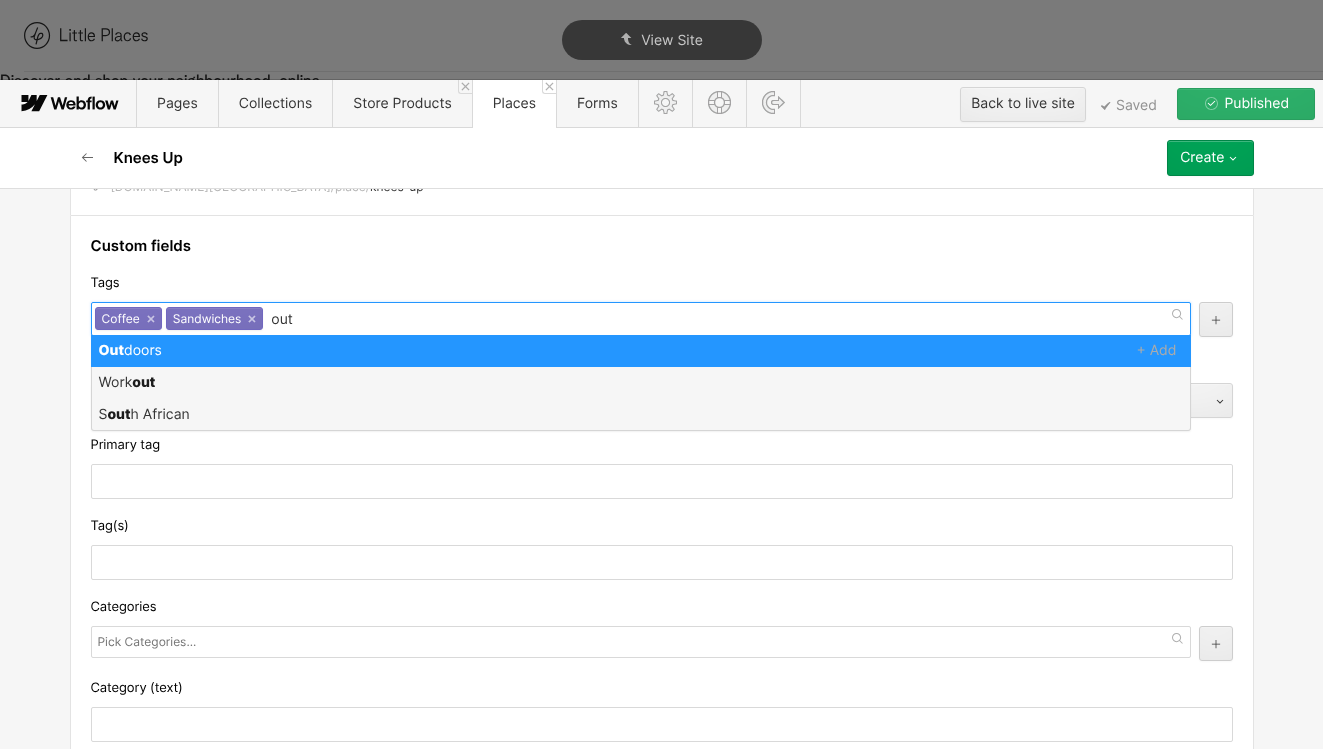 type 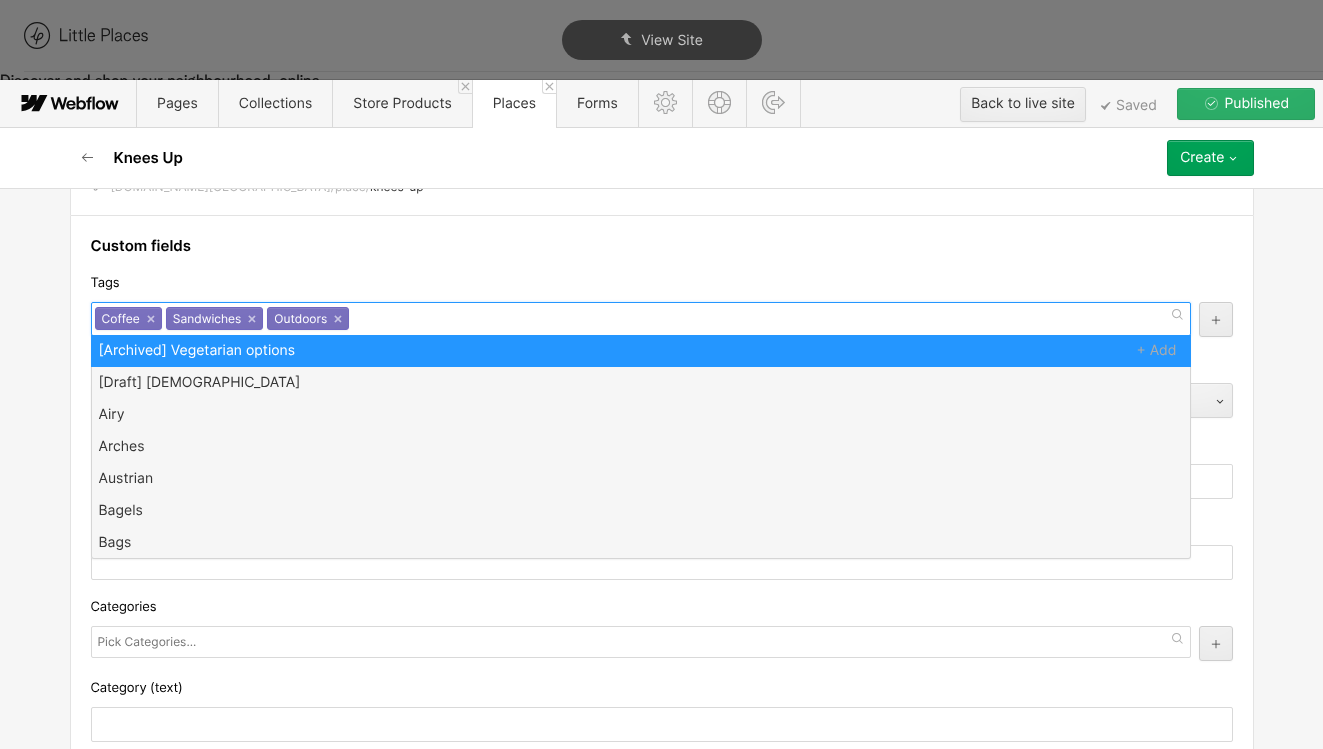 scroll, scrollTop: 0, scrollLeft: 0, axis: both 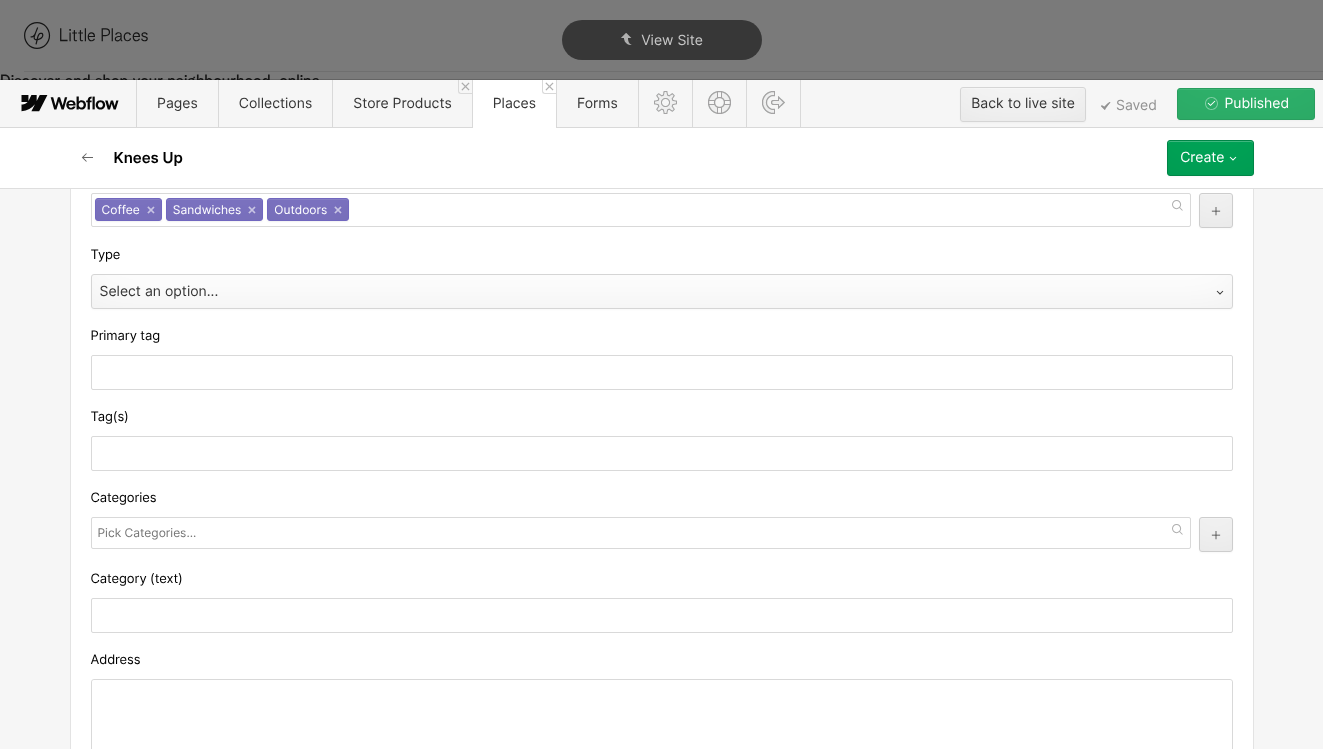 click on "Select an option..." at bounding box center (642, 292) 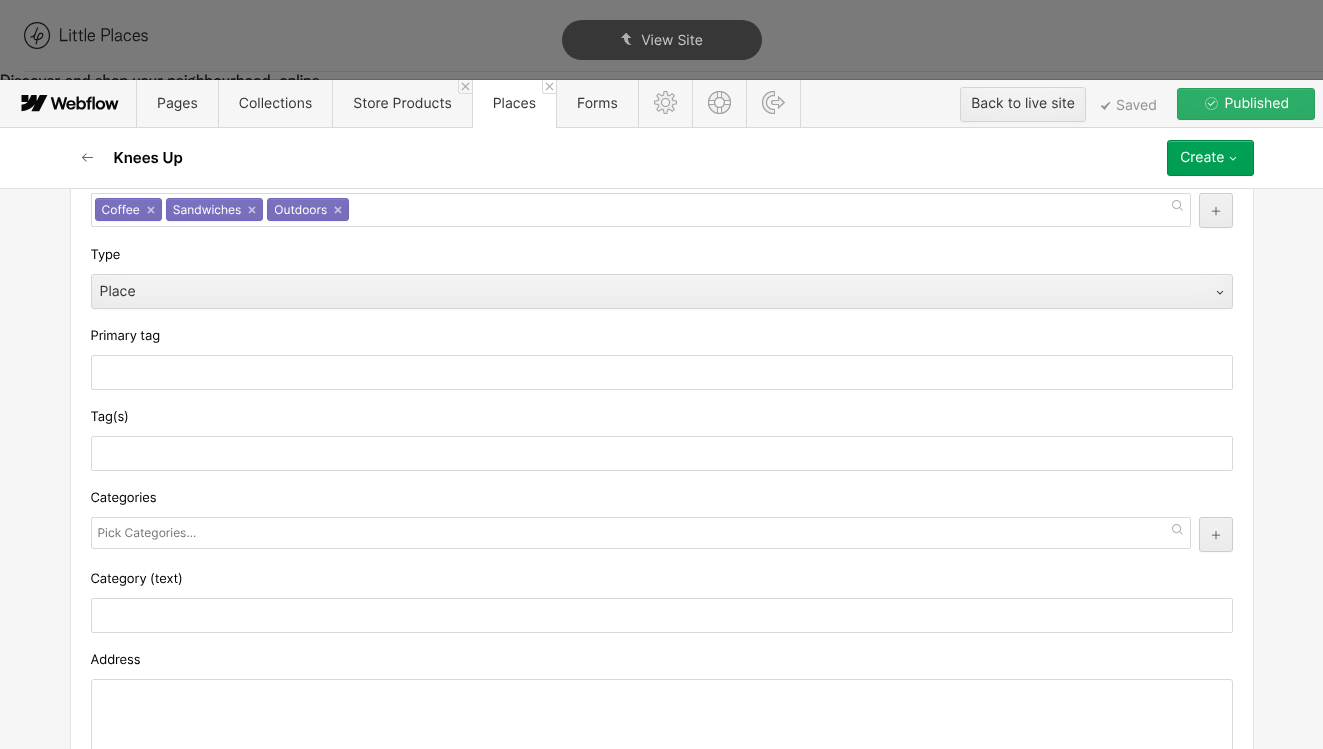 click at bounding box center [149, 533] 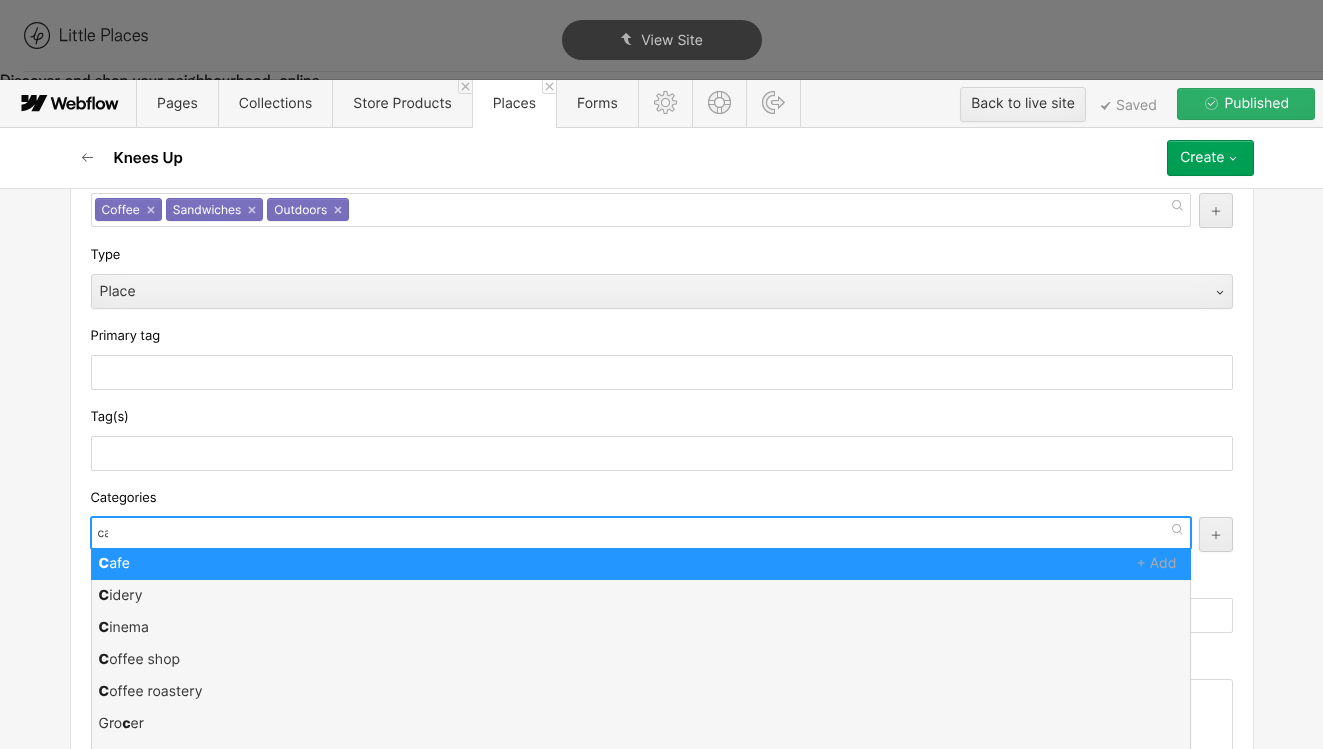 type on "cafe" 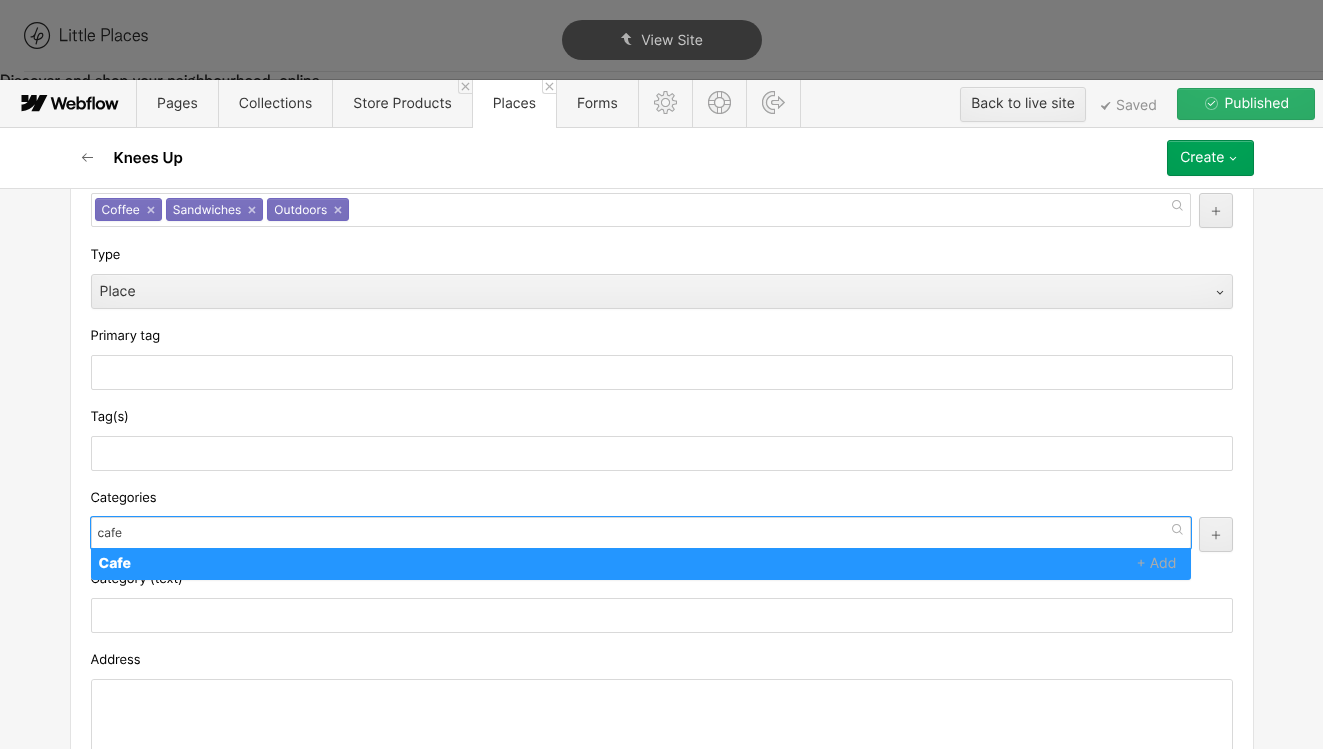 type 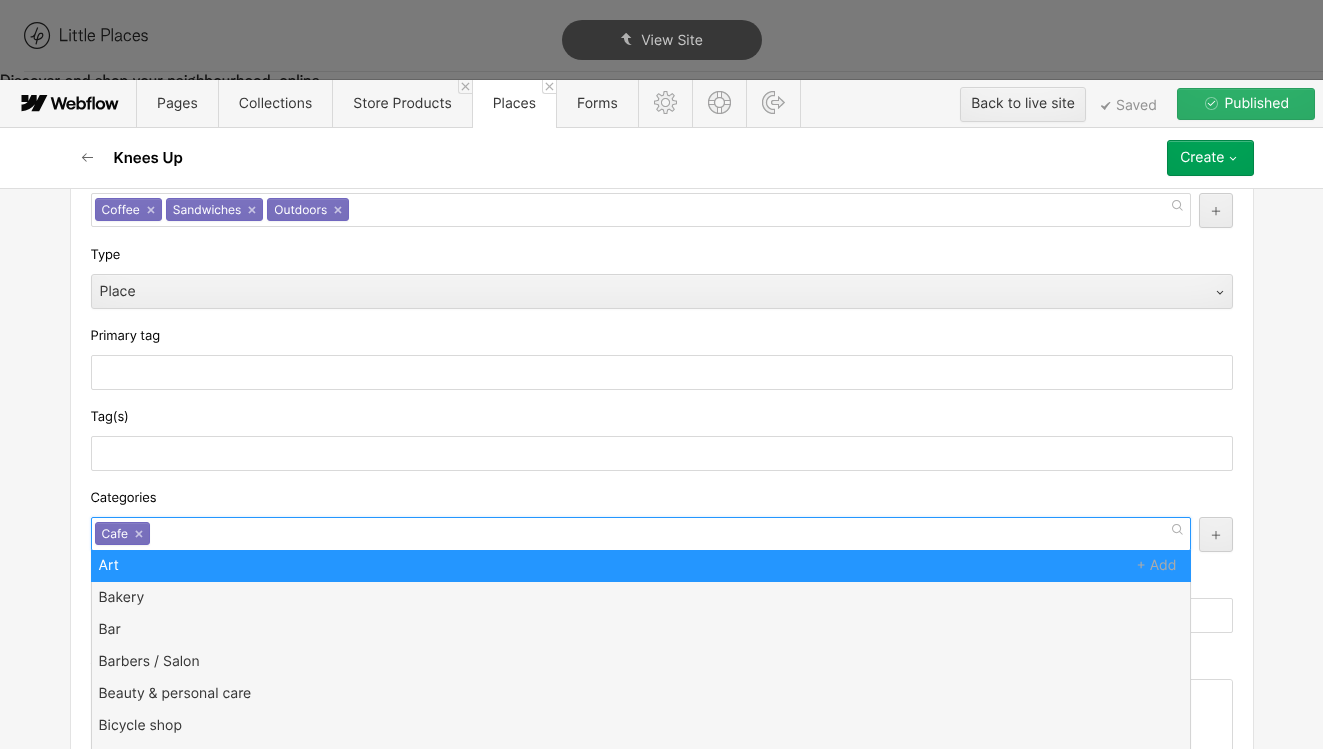 click on "Categories" at bounding box center (662, 498) 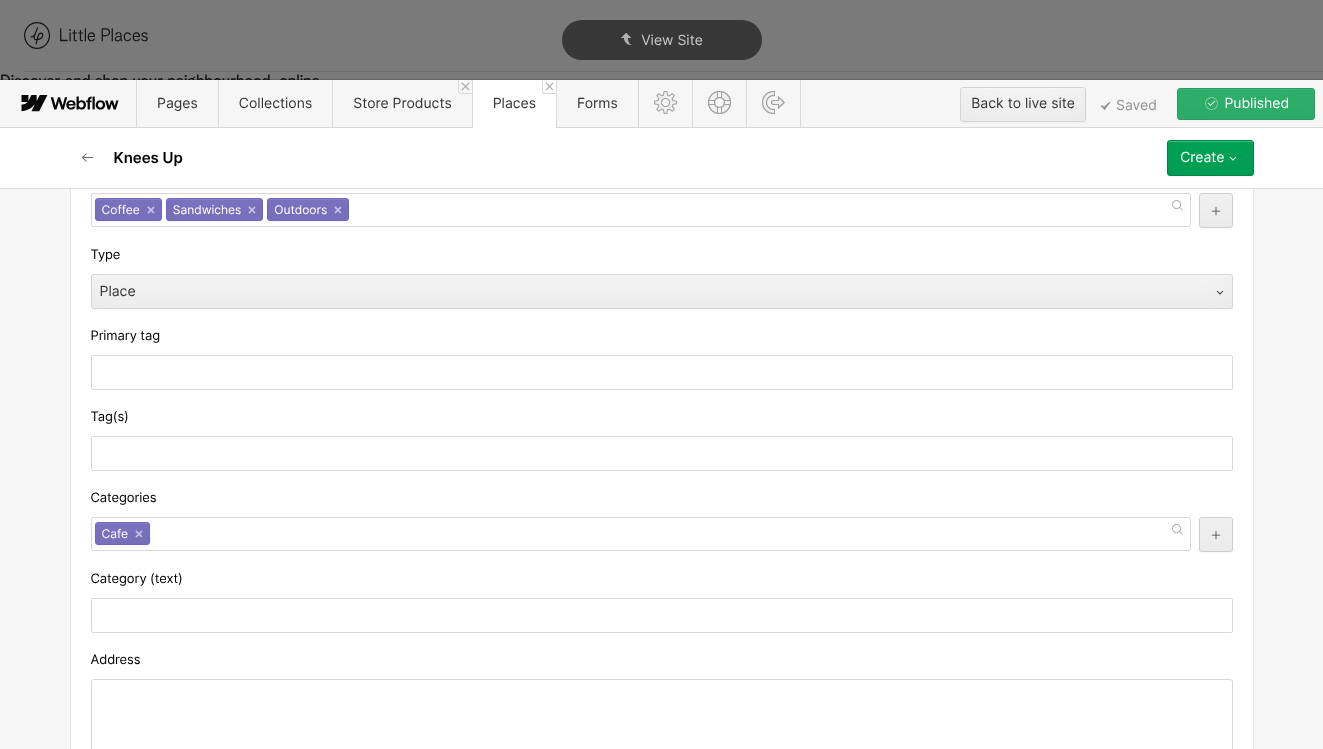 scroll, scrollTop: 534, scrollLeft: 0, axis: vertical 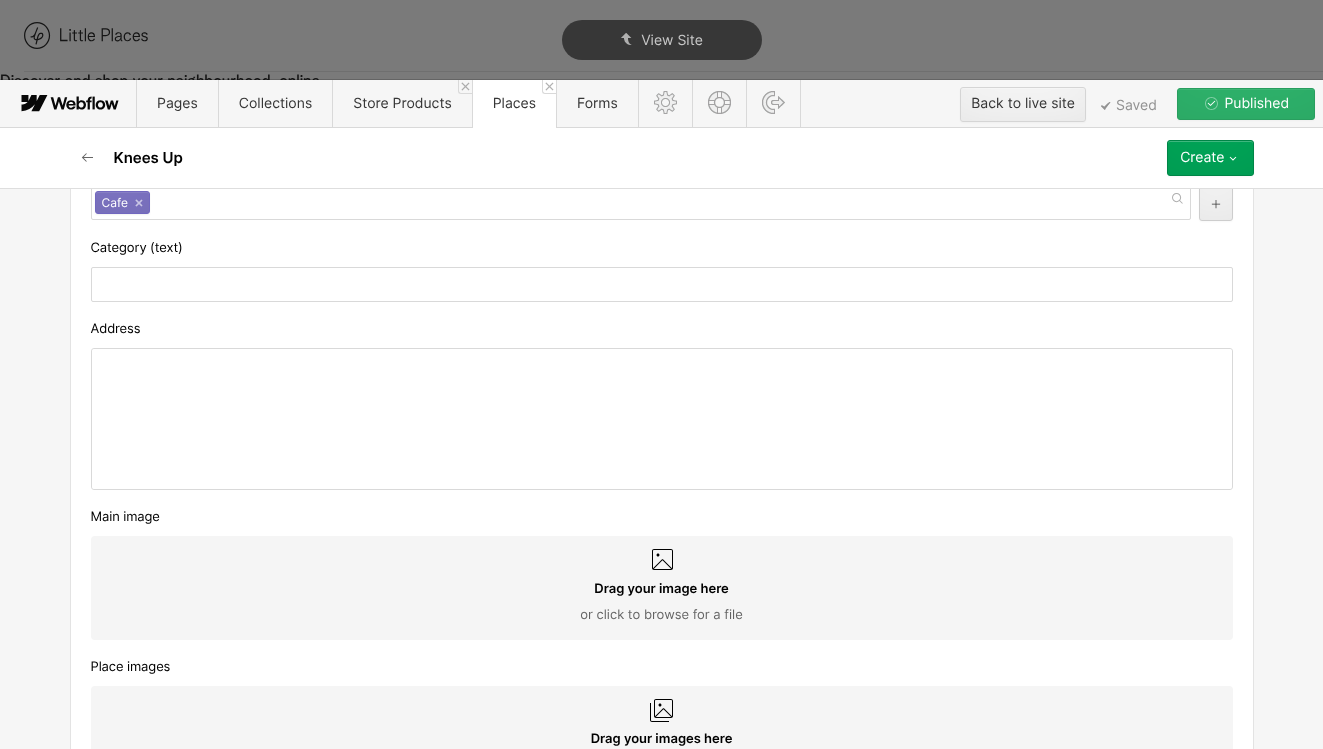 click at bounding box center (662, 419) 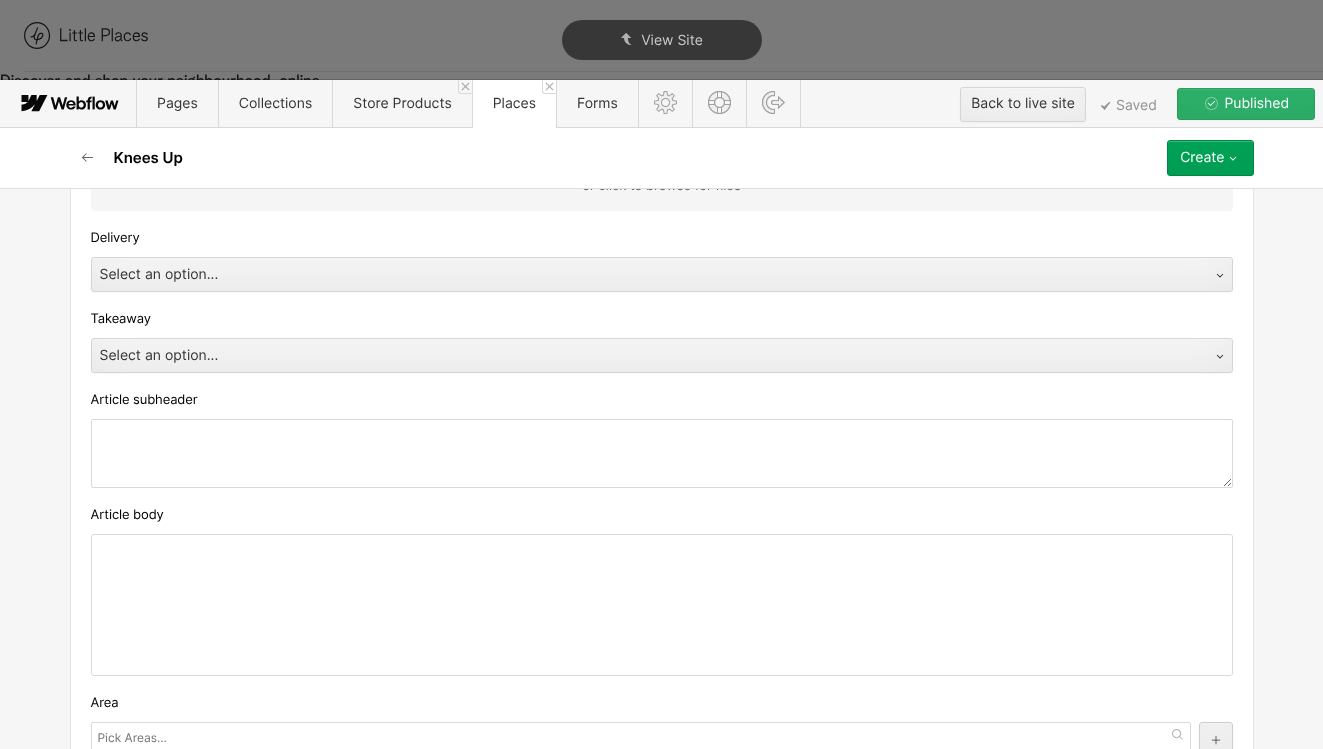scroll, scrollTop: 1290, scrollLeft: 0, axis: vertical 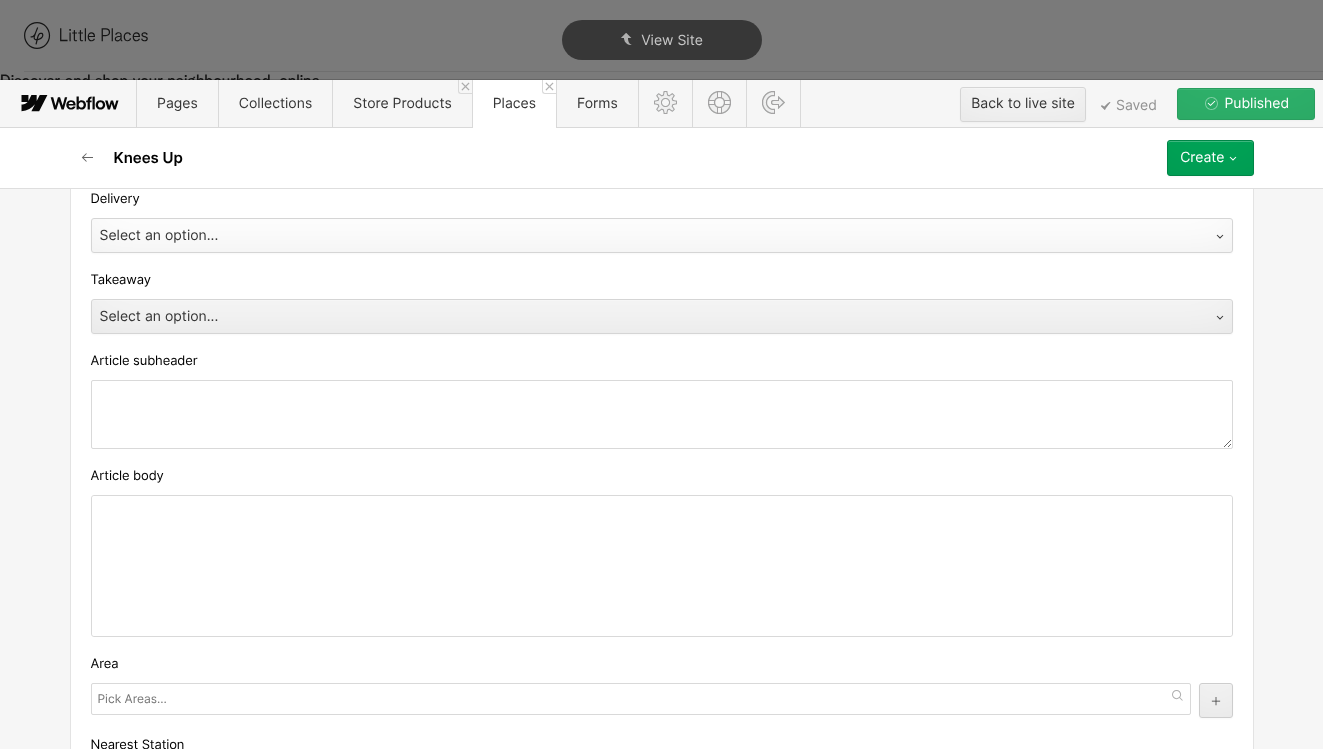 click on "Select an option..." at bounding box center [642, 236] 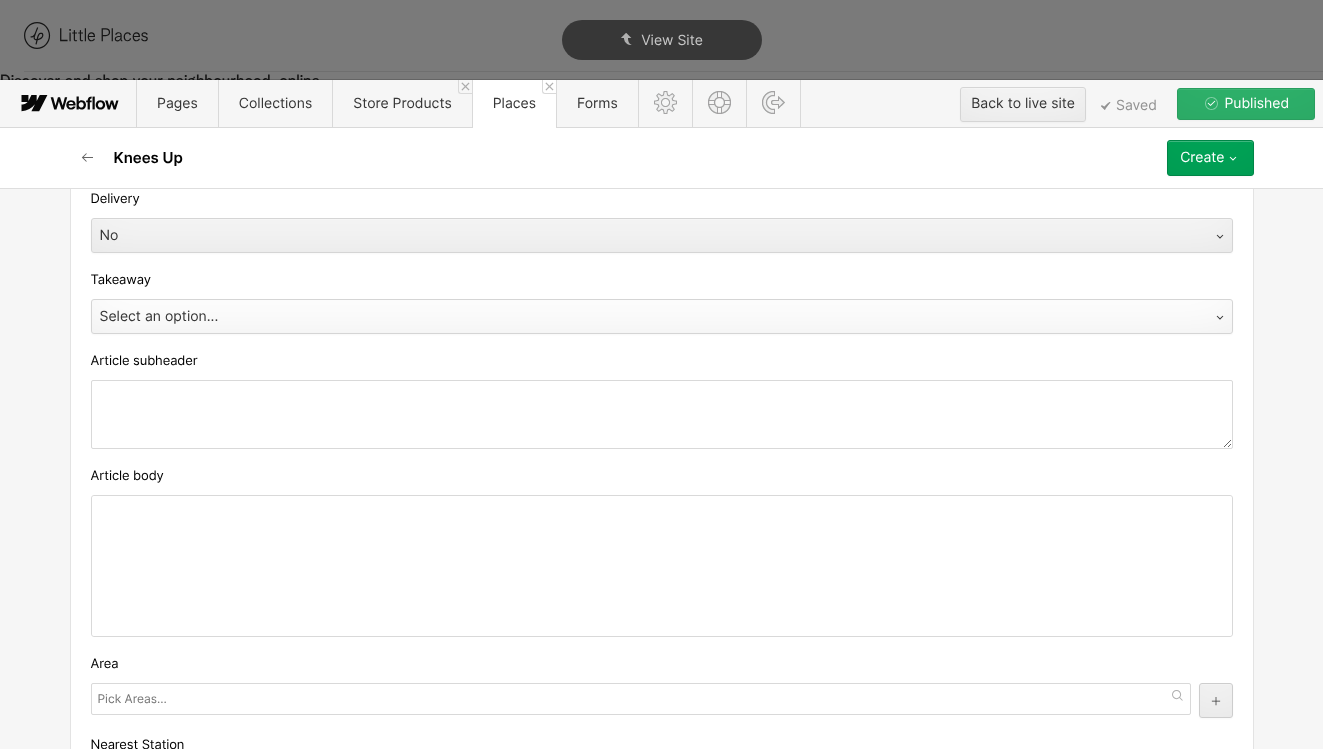 click on "Select an option..." at bounding box center (642, 317) 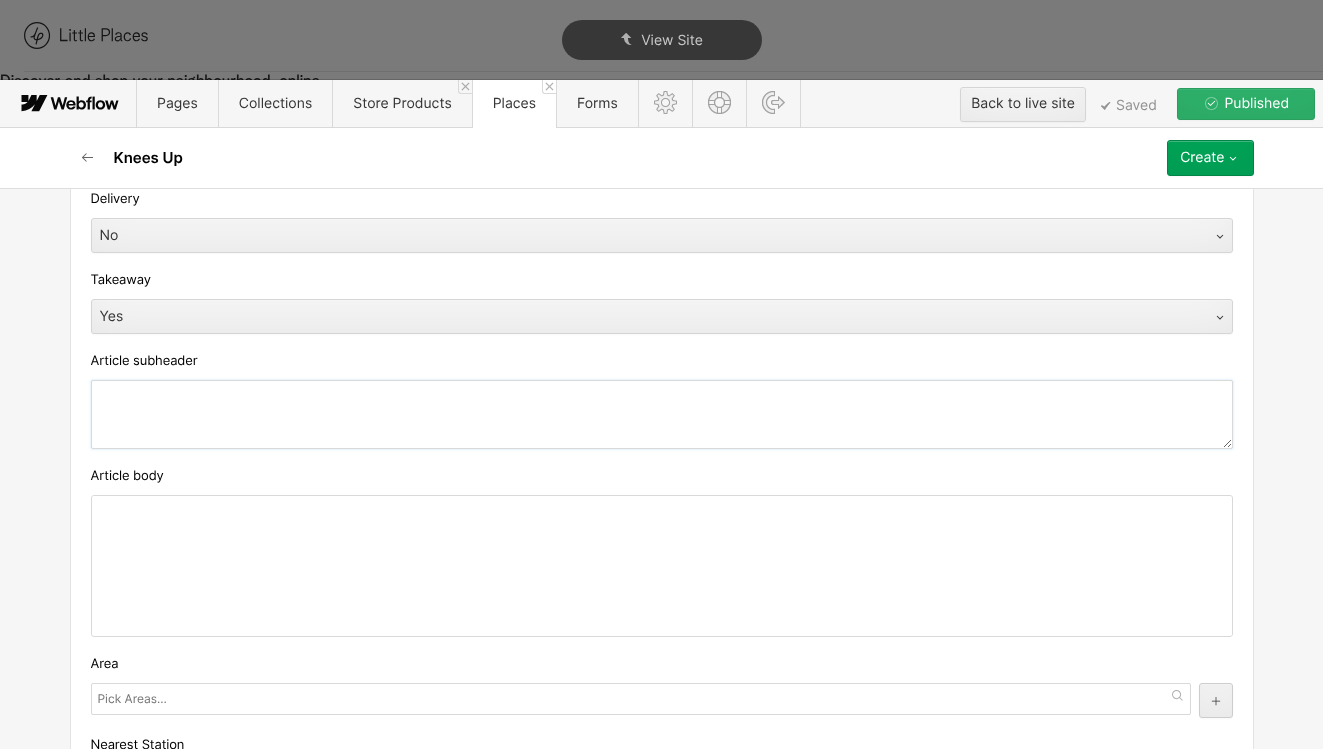 click at bounding box center [662, 414] 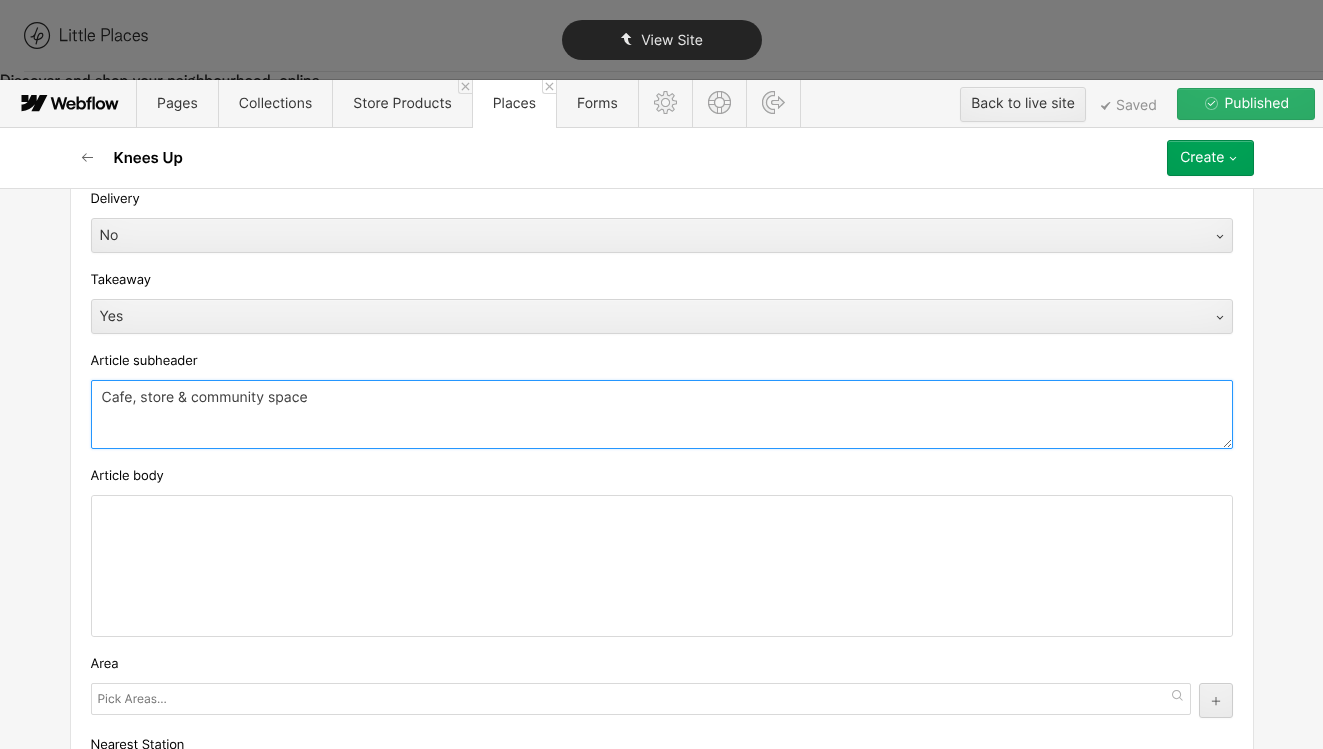 type on "Cafe, store & community space" 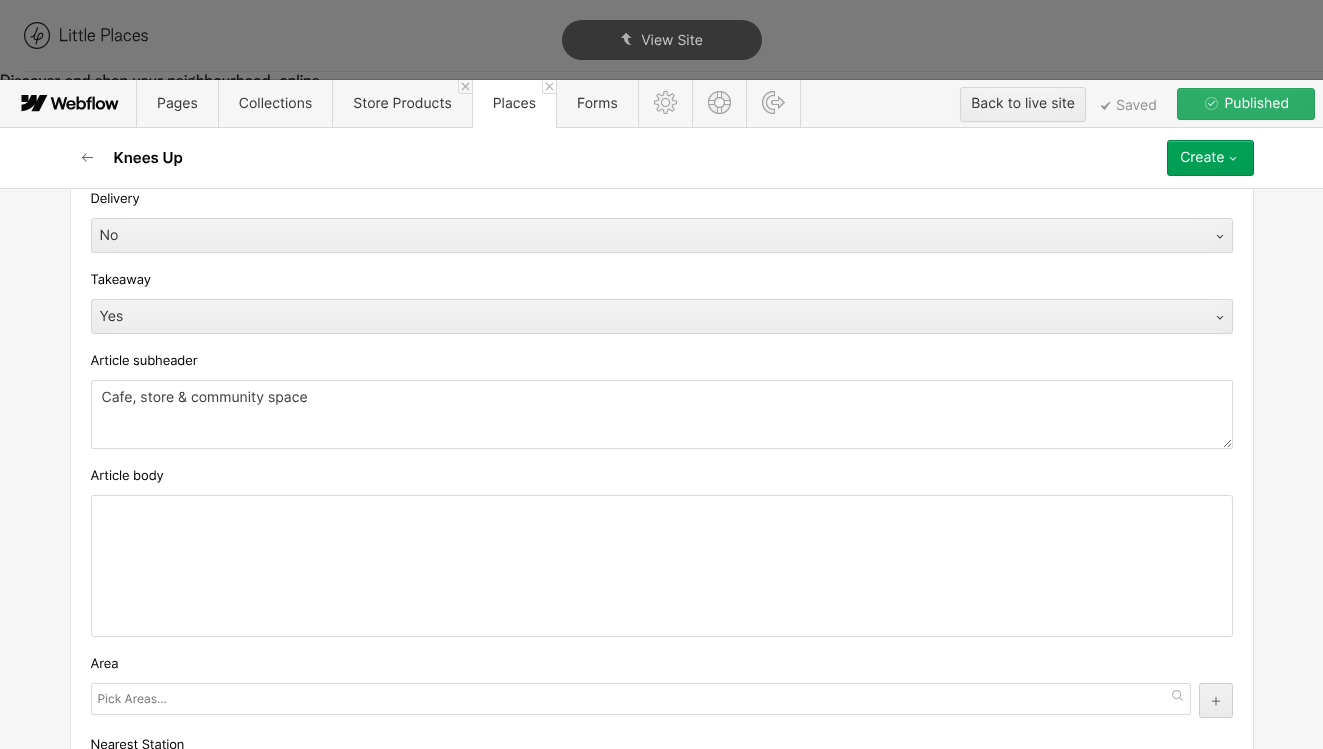 click at bounding box center [662, 566] 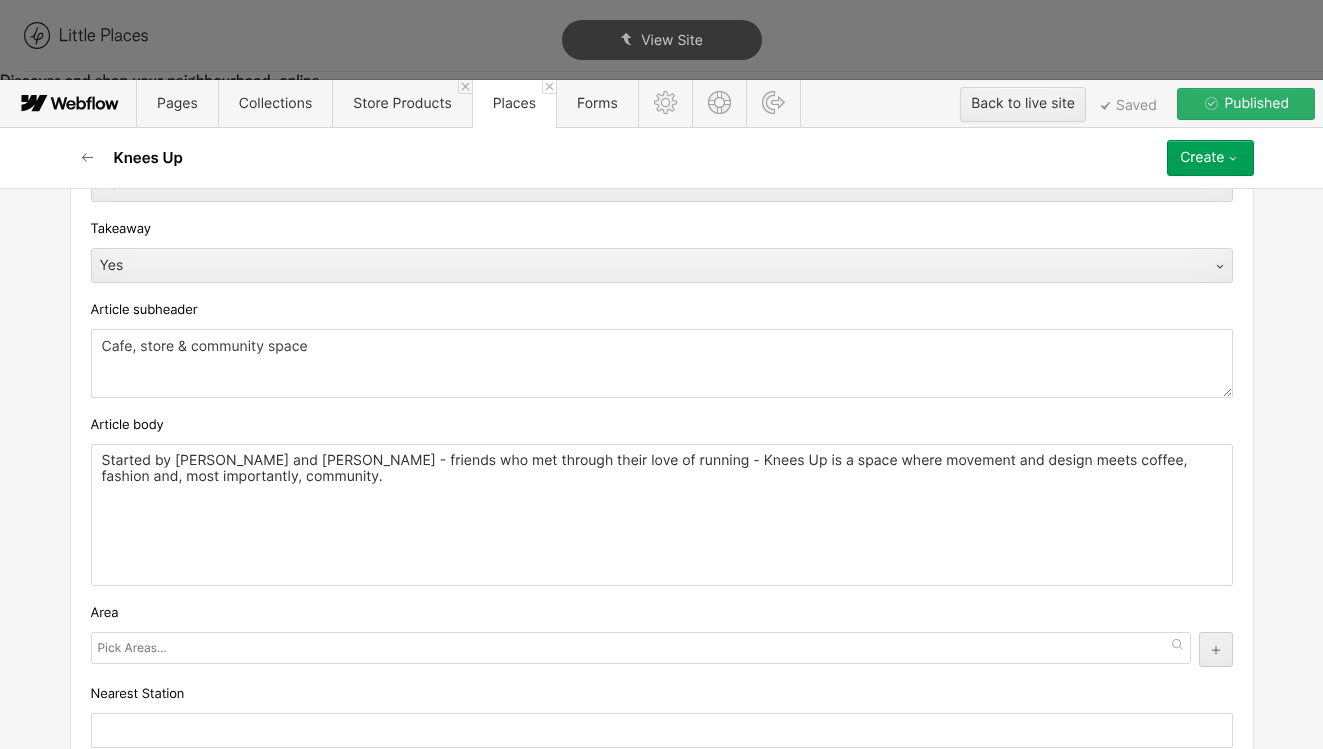 scroll, scrollTop: 1348, scrollLeft: 0, axis: vertical 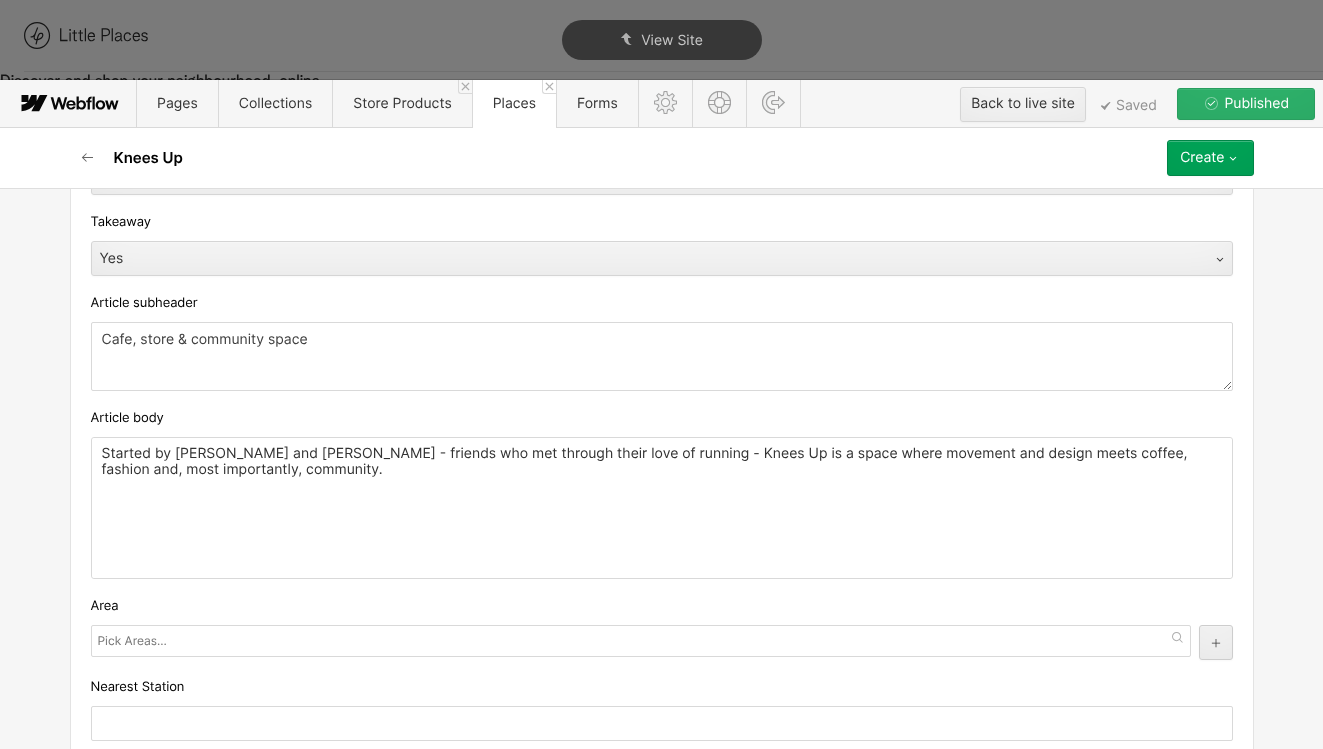 click on "Started by [PERSON_NAME] and [PERSON_NAME] - friends who met through their love of running - Knees Up is a space where movement and design meets coffee, fashion and, most importantly, community." at bounding box center (662, 462) 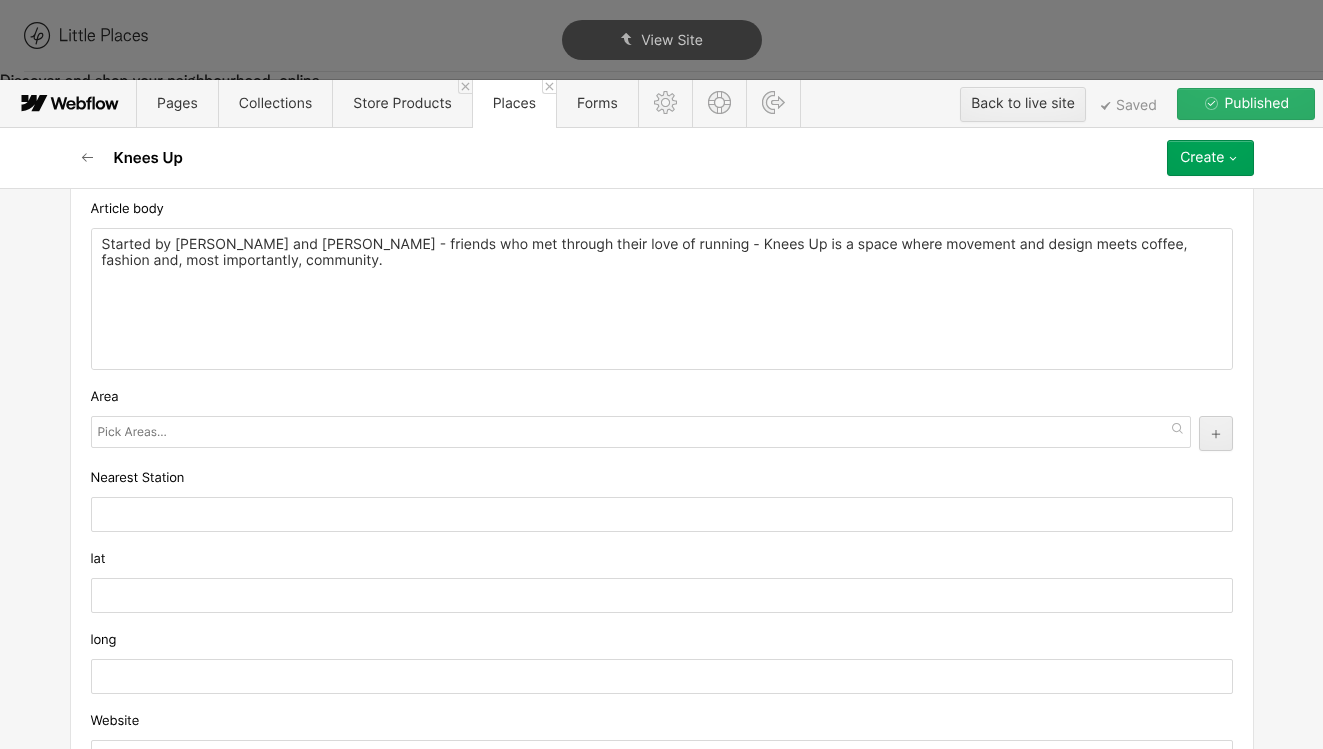 scroll, scrollTop: 1583, scrollLeft: 0, axis: vertical 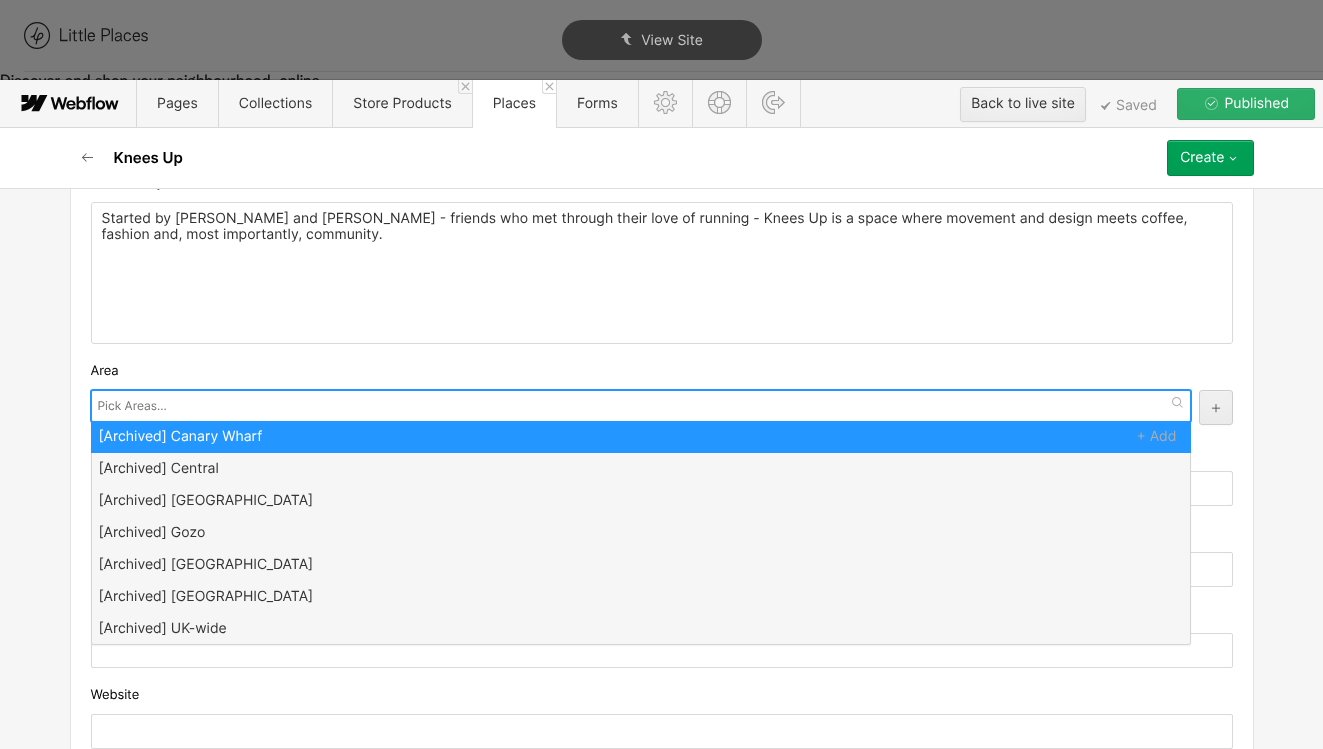 click at bounding box center [134, 406] 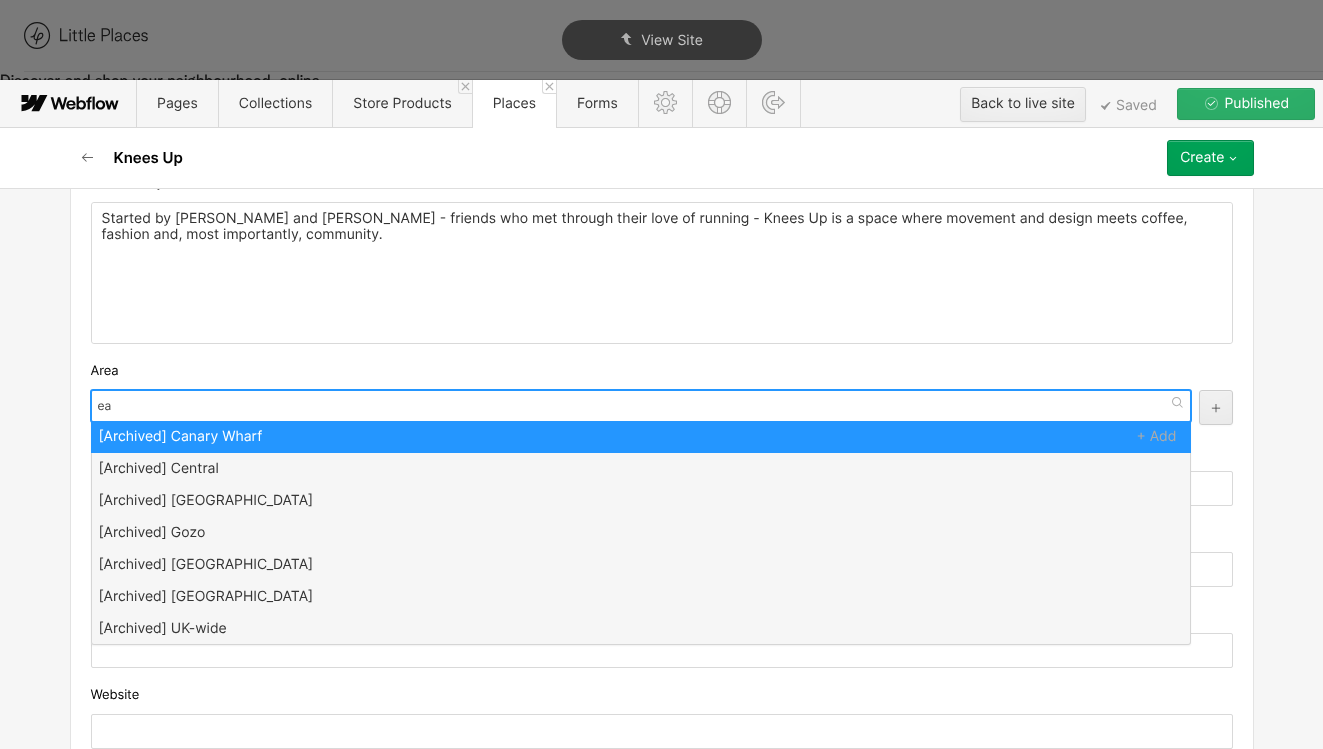 type on "eas" 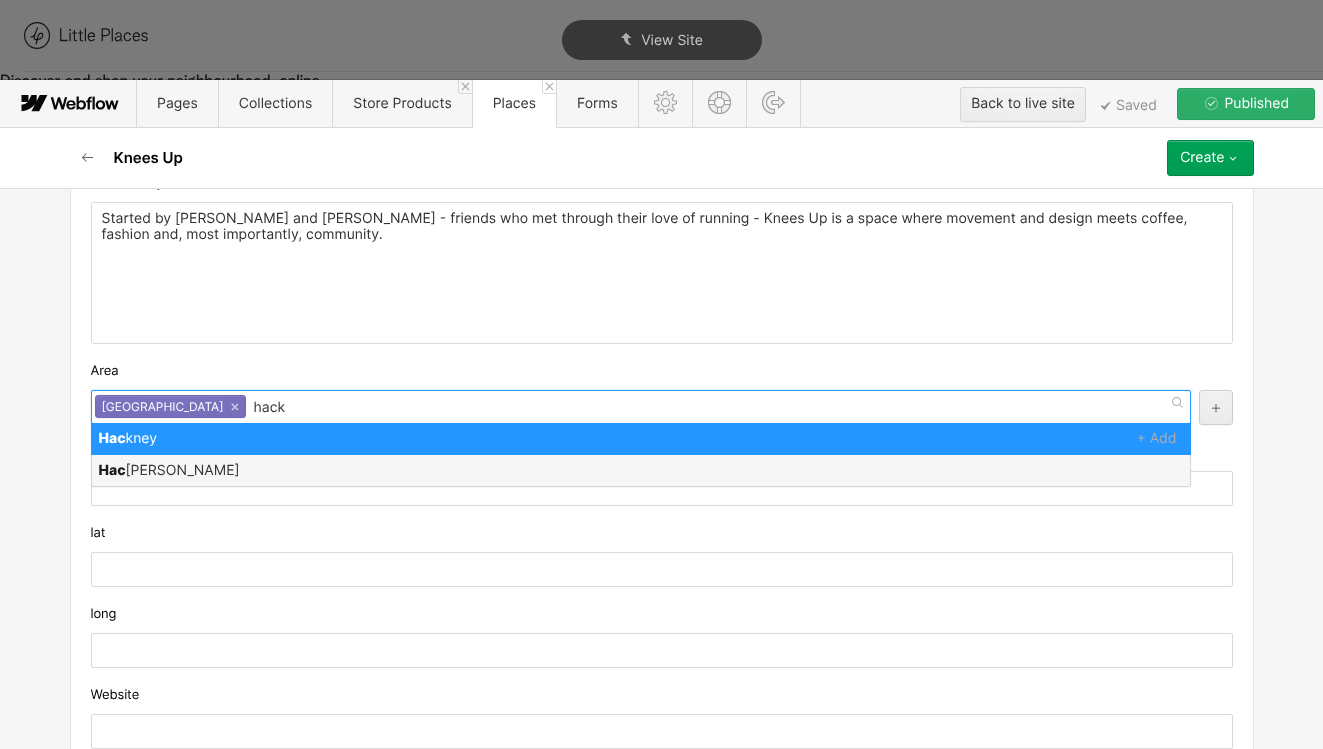 type on "hackn" 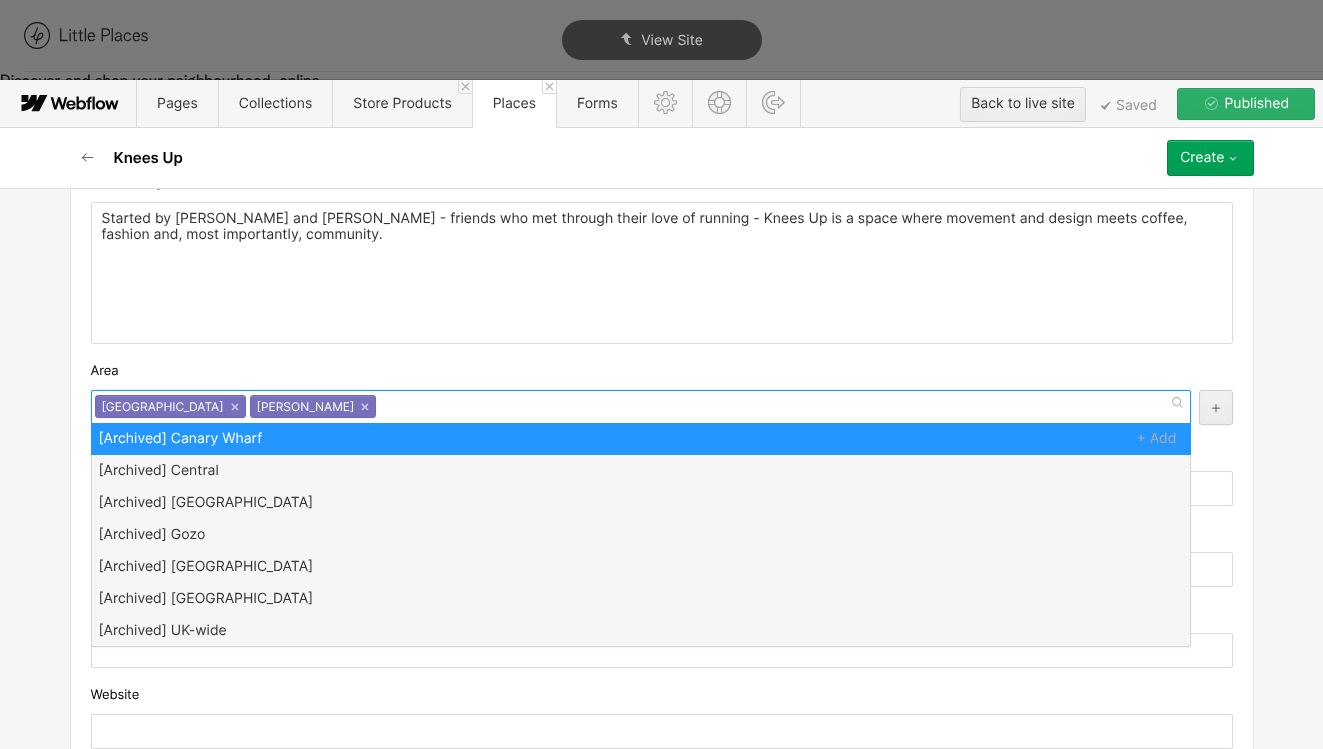 scroll, scrollTop: 0, scrollLeft: 0, axis: both 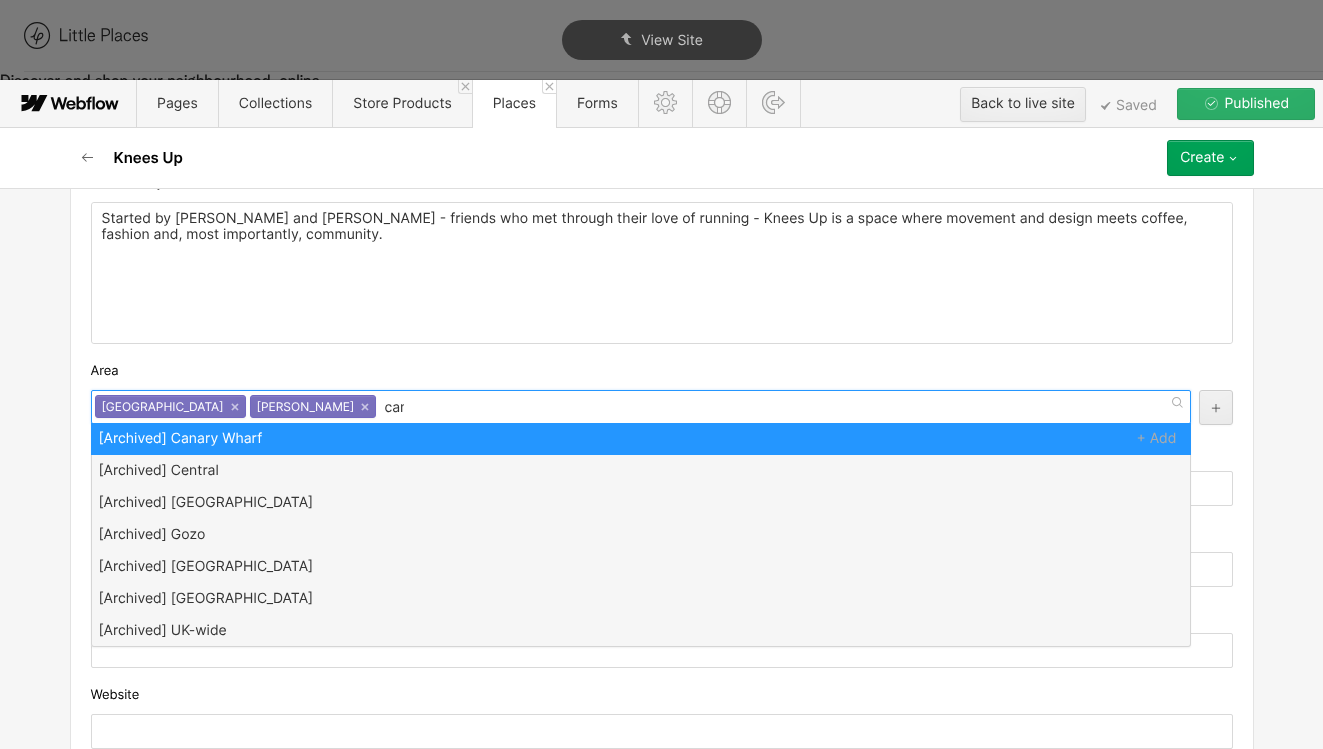 type on "camb" 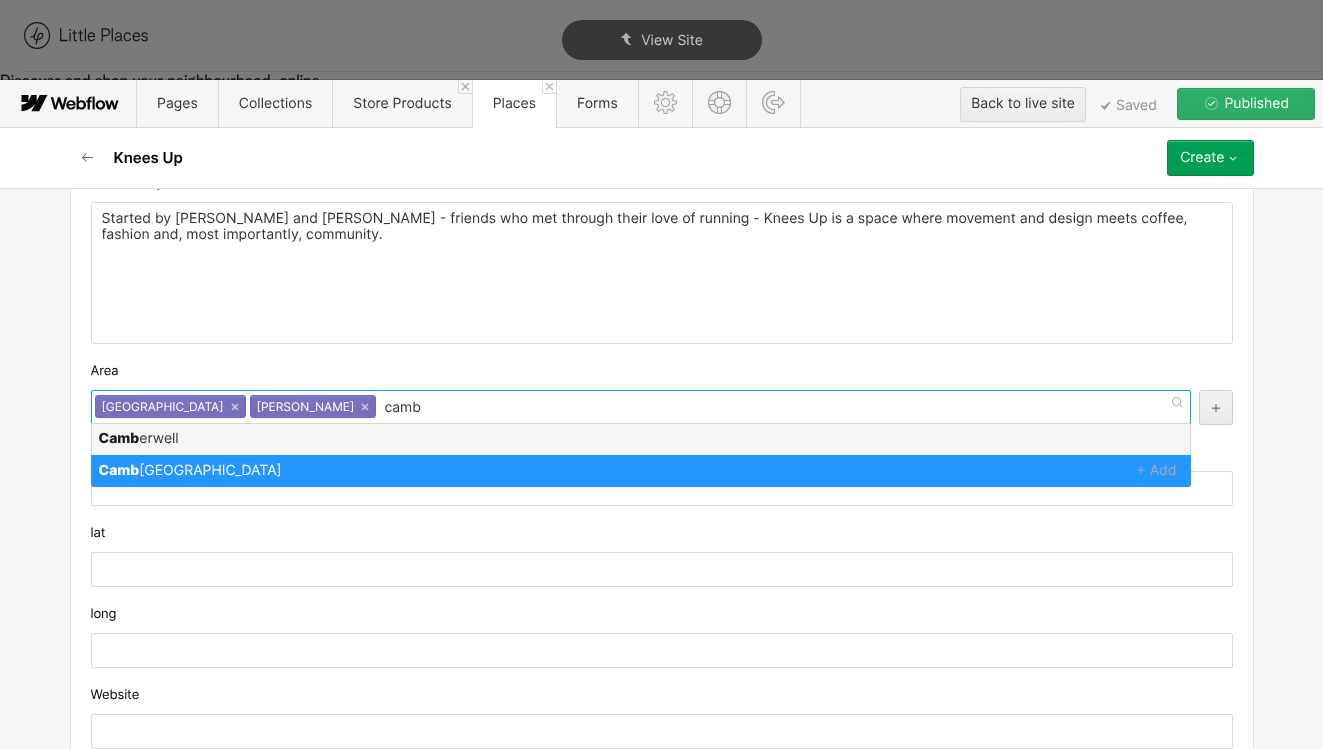 type 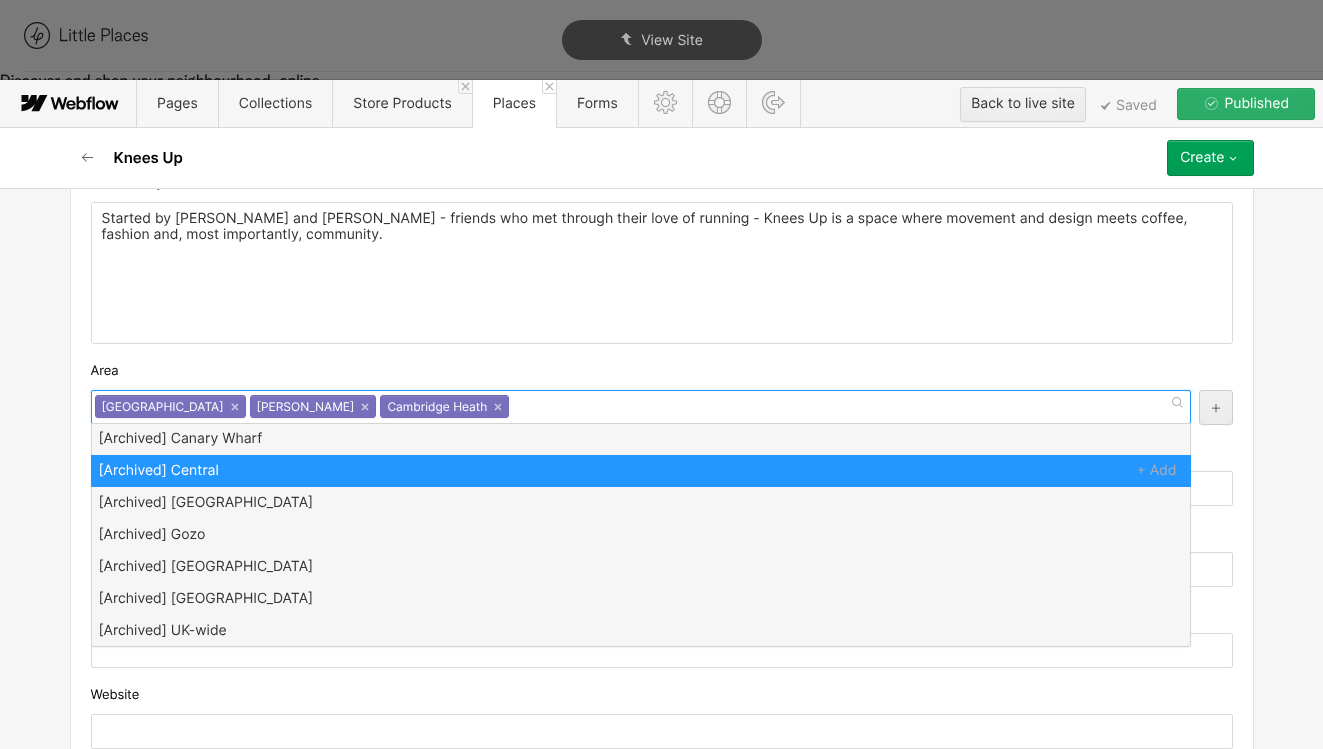 click on "Started by [PERSON_NAME] and [PERSON_NAME] - friends who met through their love of running - Knees Up is a space where movement and design meets coffee, fashion and, most importantly, community." at bounding box center (662, 273) 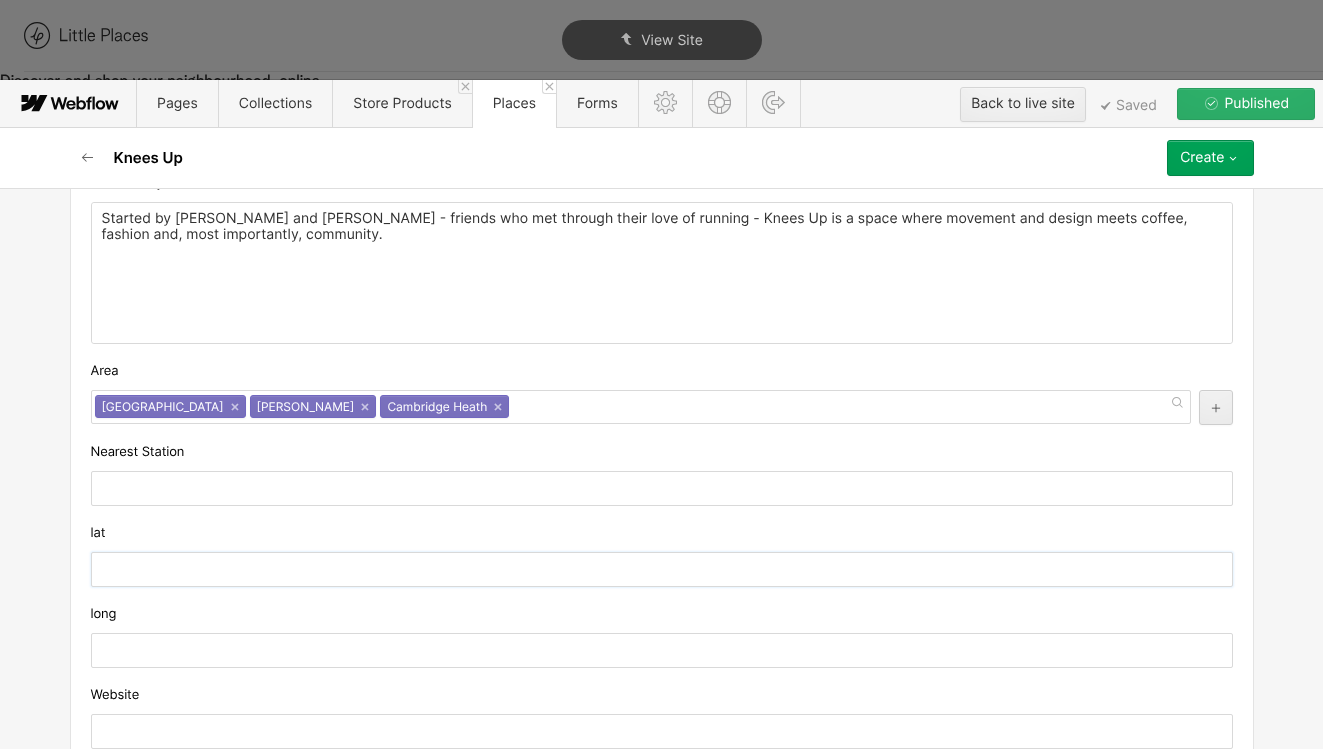 click at bounding box center (662, 569) 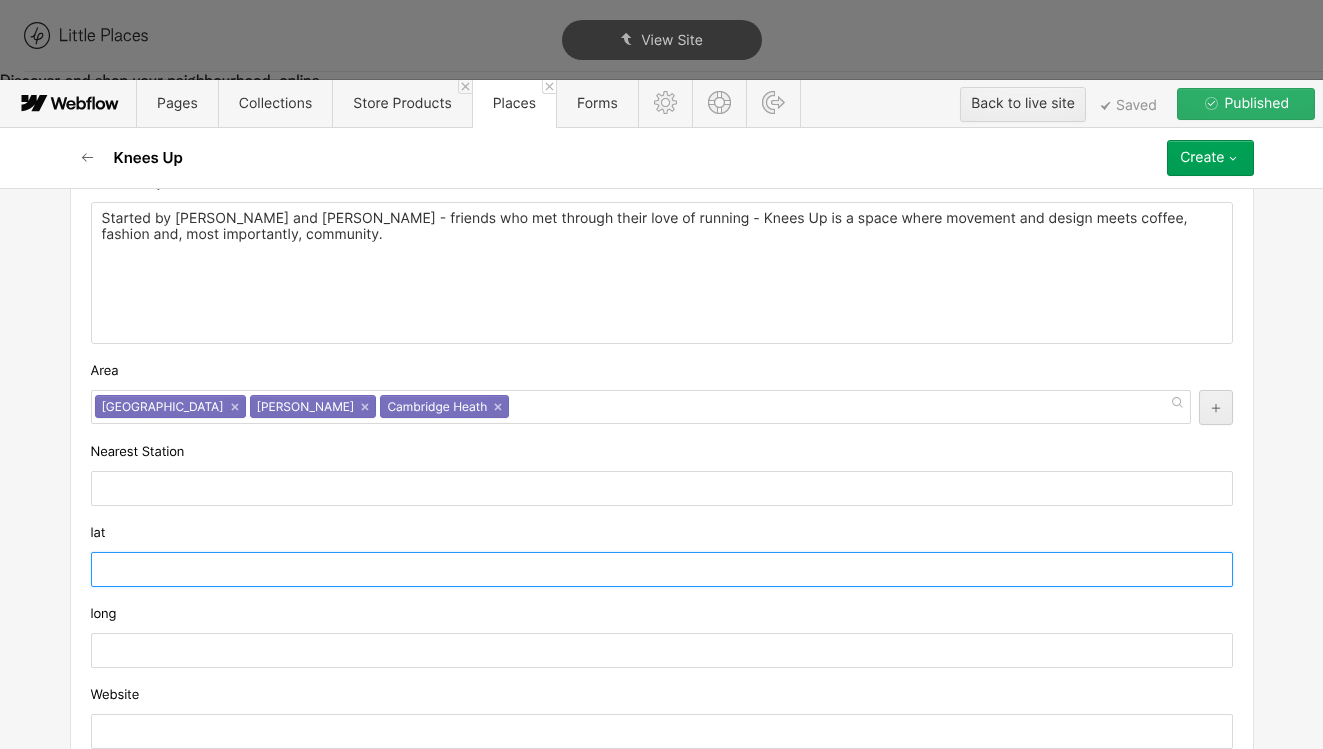 paste on "51.5323448" 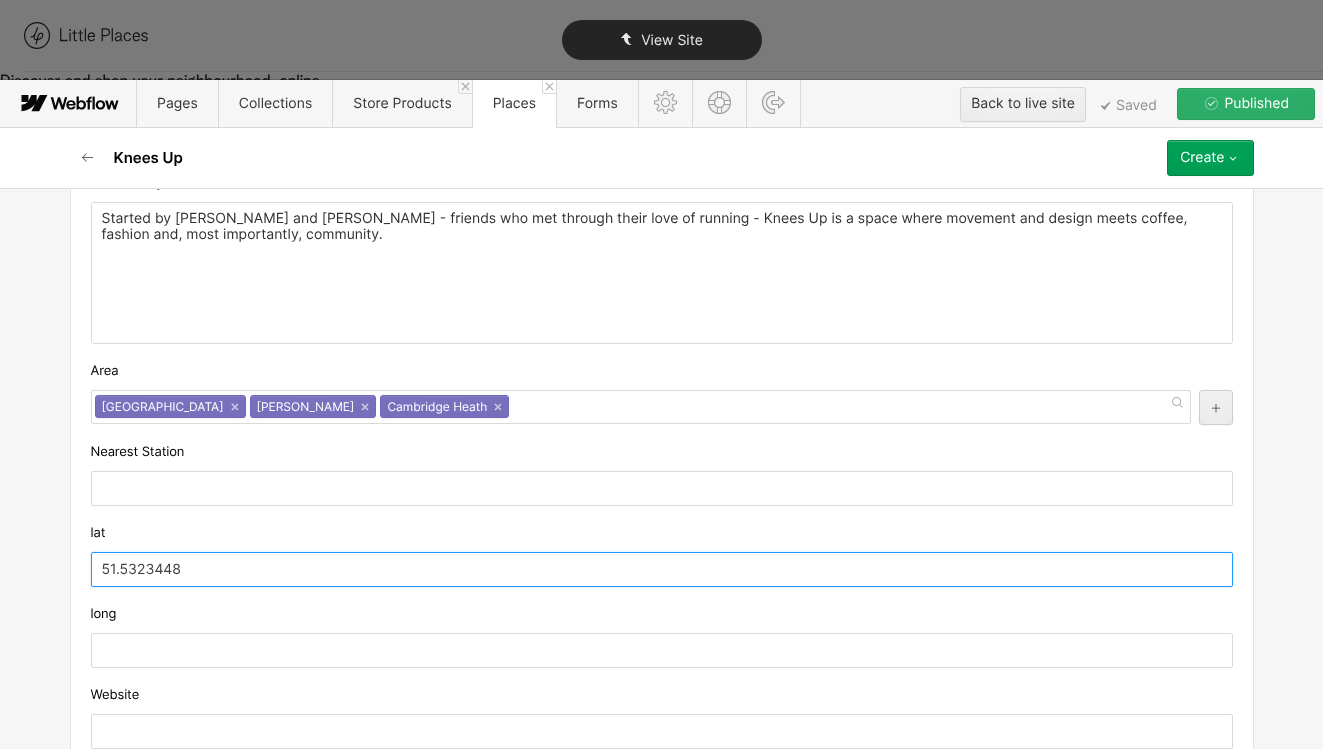 type on "51.5323448" 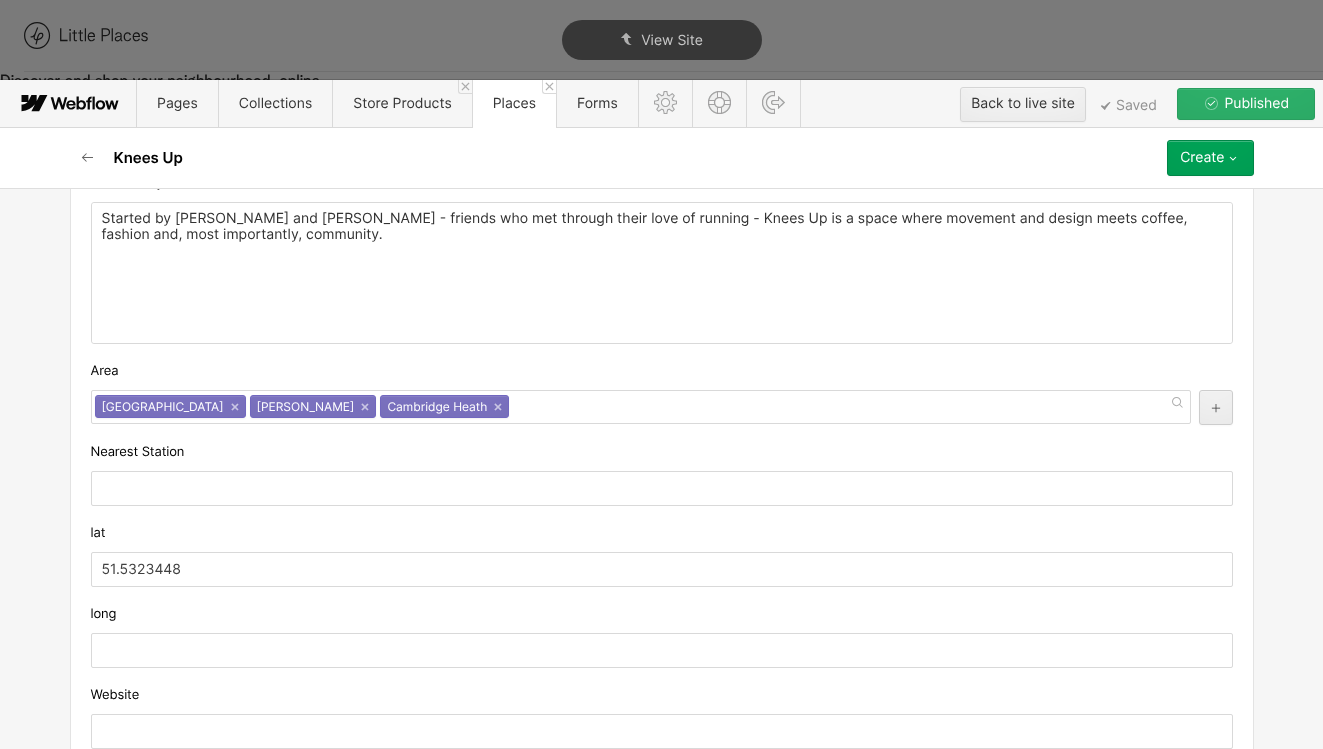 click on "Custom fields Tags Coffee Sandwiches Outdoors Coffee × Sandwiches × Outdoors × [Archived] Vegetarian options [Draft] British Airy Arches Austrian Bagels Bags BBQ Bicycle repairs Bicycles Bike accessories Biscuits Black Owned Business Black-owned Books Bright Brownies Burgers Cacti Cakes Canalside Candles Cap Cards Caribbean Casual CDs Ceramics Ceviche Chinese Chocolate Clothing Cocktails Comedy Condiments Contemporary Cookies Cosmetics Cosy Cupcakes [PERSON_NAME] Date night Dog friendly Dried flowers Dumplings Electric bicycles Ethiopian Exercise Filipino Fish Fitness Flowers French Fruits Gifts Glasses Gluten free options Granola Hair cut Hand sanitiser Helmets Hip Hole-in-the-wall Household Indonesian Industrial Intimate Italian Jewellery Kitchenware Knife Korean Leafy Lebanese Live music Mac & cheese Macarons Magazines Malaysian Masks Massage Matches Mauritian Meal kit Meals Mediterranean Menswear Mezze Middle Eastern Minimal Modern Movies Nepalese NHS Nigerian Non alcoholic Noodles Open fire cooking Open late" at bounding box center (662, 129) 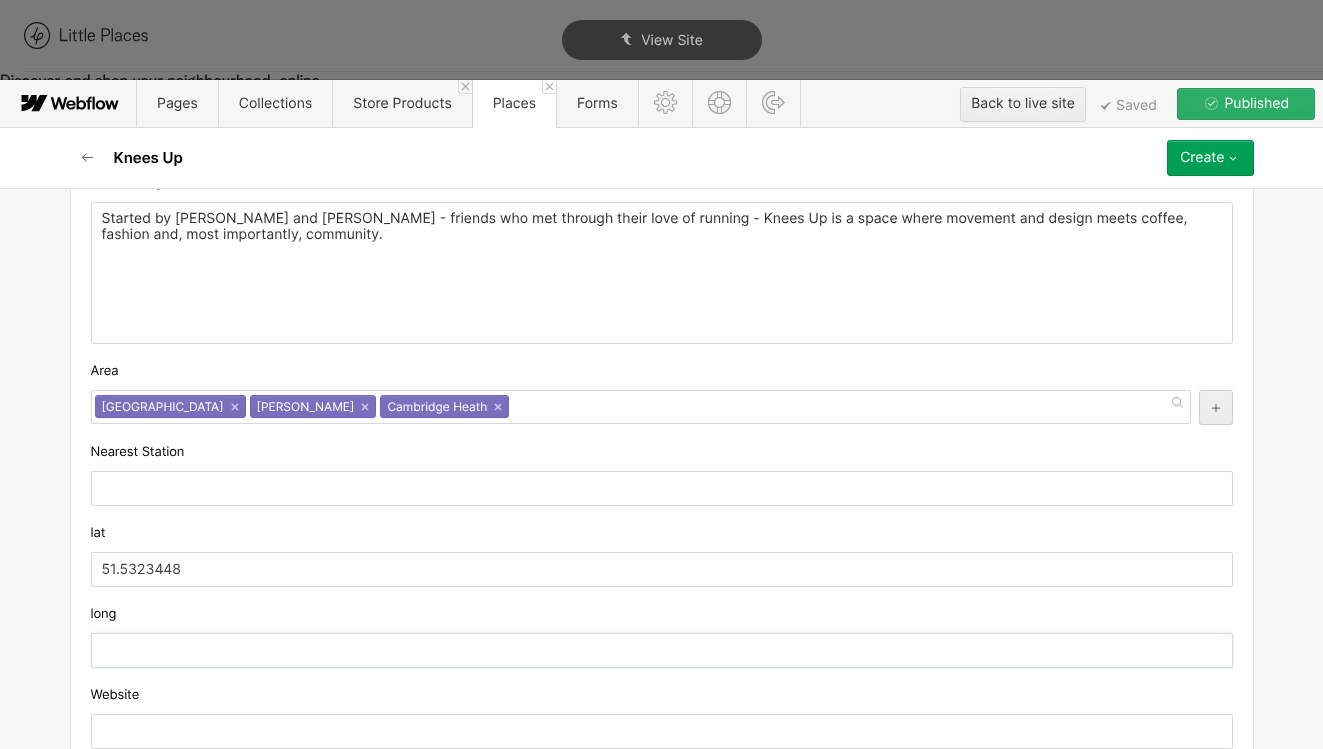 click at bounding box center (662, 650) 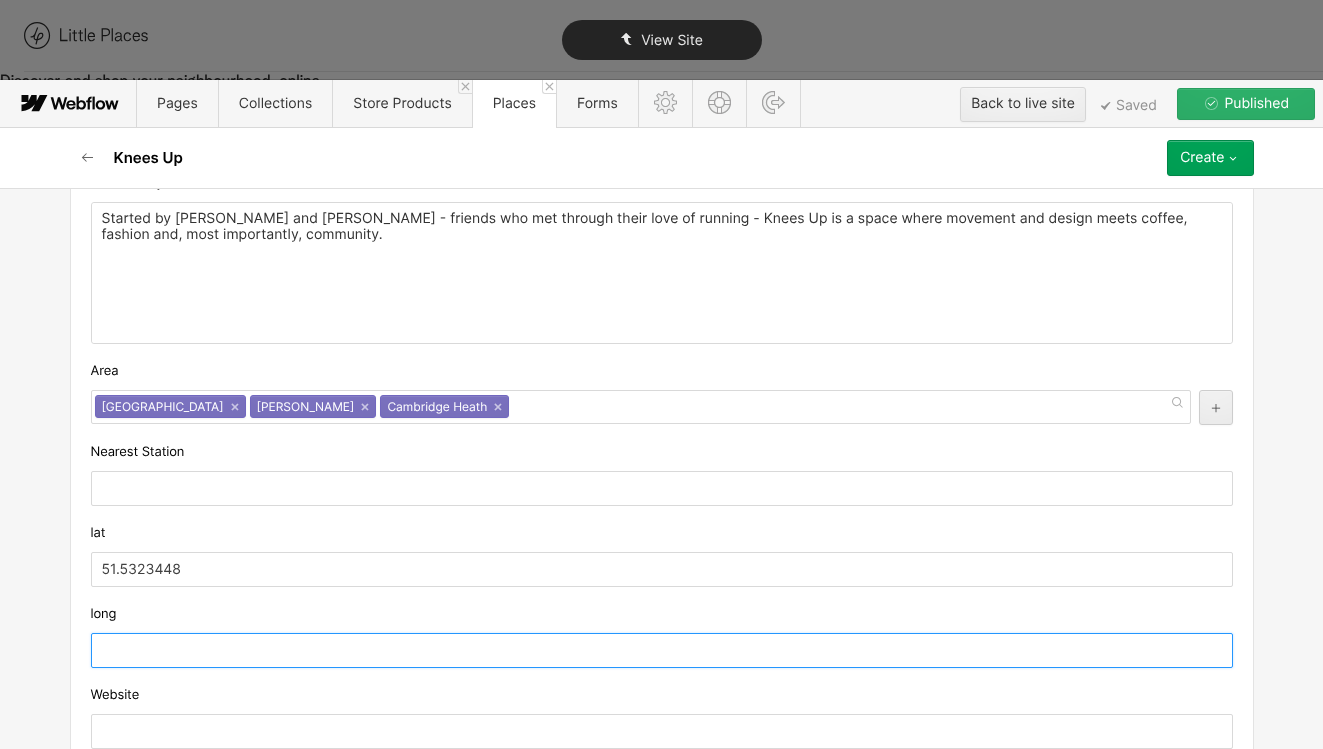 paste on "-0.0630189" 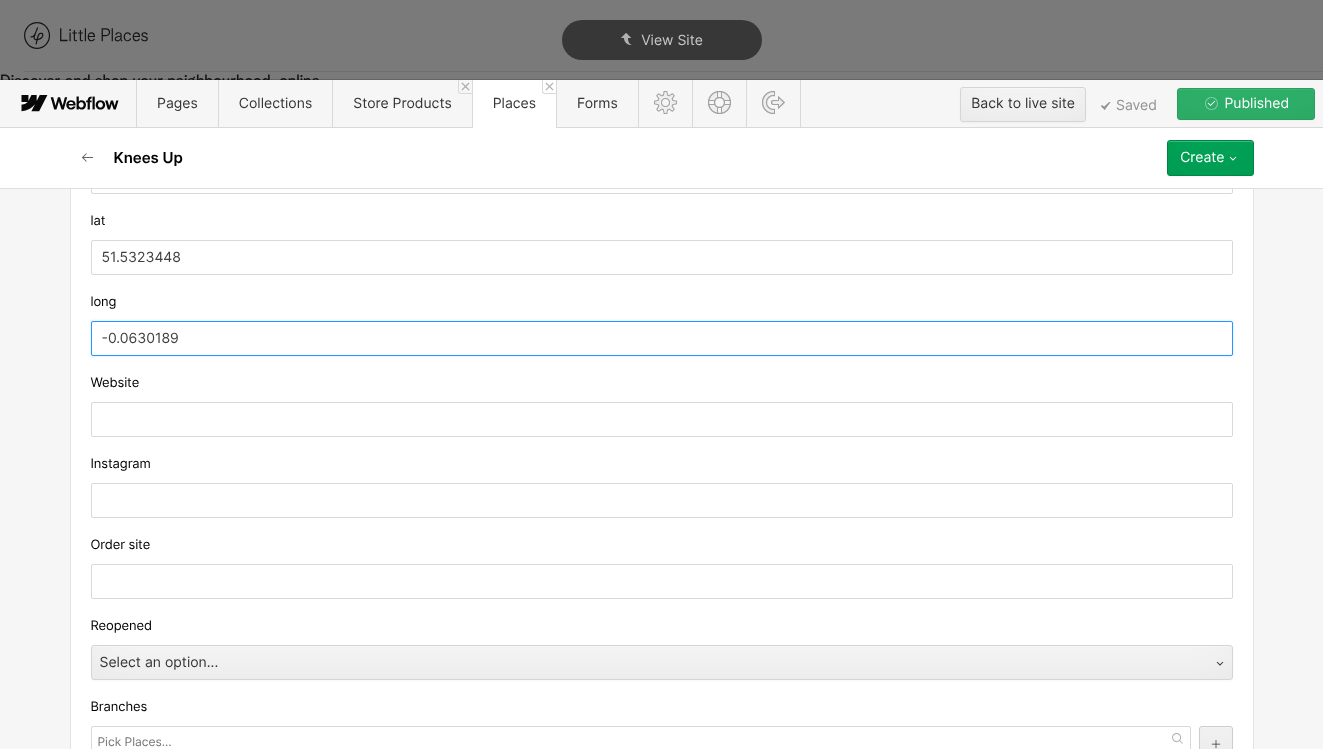 scroll, scrollTop: 1897, scrollLeft: 0, axis: vertical 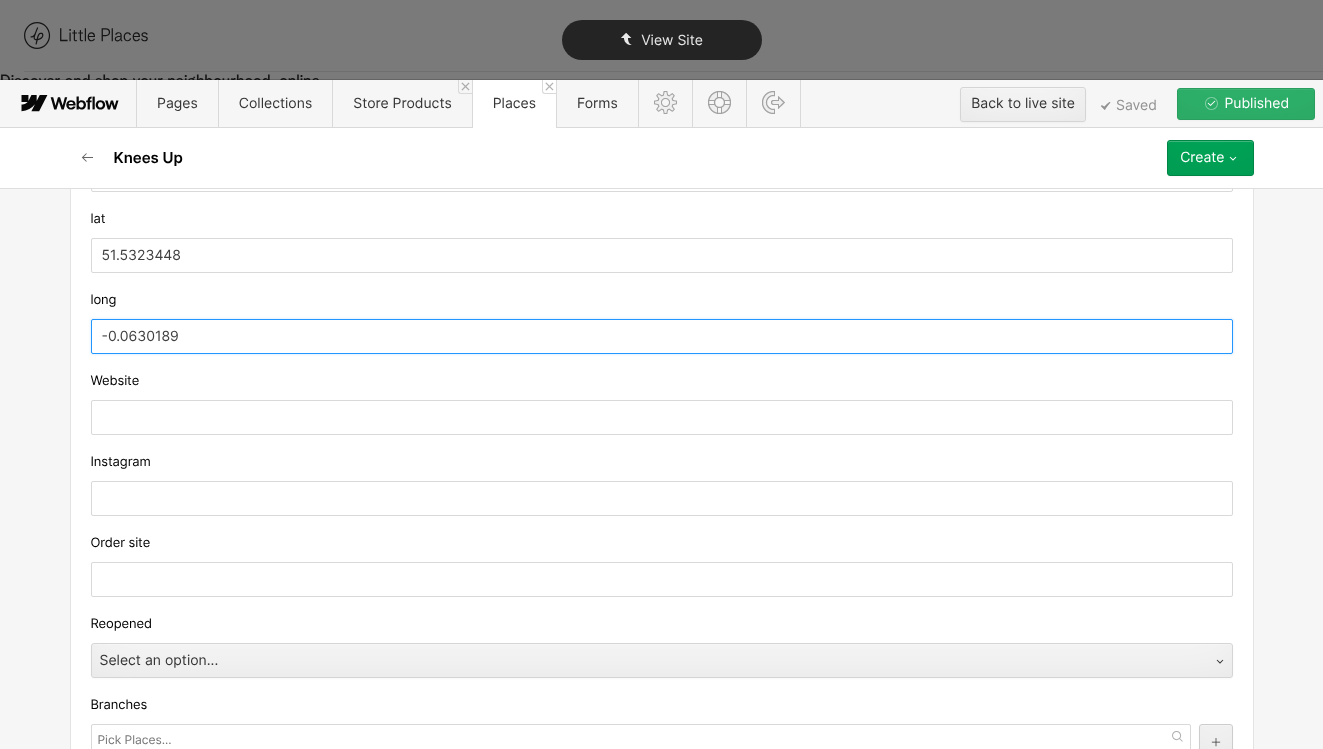 type on "-0.0630189" 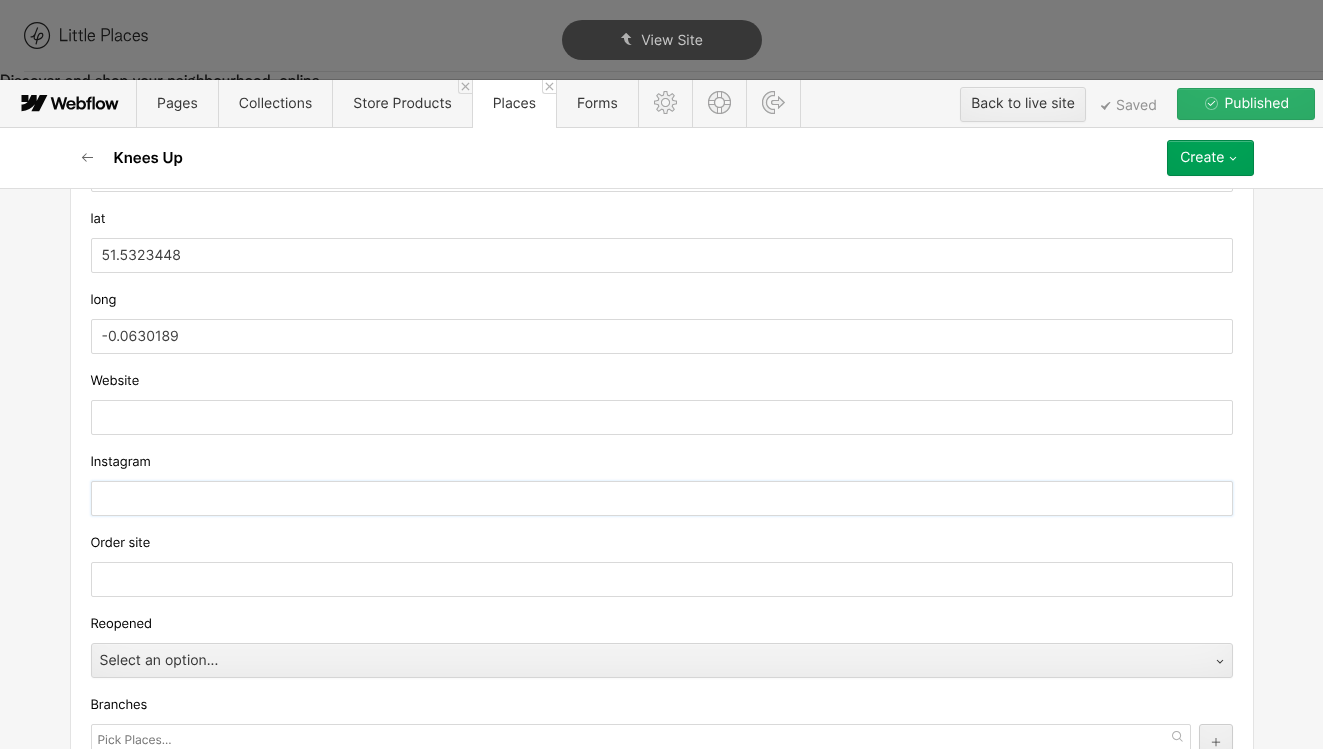 click at bounding box center [662, 498] 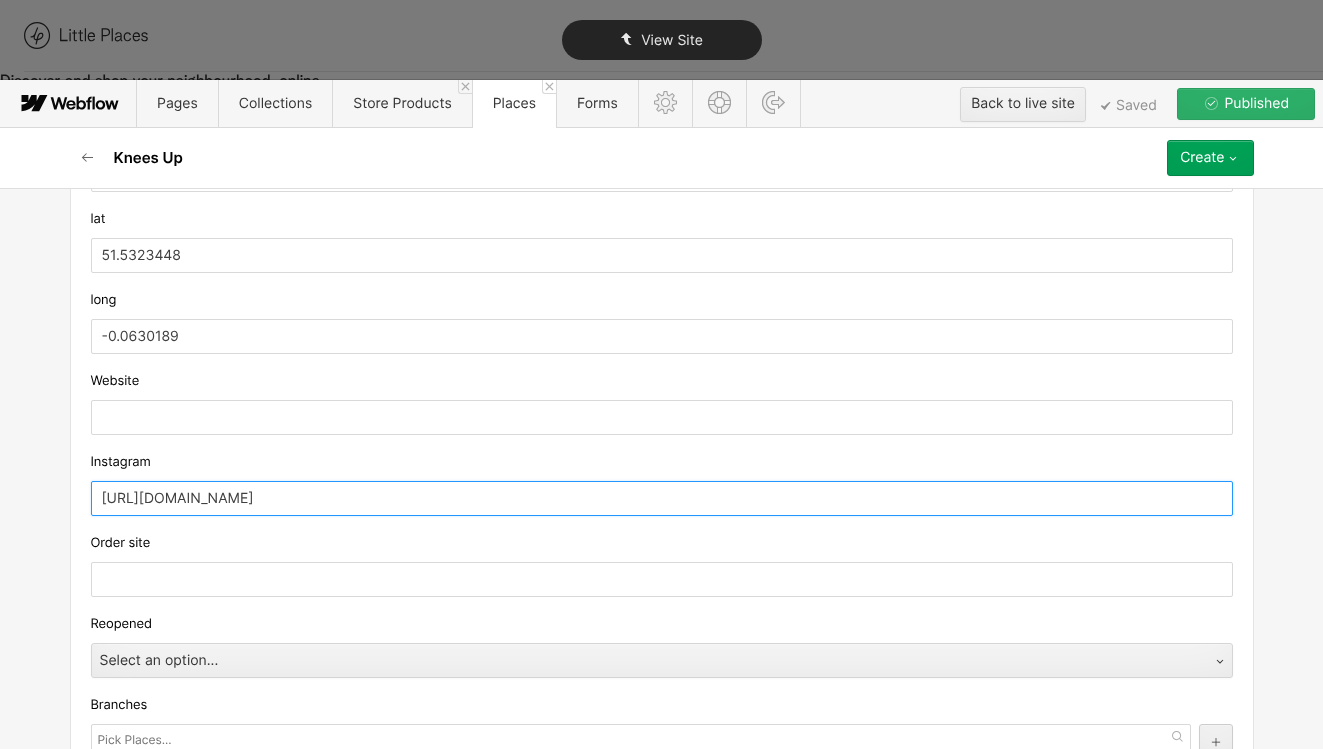 type on "[URL][DOMAIN_NAME]" 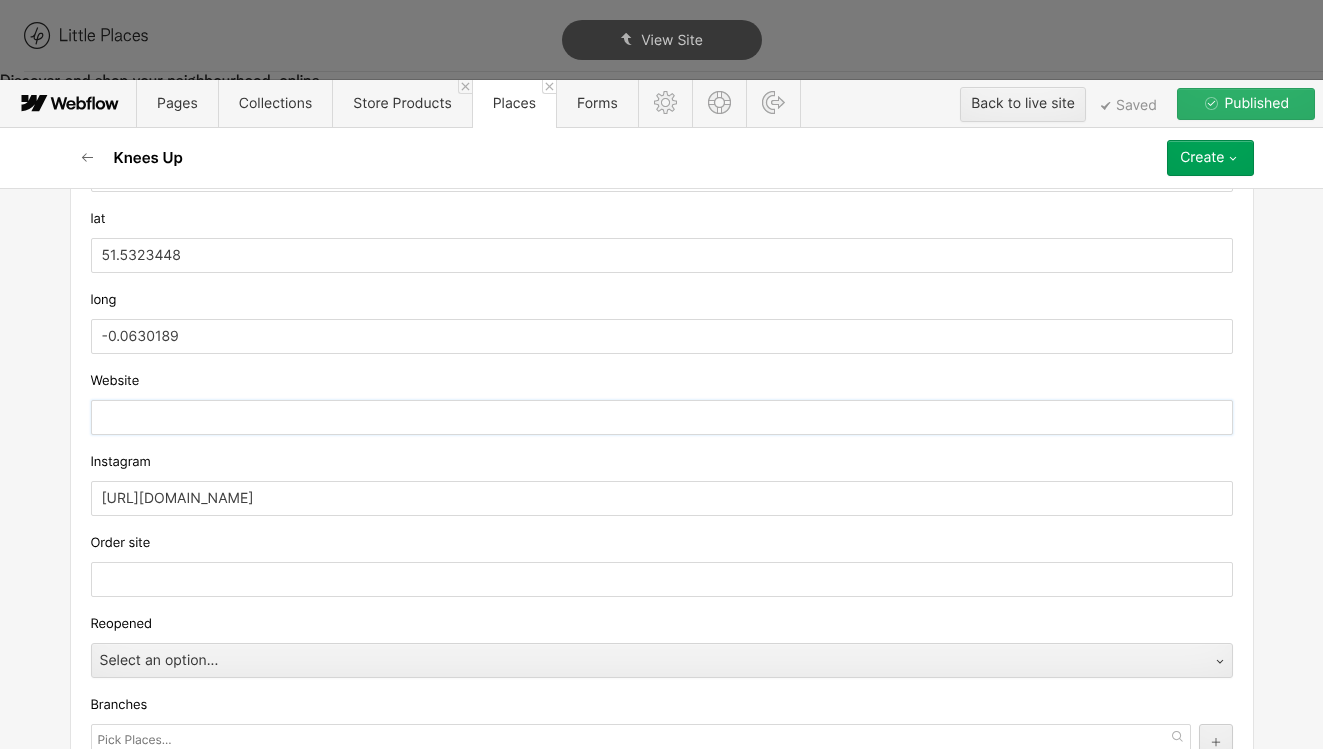 click at bounding box center [662, 417] 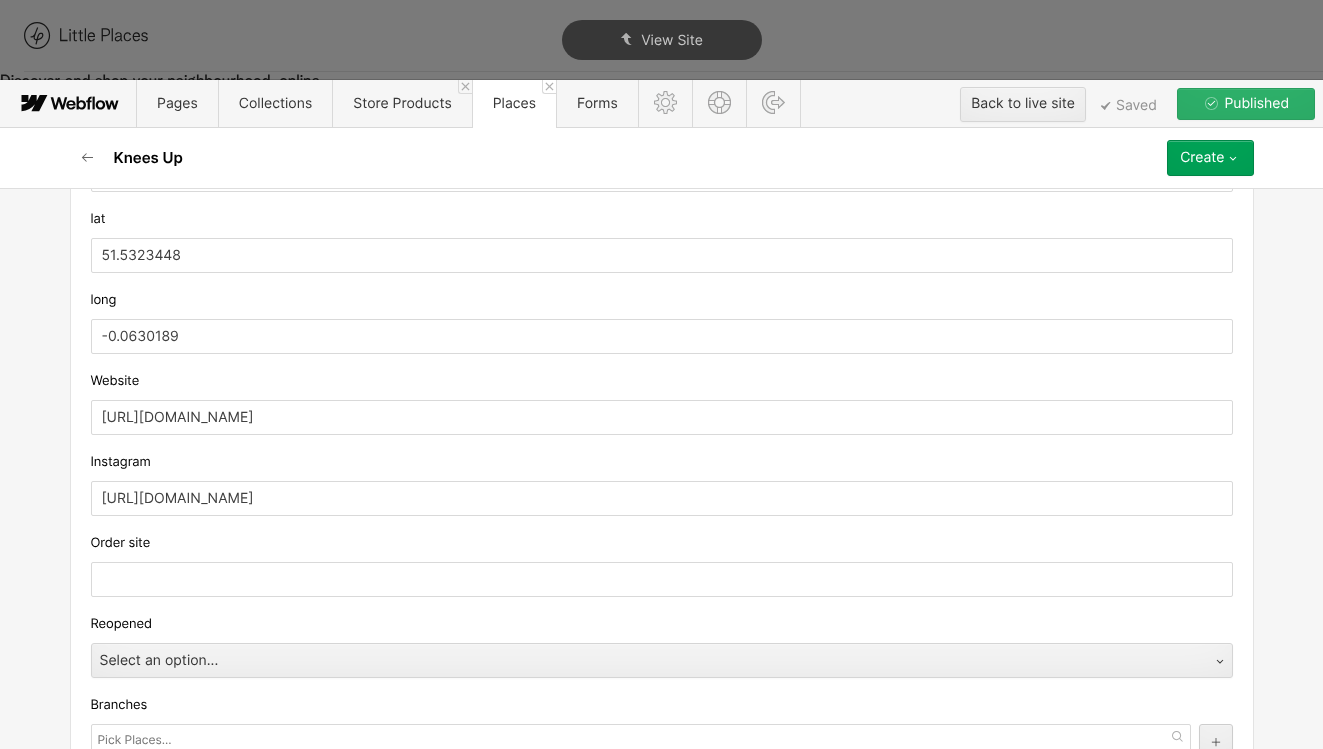 click on "Website" at bounding box center [662, 381] 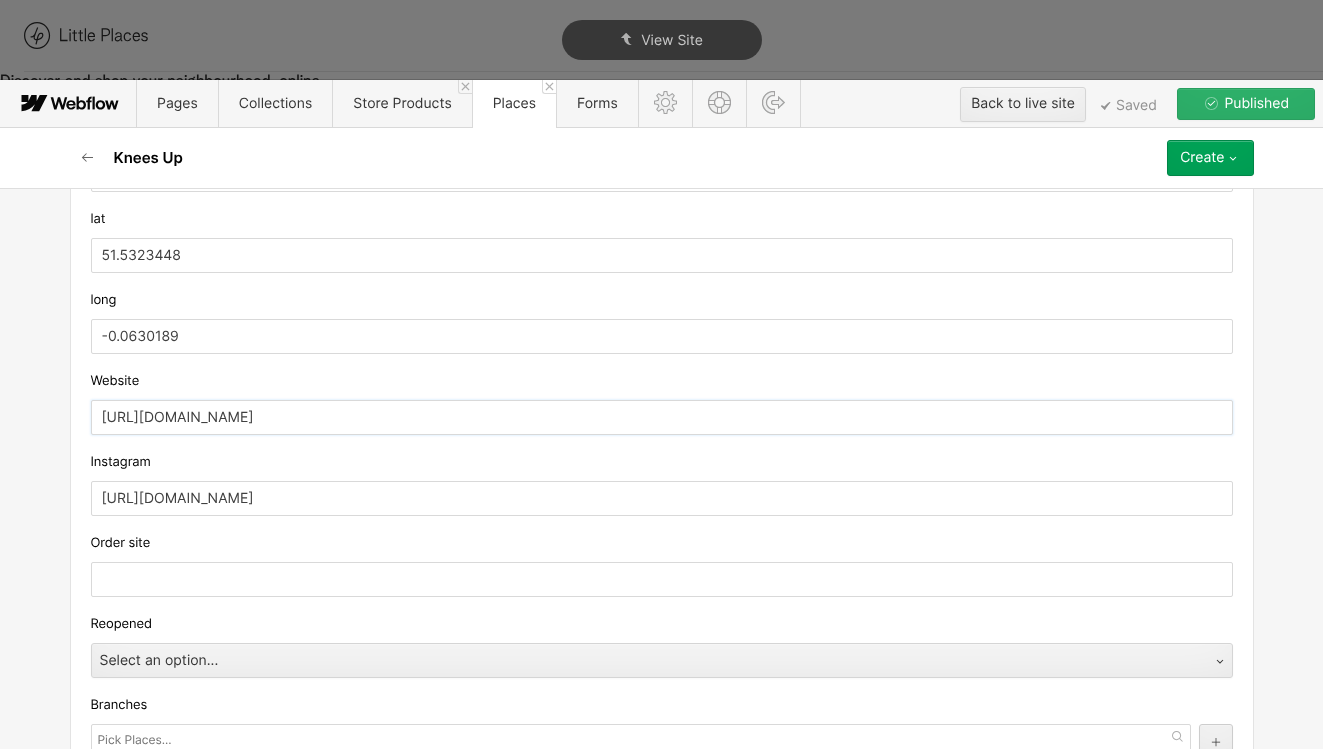 click on "[URL][DOMAIN_NAME]" at bounding box center (662, 417) 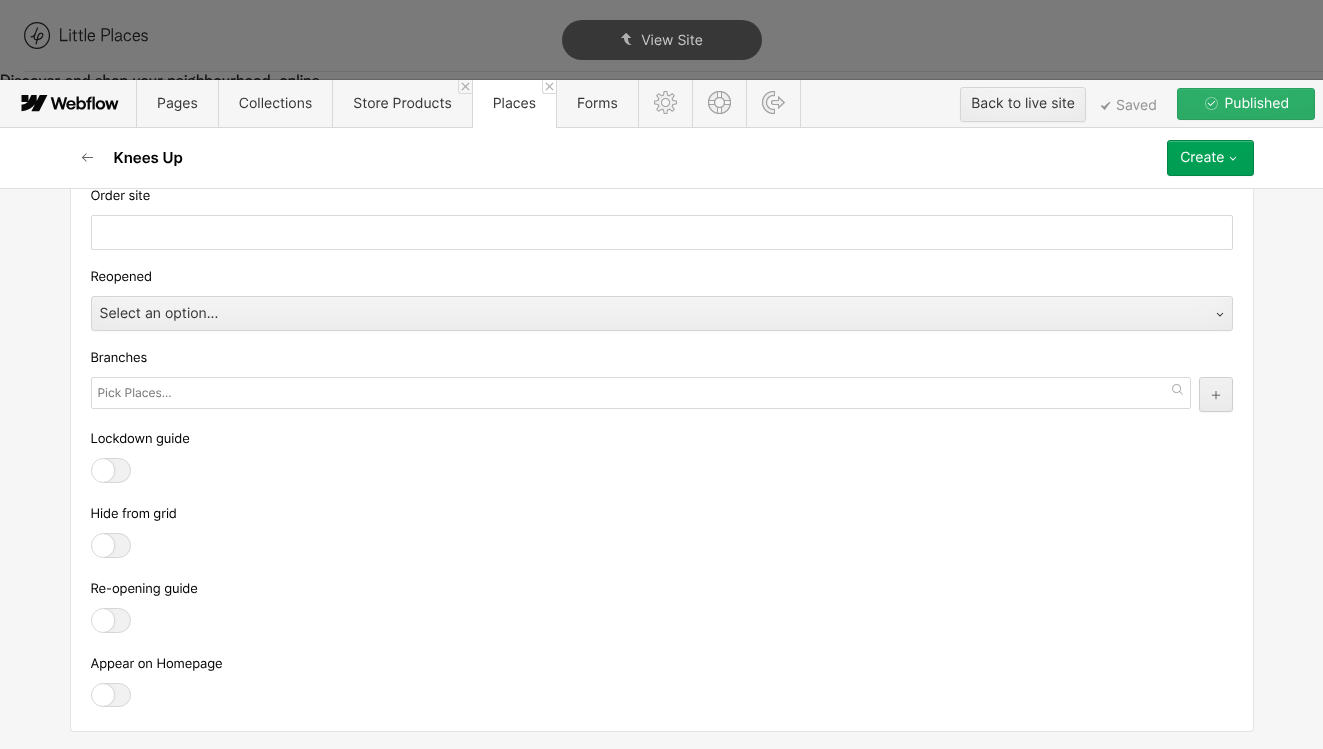 type on "[URL][DOMAIN_NAME]" 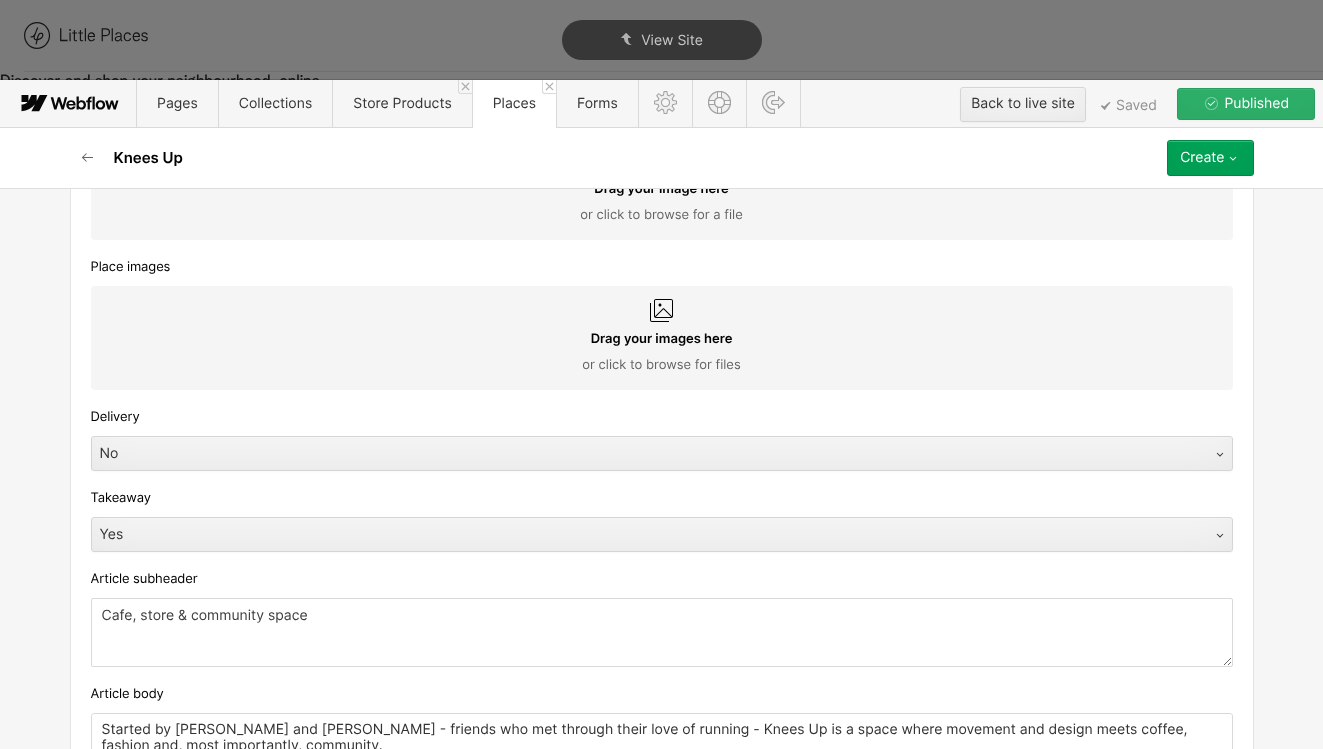 scroll, scrollTop: 758, scrollLeft: 0, axis: vertical 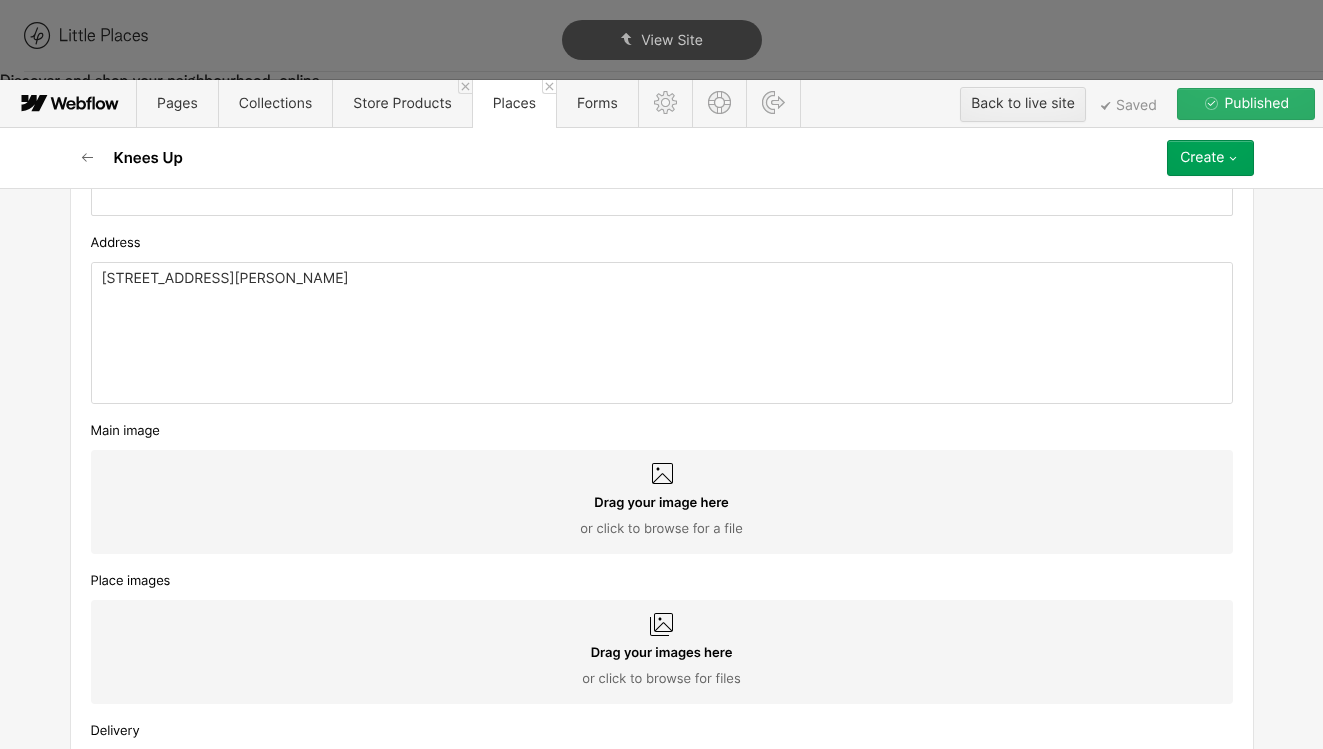 click on "Create" at bounding box center (1210, 158) 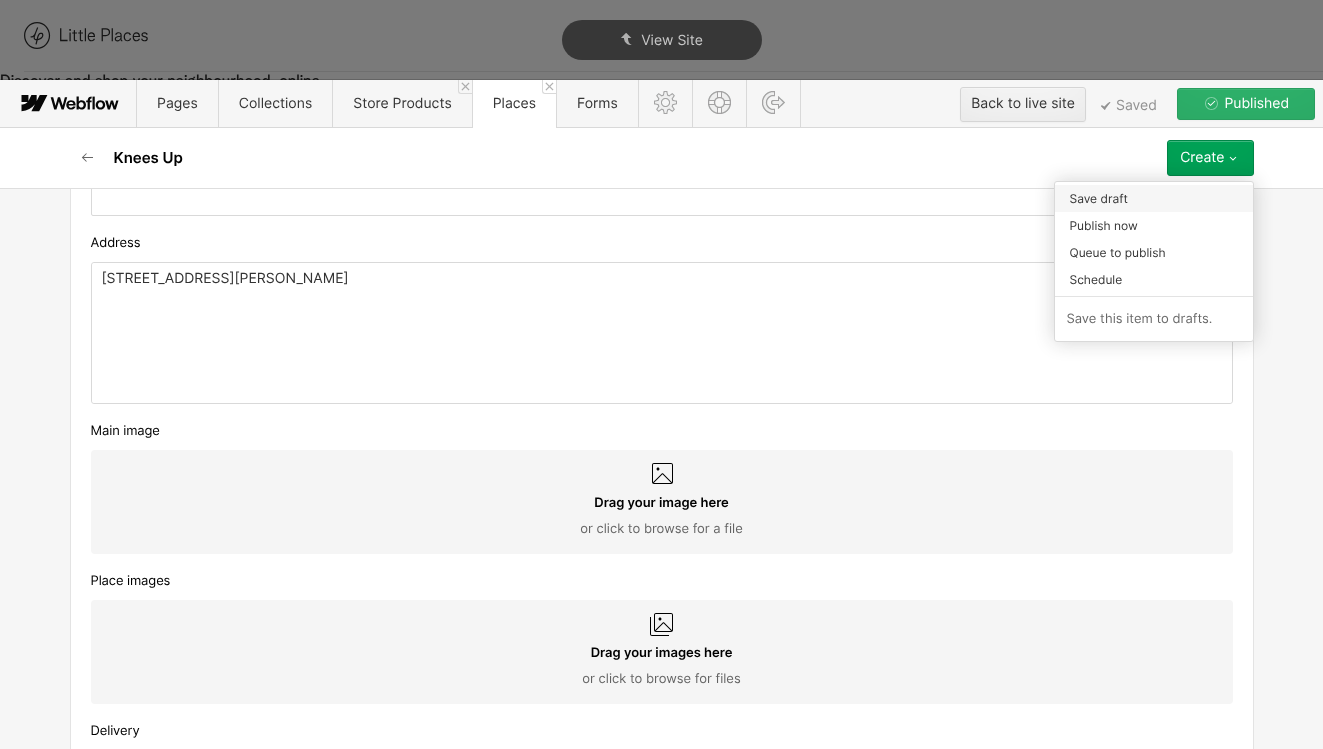 click on "Save draft" at bounding box center (1154, 198) 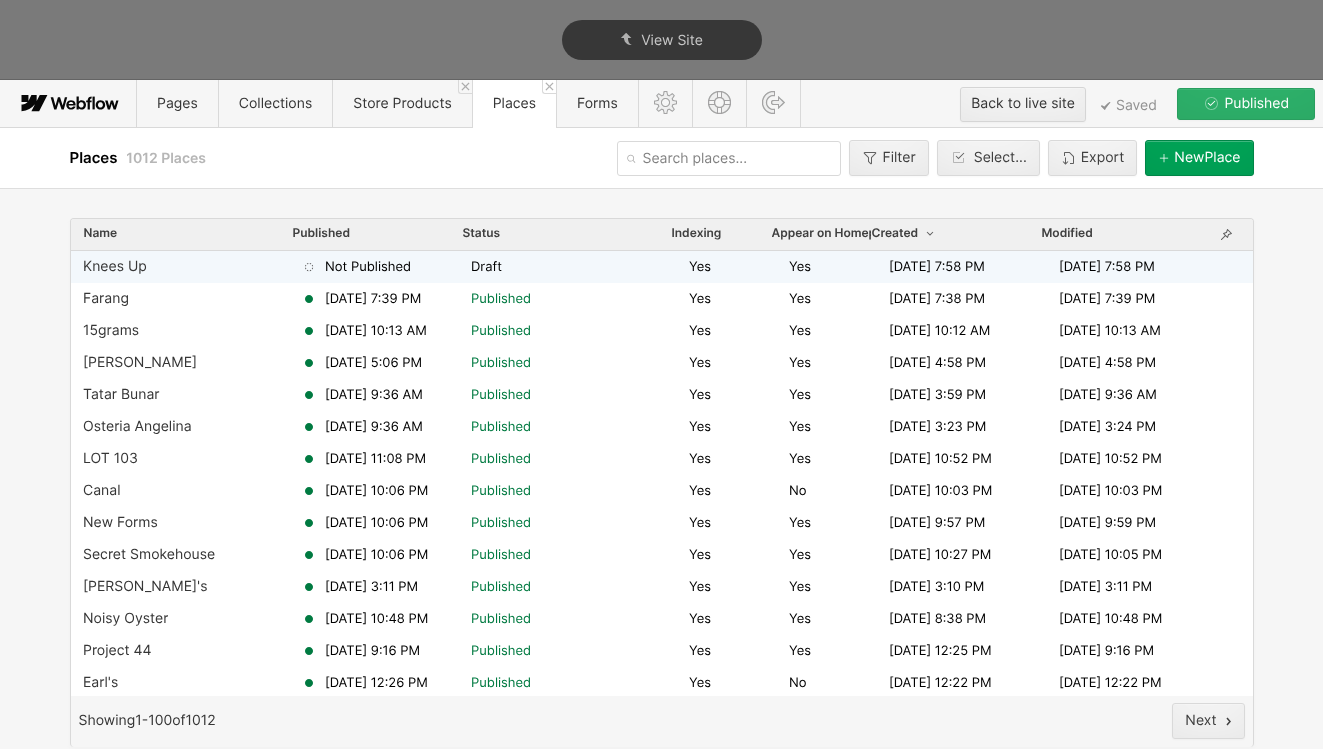 click on "Draft" at bounding box center (486, 267) 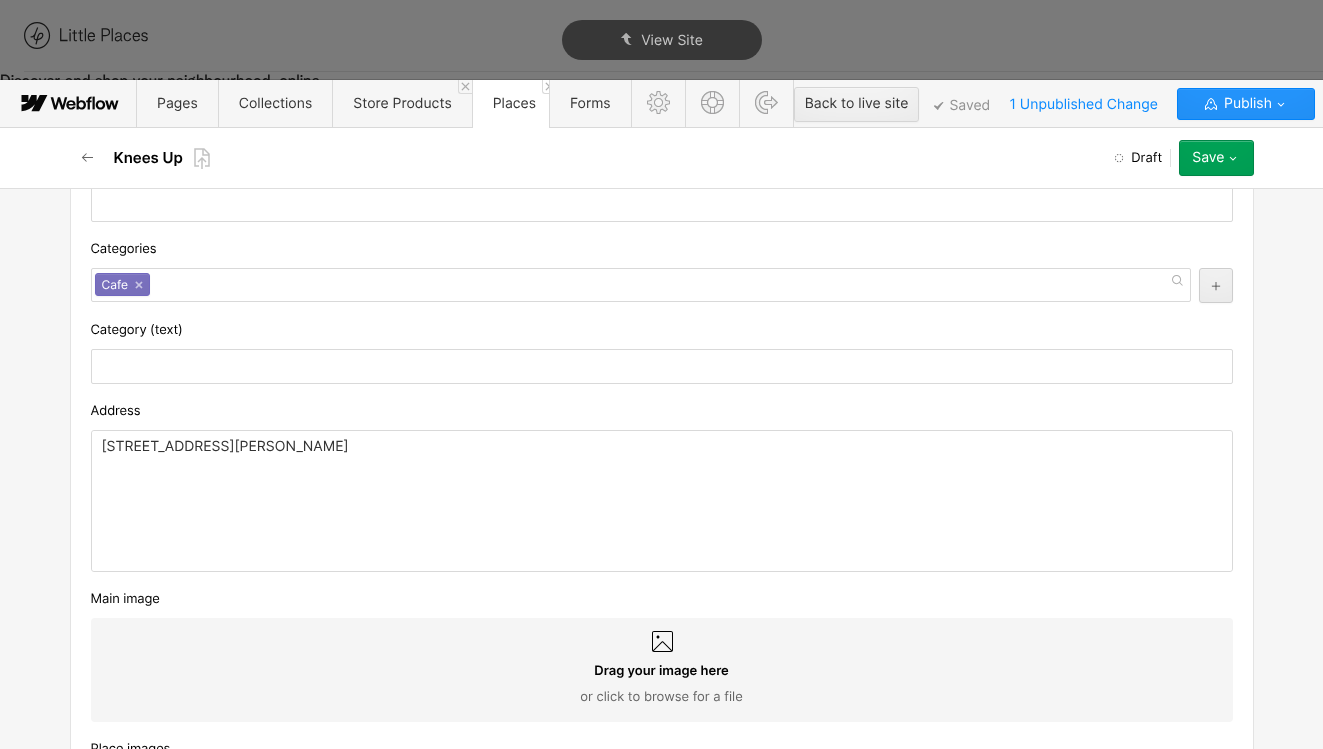 scroll, scrollTop: 940, scrollLeft: 0, axis: vertical 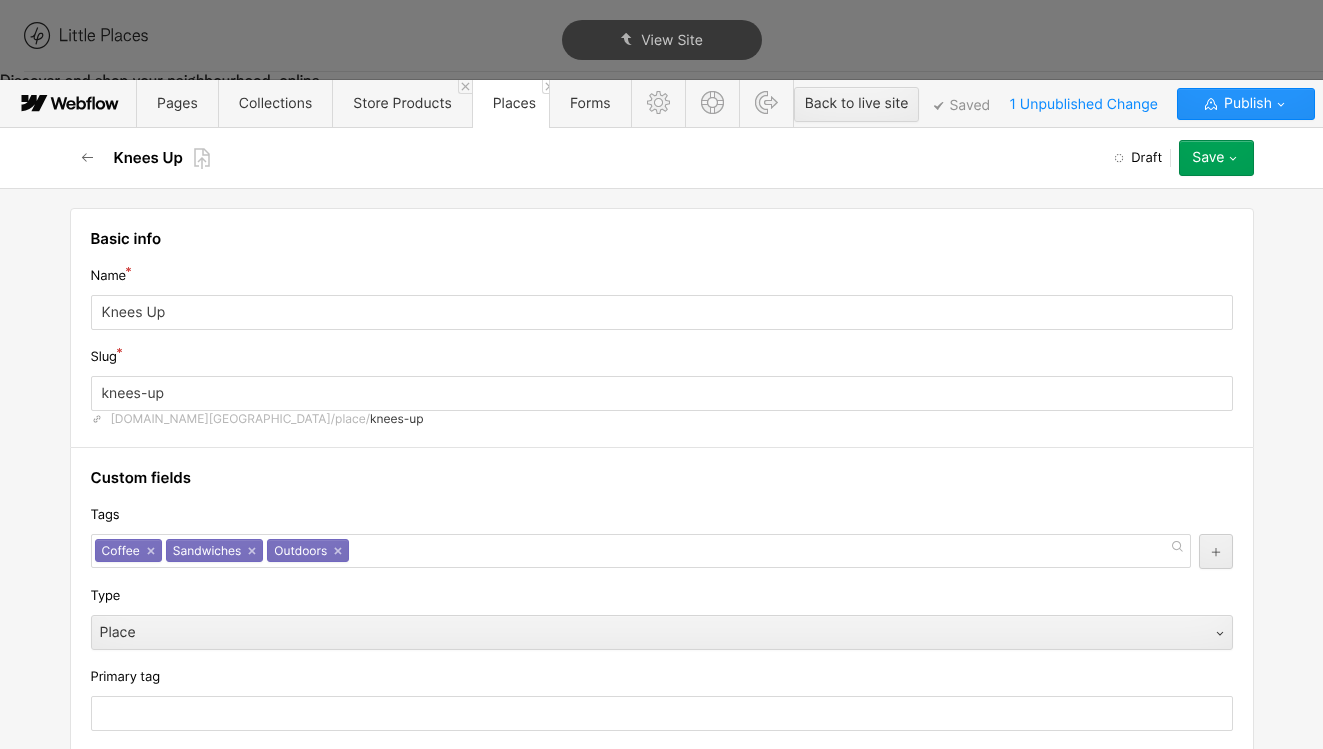 click on "Save" at bounding box center (1216, 158) 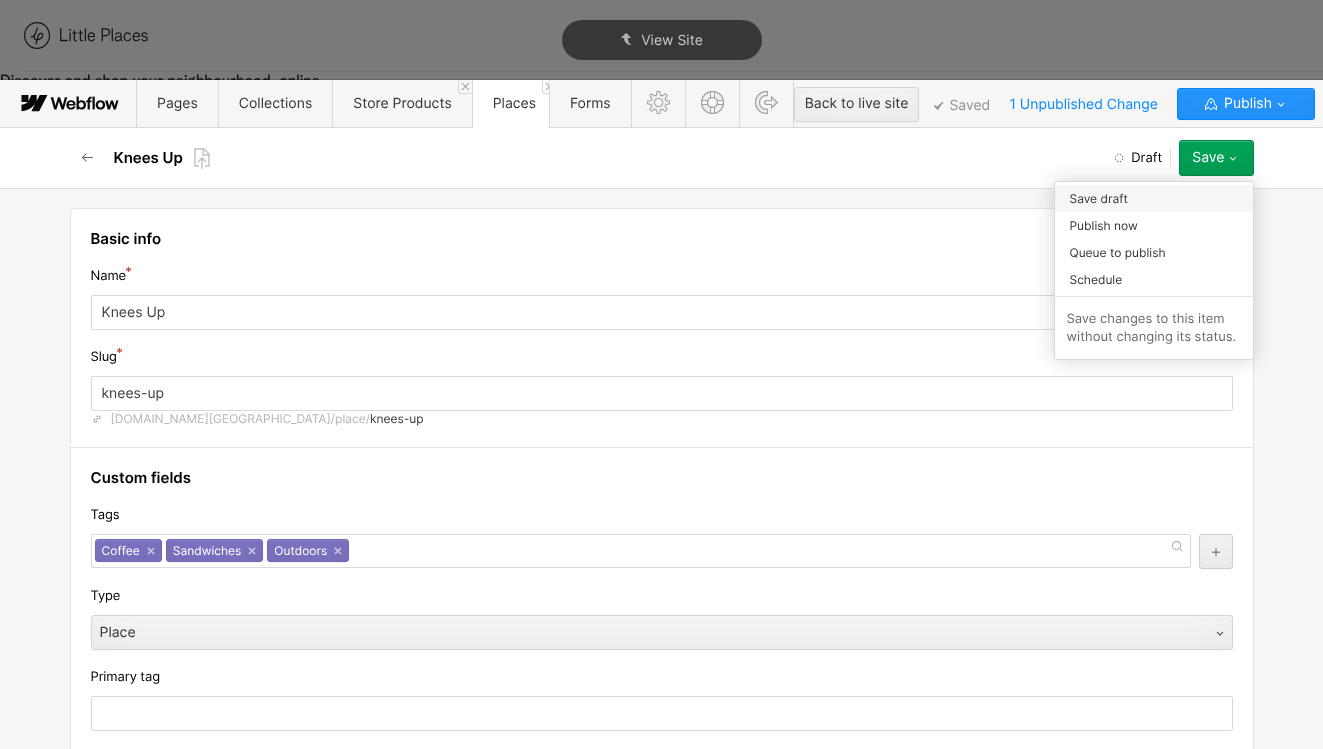 click on "Save draft" at bounding box center (1154, 198) 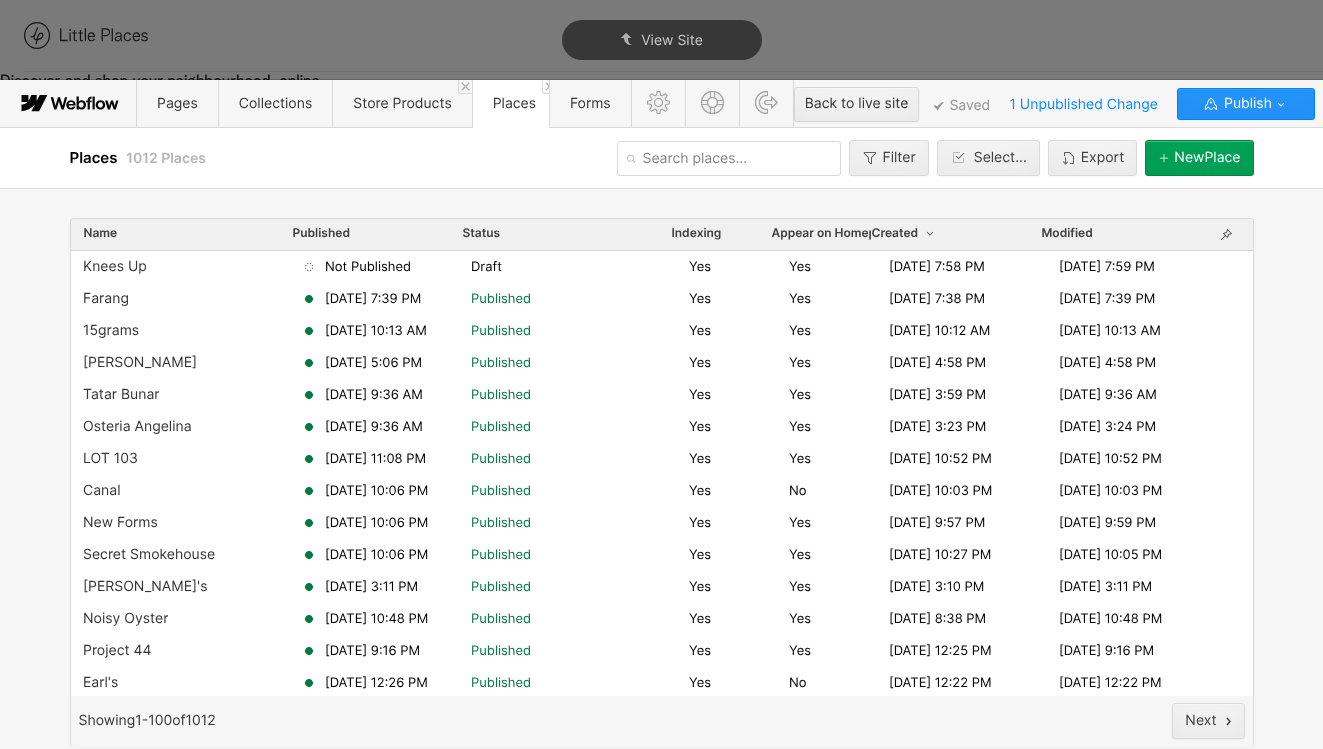 drag, startPoint x: 1207, startPoint y: 161, endPoint x: 1338, endPoint y: 218, distance: 142.86357 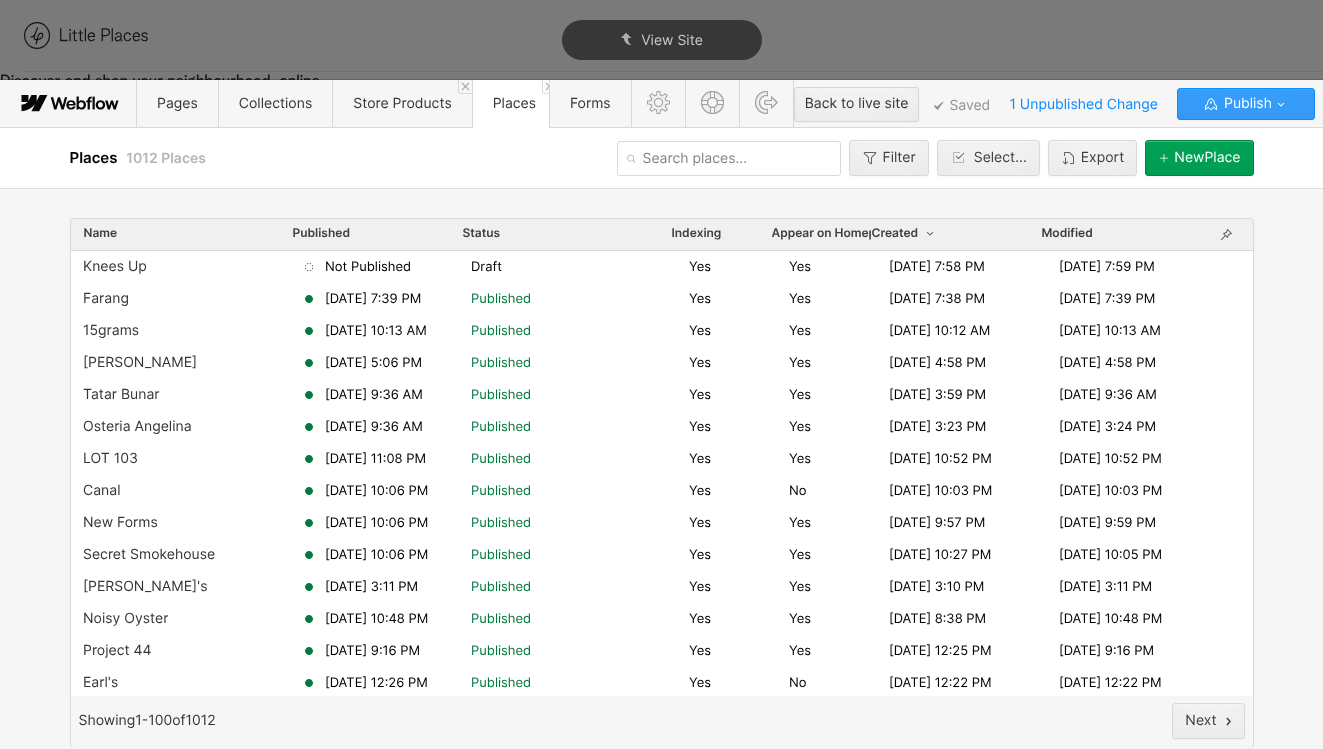 click on "Publish" at bounding box center [1246, 104] 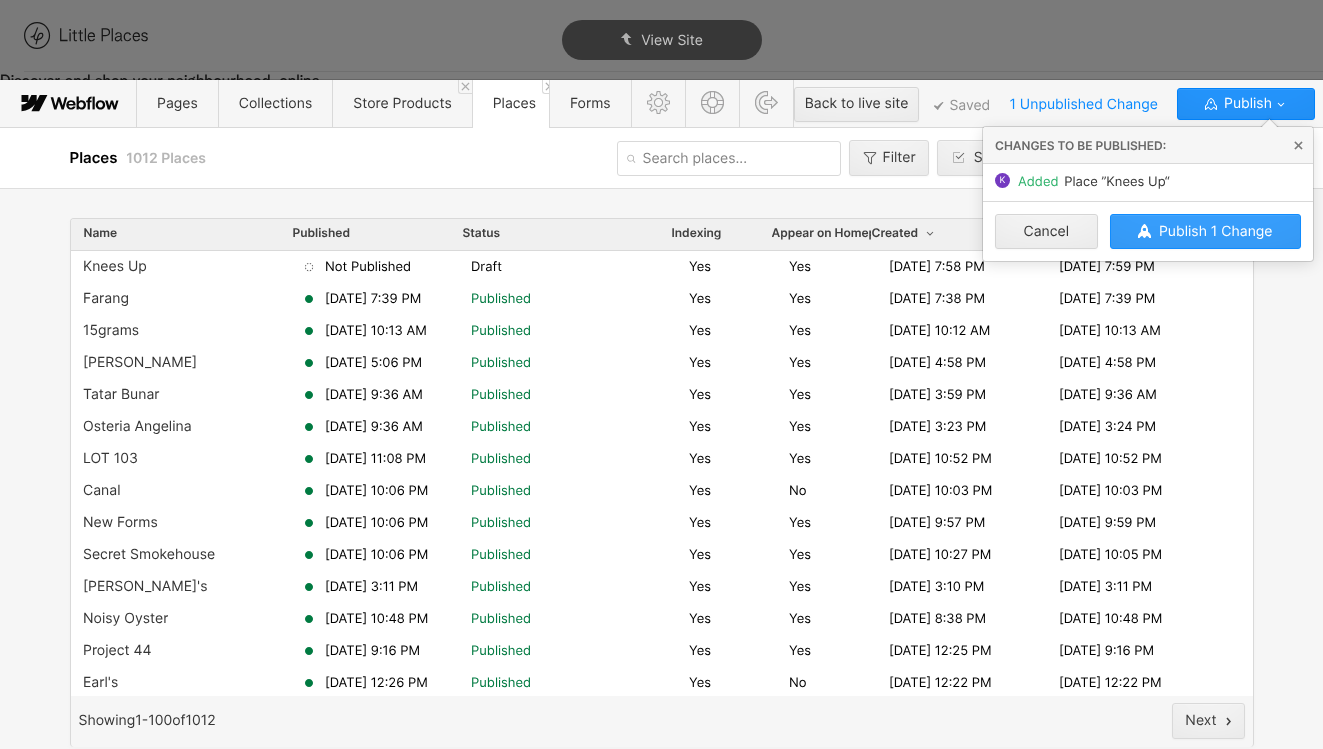 click on "Publish 1 Change" at bounding box center [1216, 231] 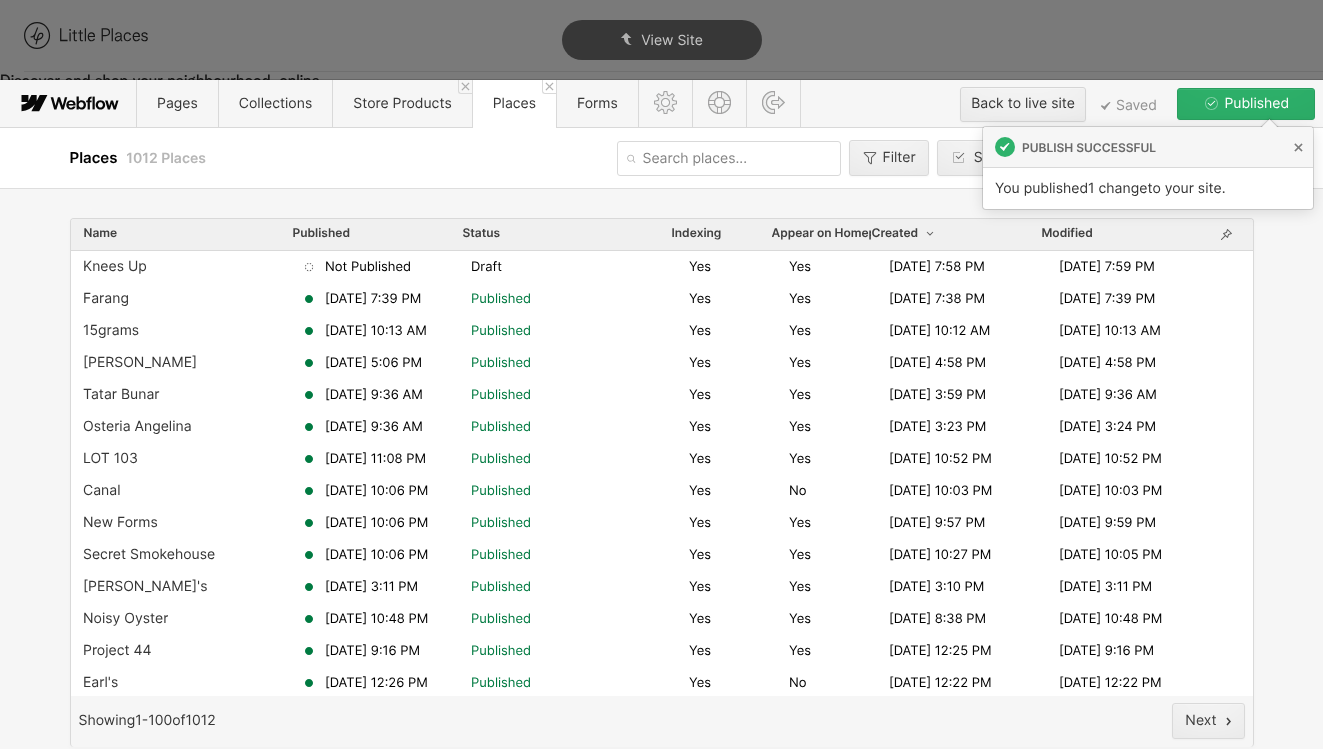 click on "Places     1012   Places Filter Select... [GEOGRAPHIC_DATA]" at bounding box center [662, 158] 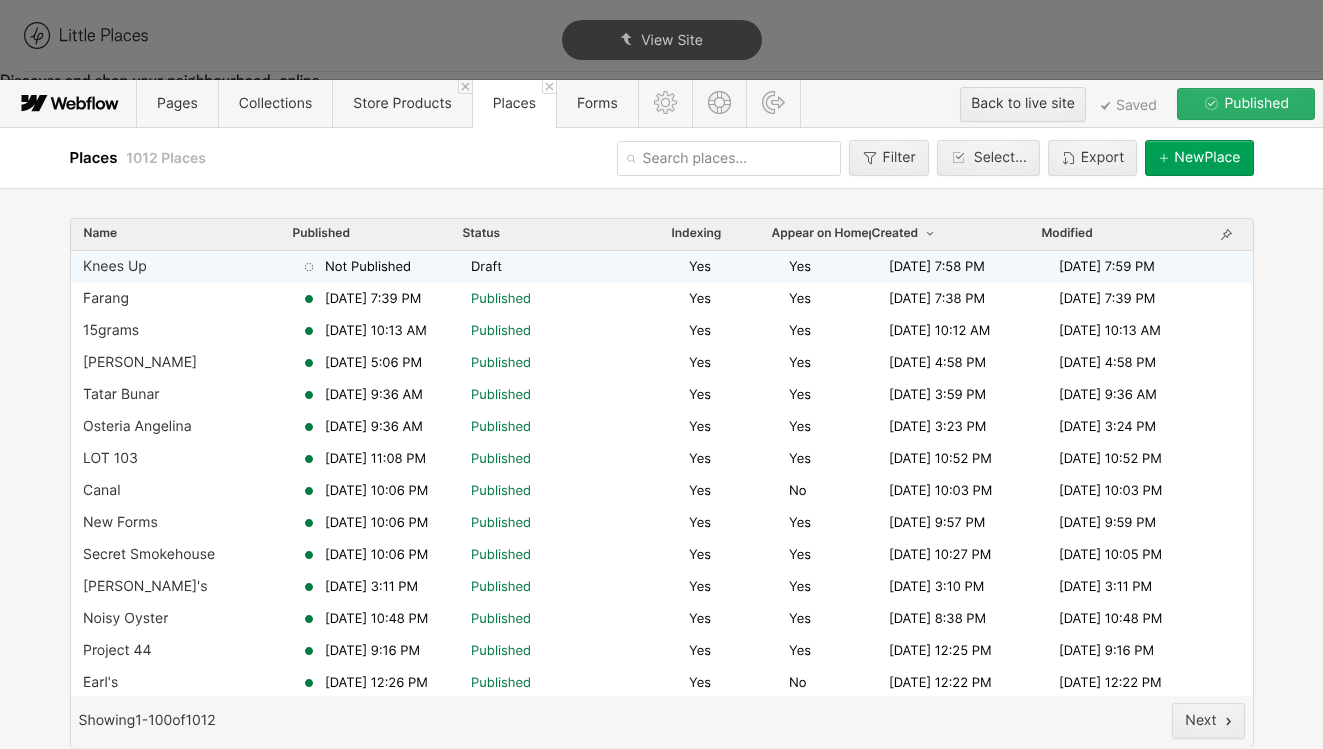 click on "Yes" at bounding box center (839, 267) 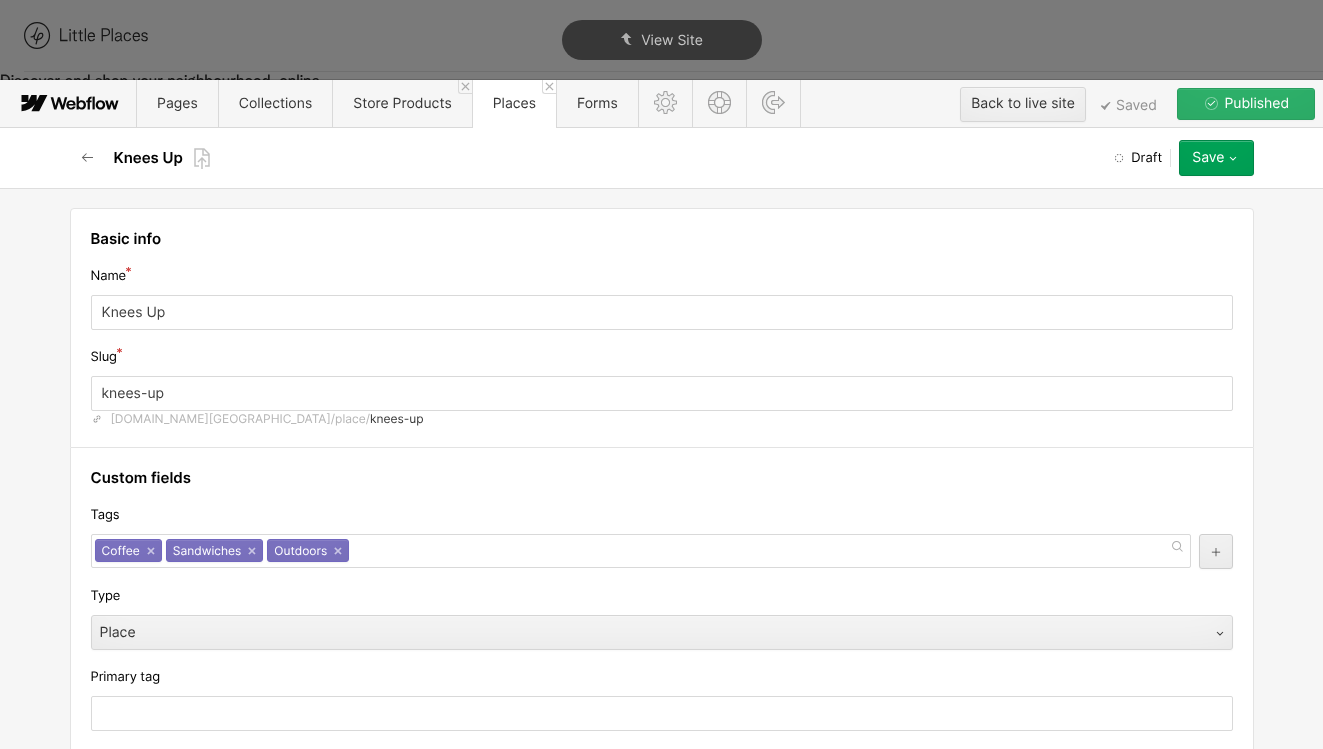 click on "Save" at bounding box center [1216, 158] 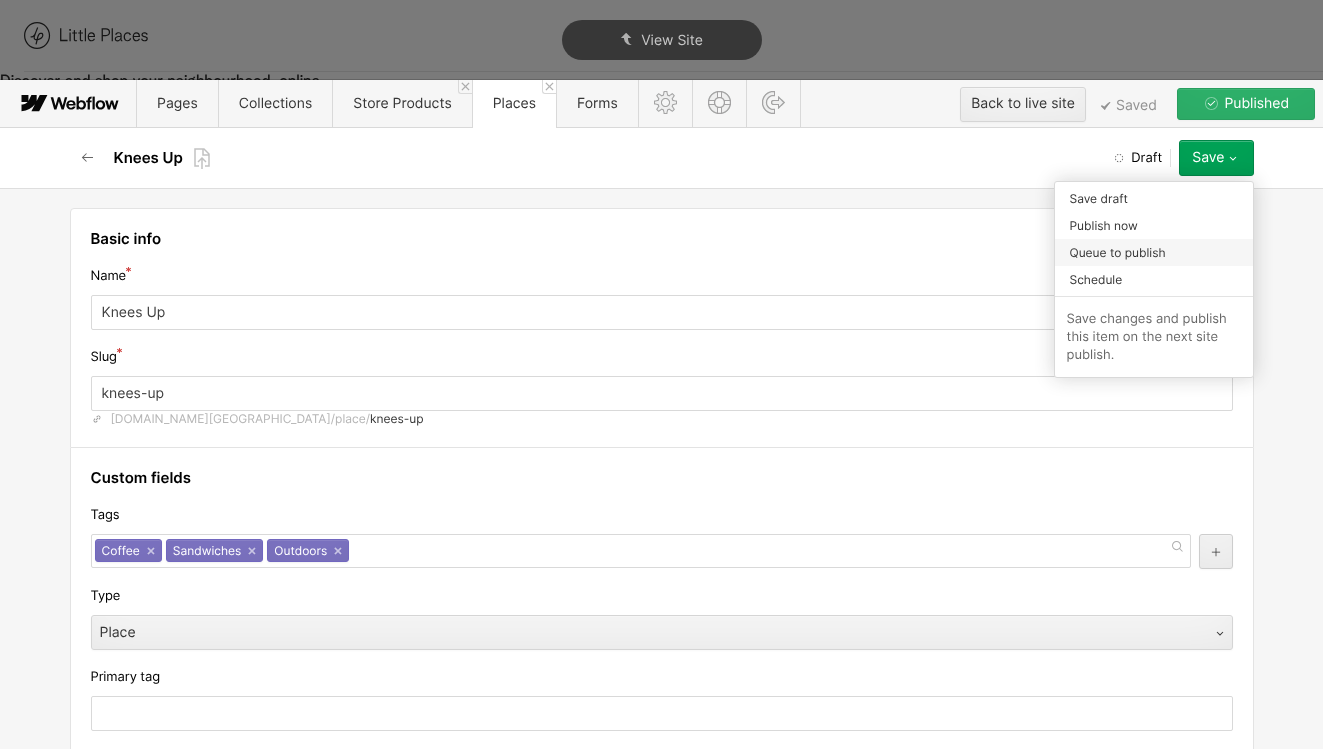 click on "Queue to publish" at bounding box center [1154, 252] 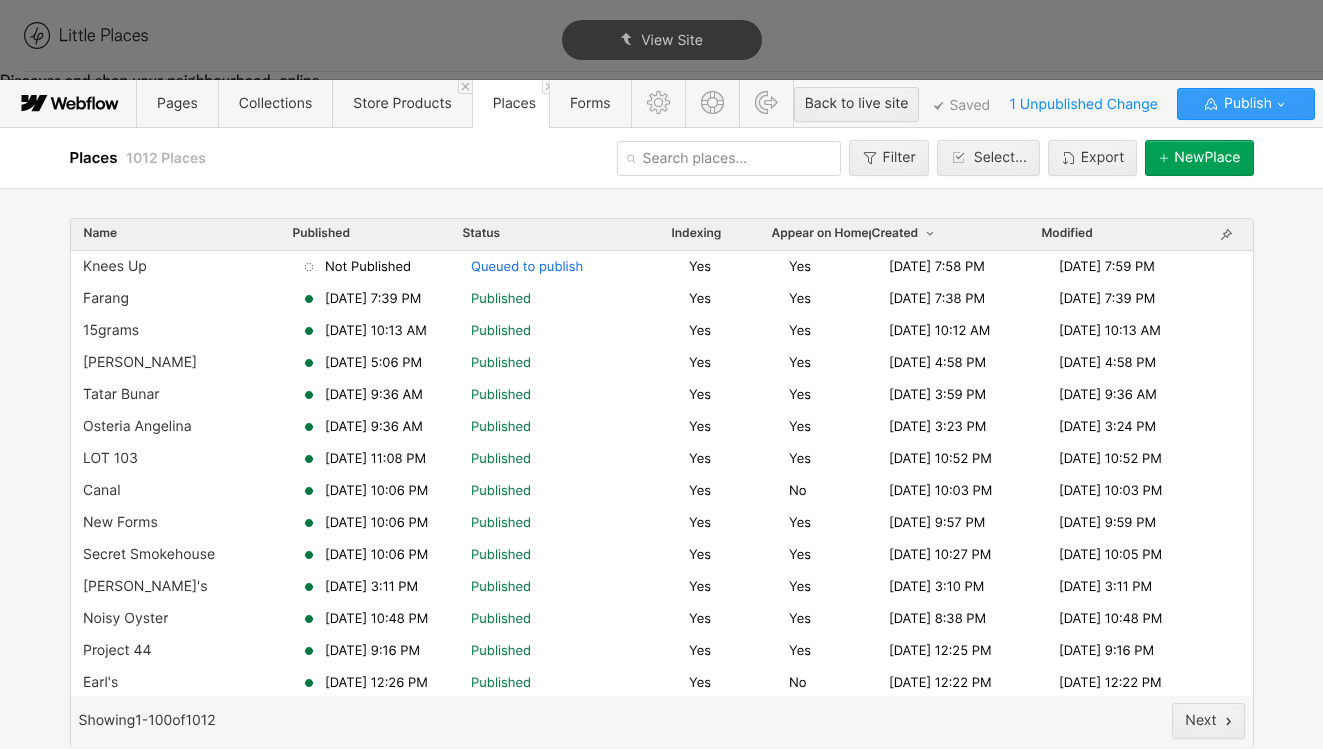 click on "Publish" at bounding box center (1246, 104) 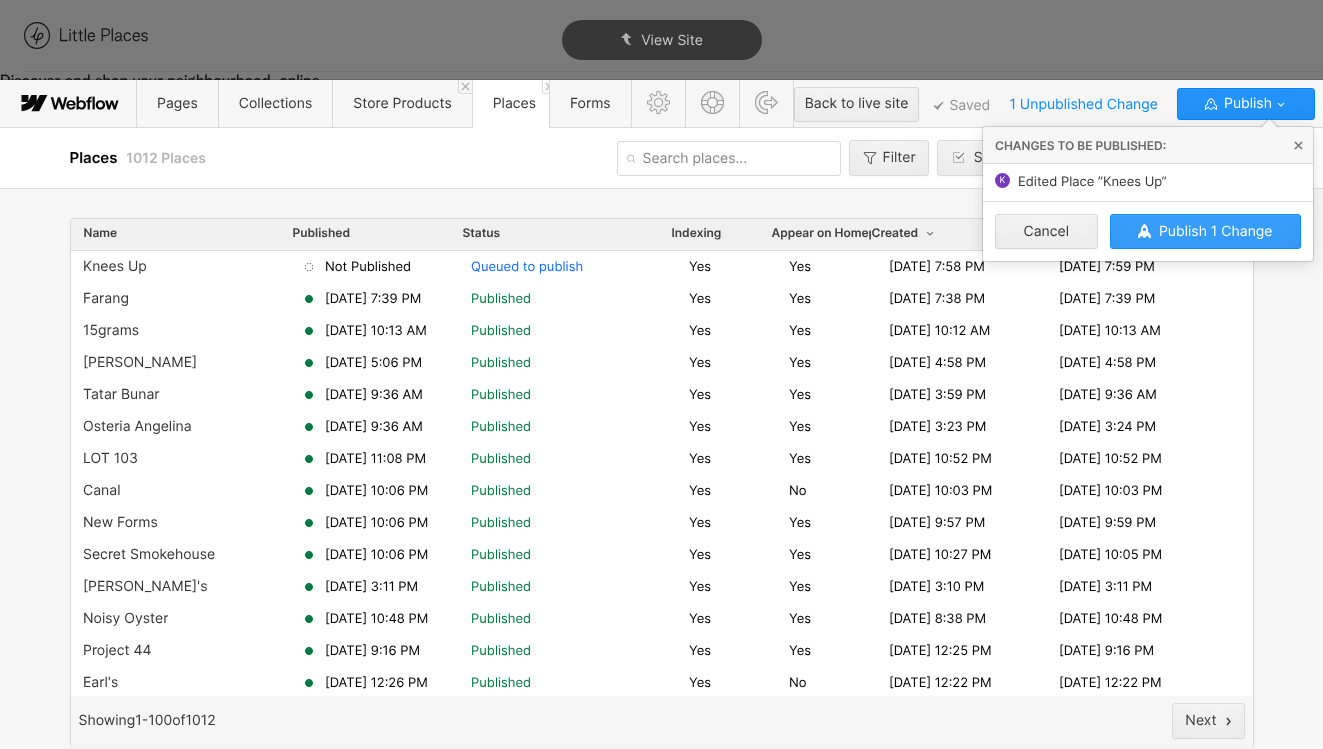 click on "Publish 1 Change" at bounding box center [1216, 231] 